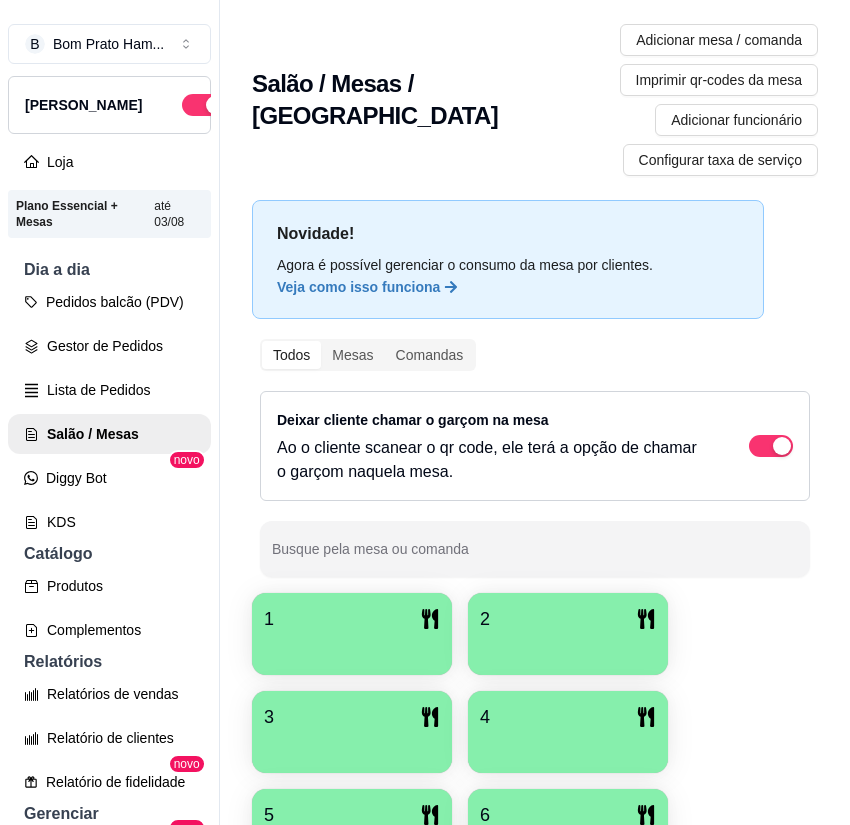 scroll, scrollTop: 0, scrollLeft: 0, axis: both 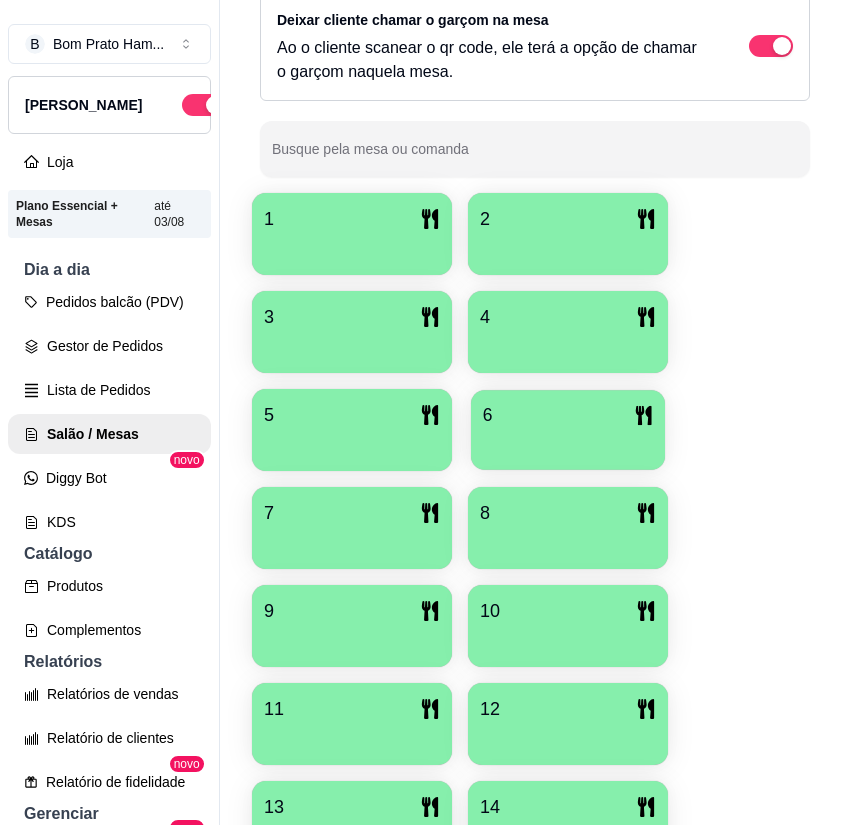 click at bounding box center (568, 443) 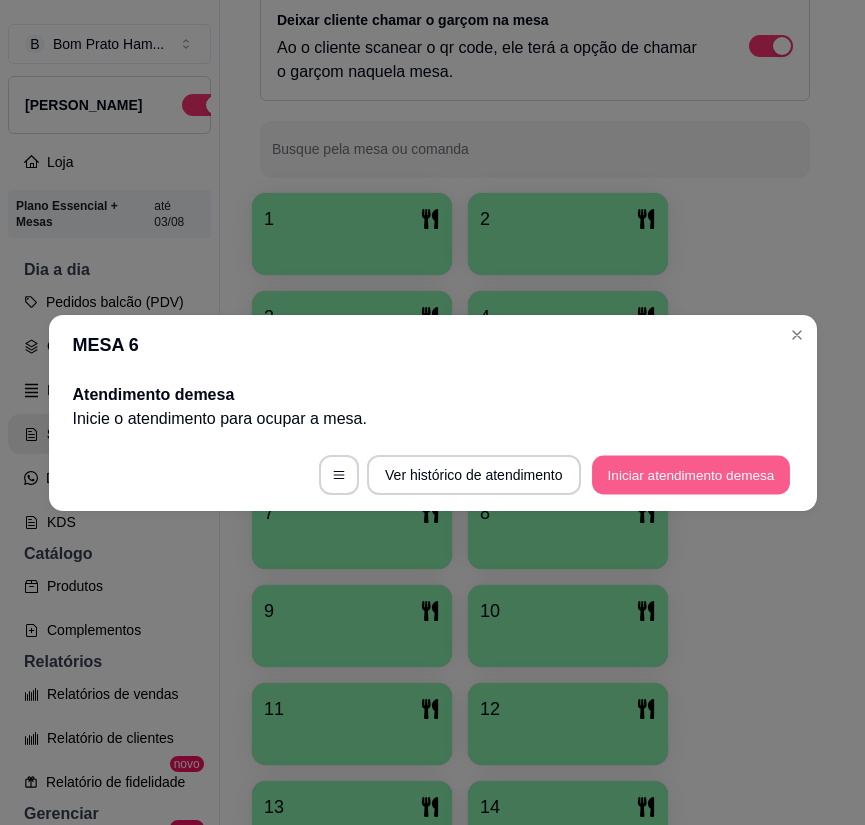 click on "Iniciar atendimento de  mesa" at bounding box center (691, 474) 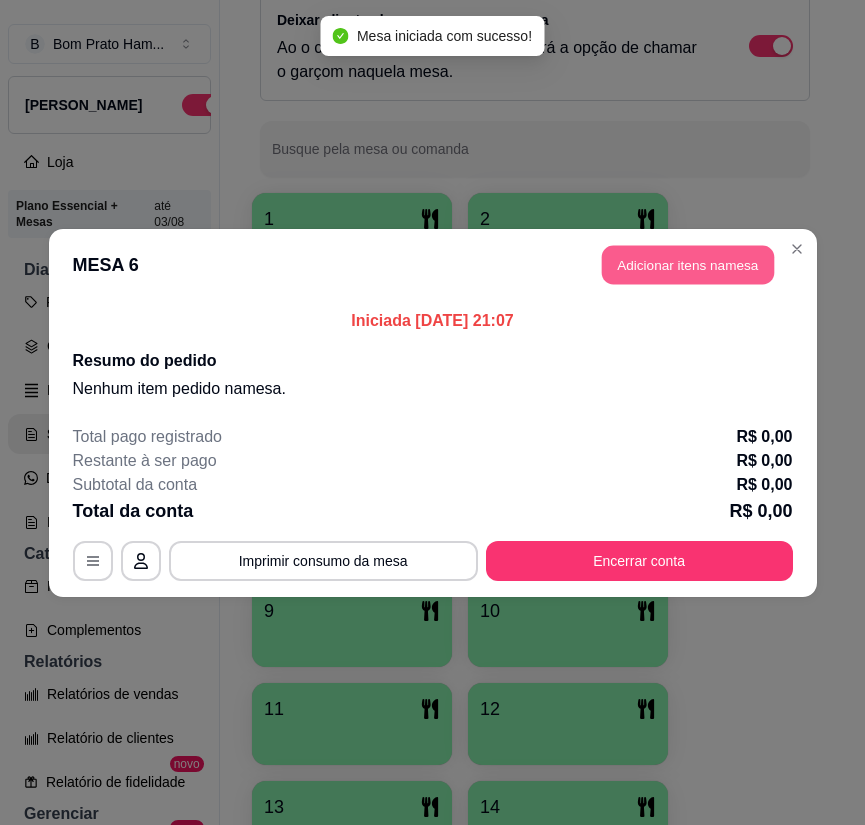 click on "Adicionar itens na  mesa" at bounding box center (688, 264) 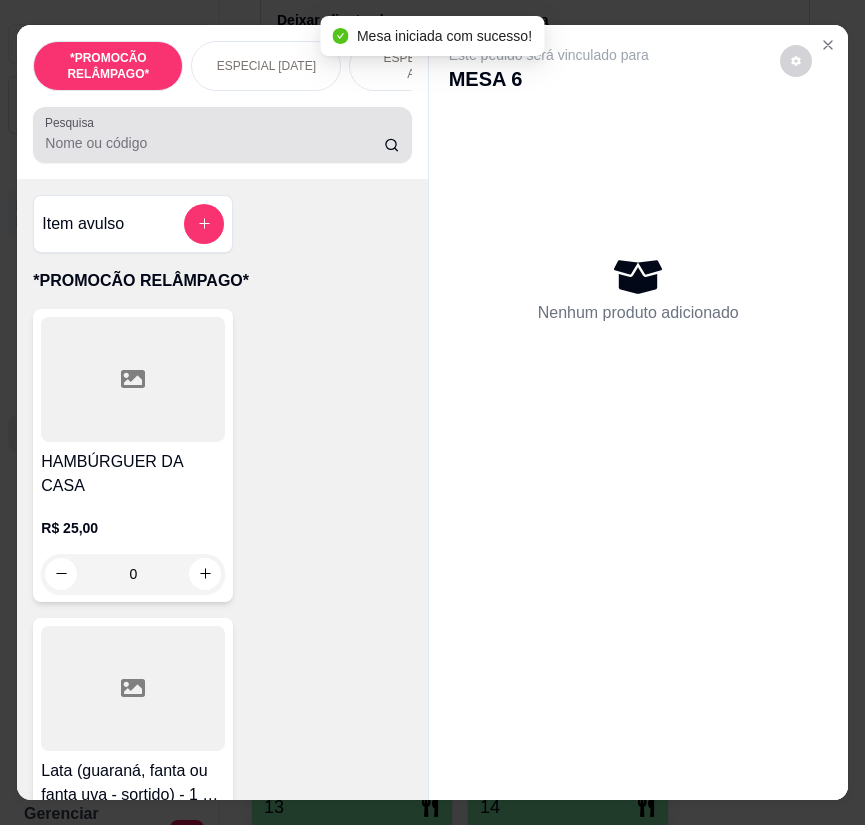 click on "*PROMOCÃO RELÂMPAGO* ESPECIAL DIA DOS NAMORADOS ESPECIAL 152 ANOS SERTÂNIA HAMBÚRGUER TRADICIONAL HAMBÚRGUER ARTESANAL  BATATA PALITO  MACAXEIRA FRITA  REFRIGERANTES SUCO DA POLPA SANDUÍCHES BEIRUTE  CACHORRO QUENTE COXINHAS MONTE SEU PASTEL  PASTÉIS TRADICIONAIS CUSCUZ RECHEADO  TAPIOCA TAPIOCA RENDADA TAPIOCAS ESPECIAIS TAPIOCAS DOCES SOBREMESAS CREPE MACARRÃO NO POTE PRATOS ESFIRRA VULCÃO  PETISCOS  ALMOÇO  AÇAÍ SUCOS DA FRUTA OUTRAS BEBIDAS ENDEREÇO  BEBIDAS QUENTES BEBIDAS ALCÓLICAS Pesquisa" at bounding box center [222, 102] 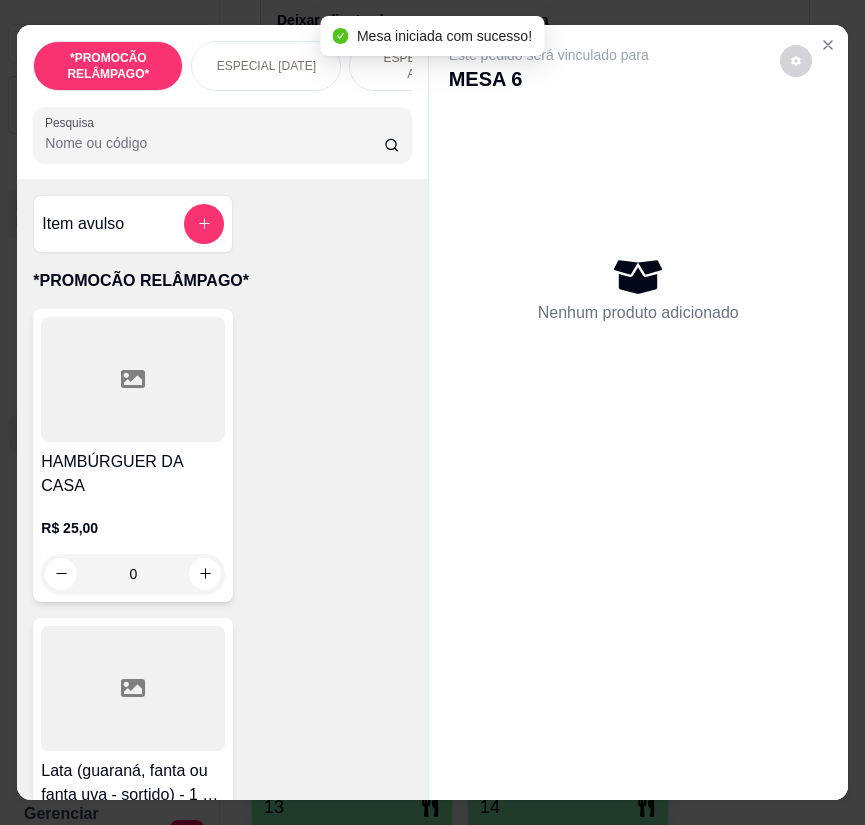 click on "Pesquisa" at bounding box center (214, 143) 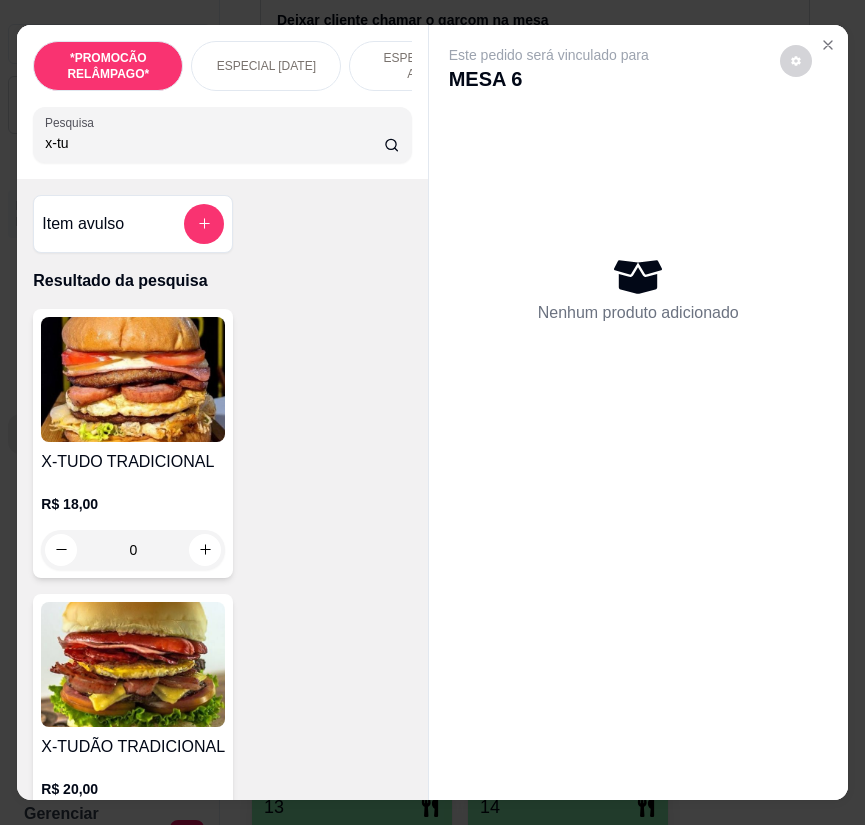 type on "x-tu" 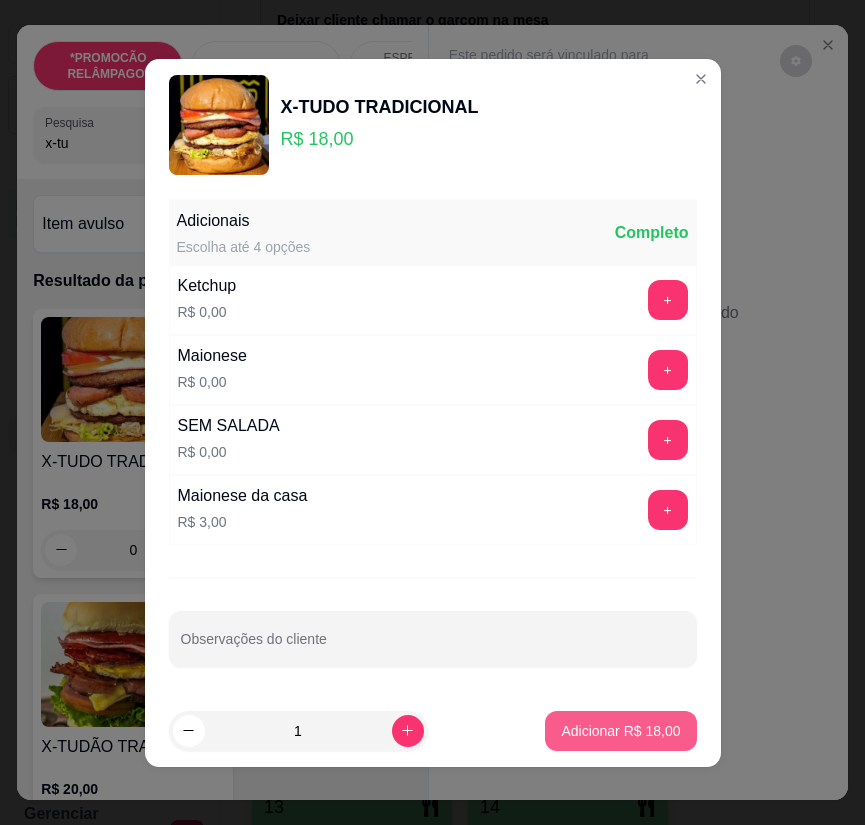 click on "Adicionar   R$ 18,00" at bounding box center (620, 731) 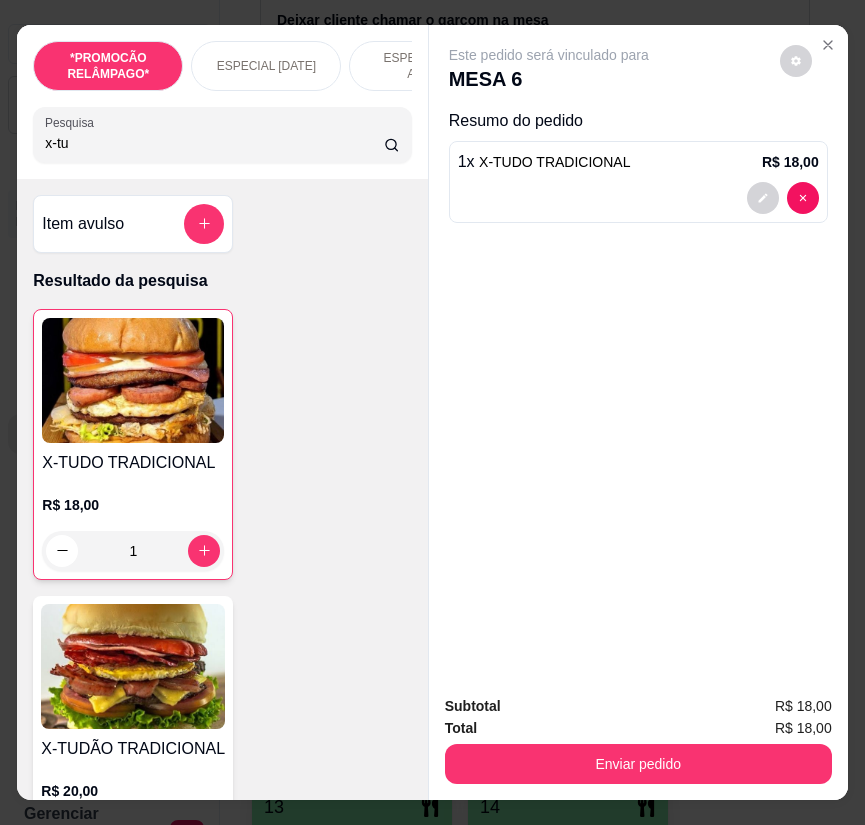 drag, startPoint x: 92, startPoint y: 150, endPoint x: 23, endPoint y: 150, distance: 69 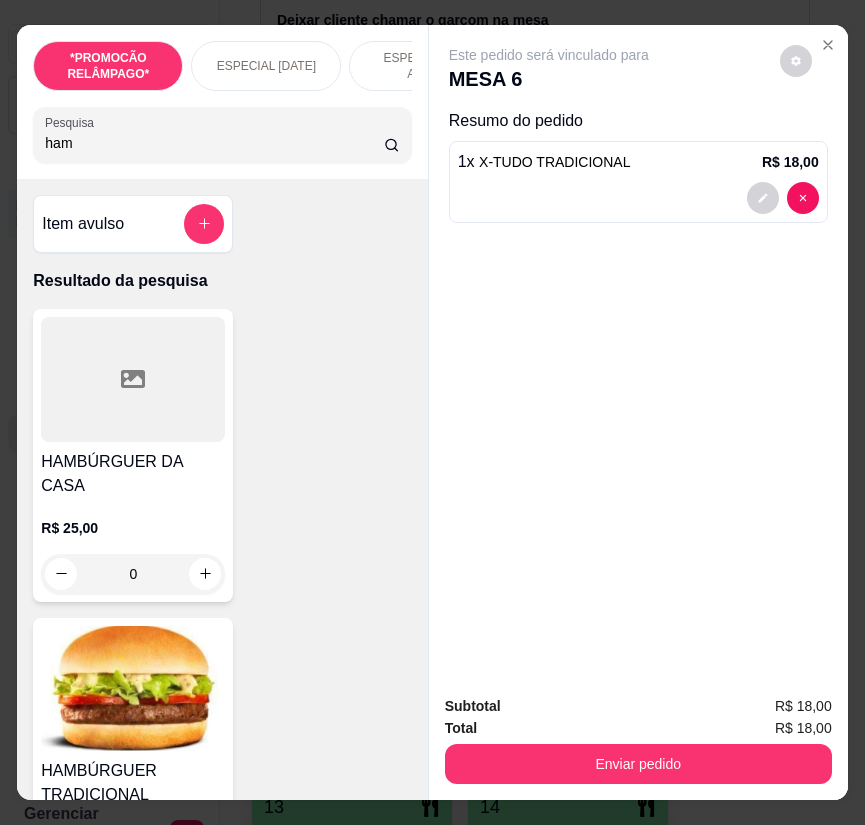 type on "ham" 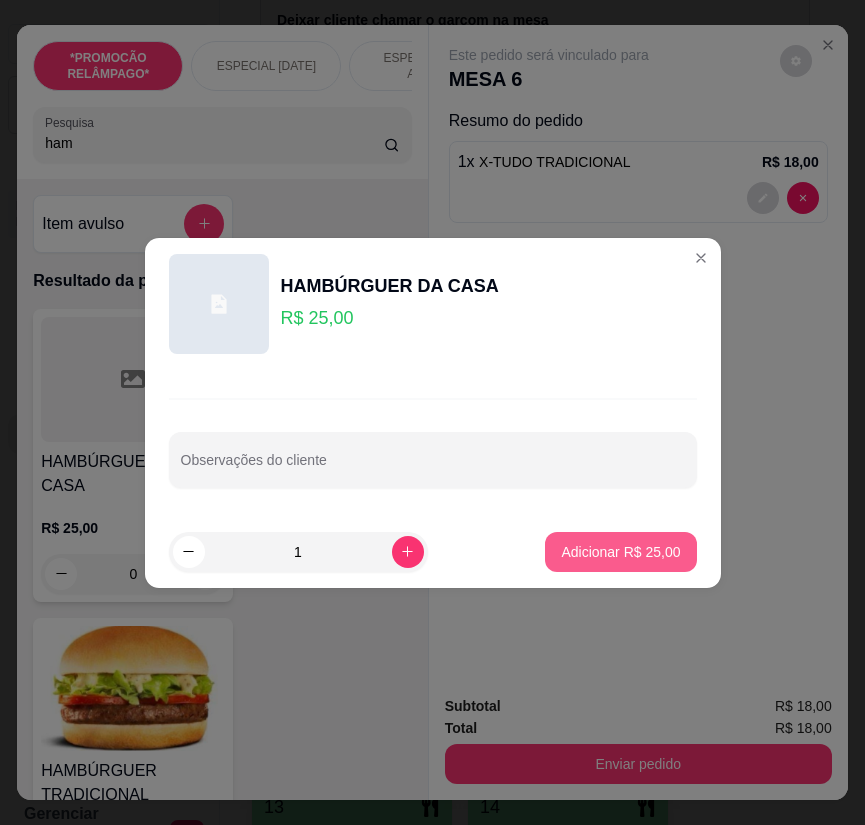 click on "Adicionar   R$ 25,00" at bounding box center [620, 552] 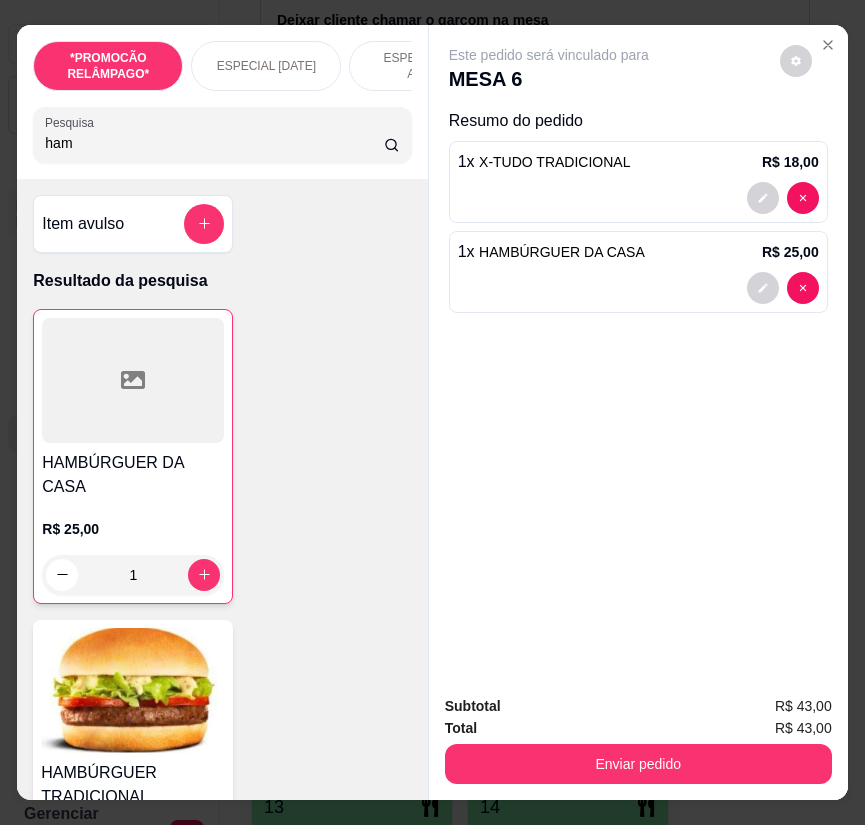 drag, startPoint x: 79, startPoint y: 149, endPoint x: 20, endPoint y: 146, distance: 59.07622 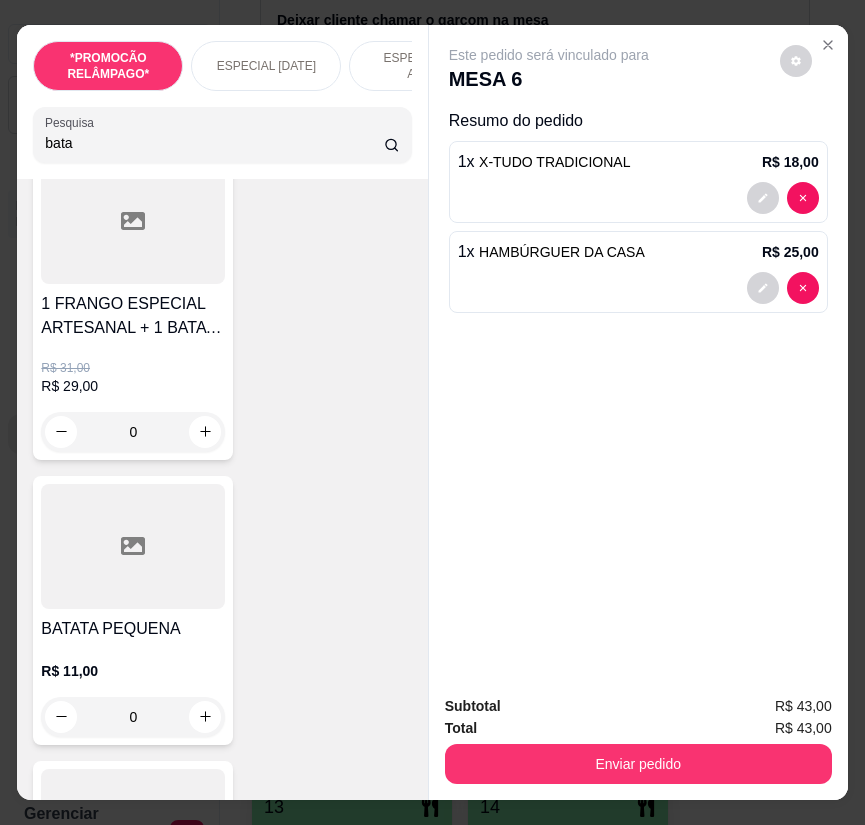 scroll, scrollTop: 1000, scrollLeft: 0, axis: vertical 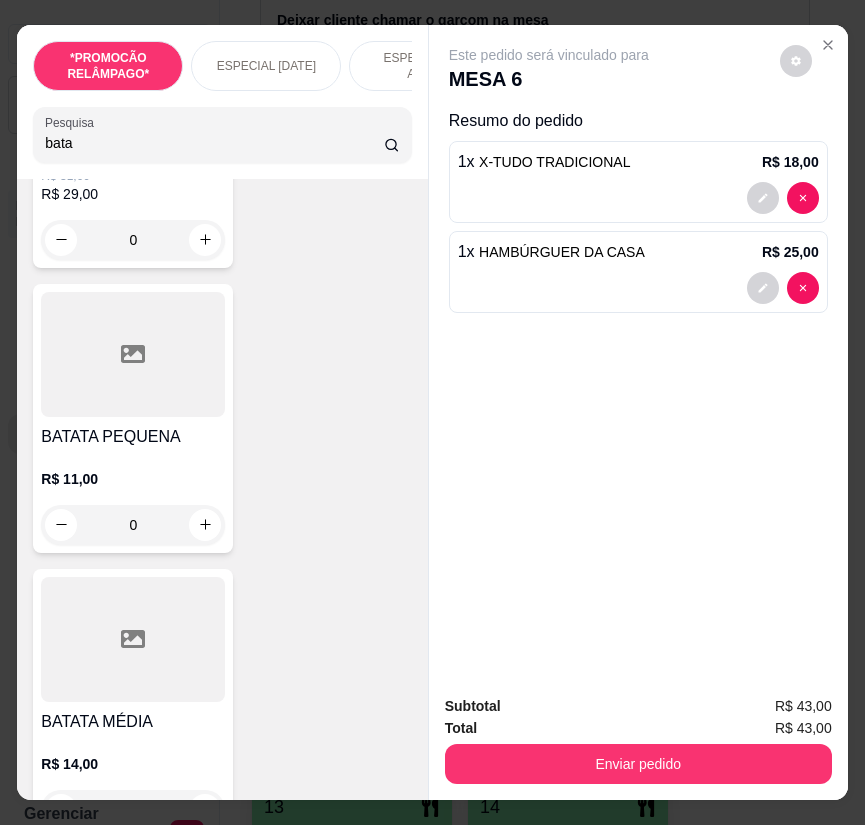type on "bata" 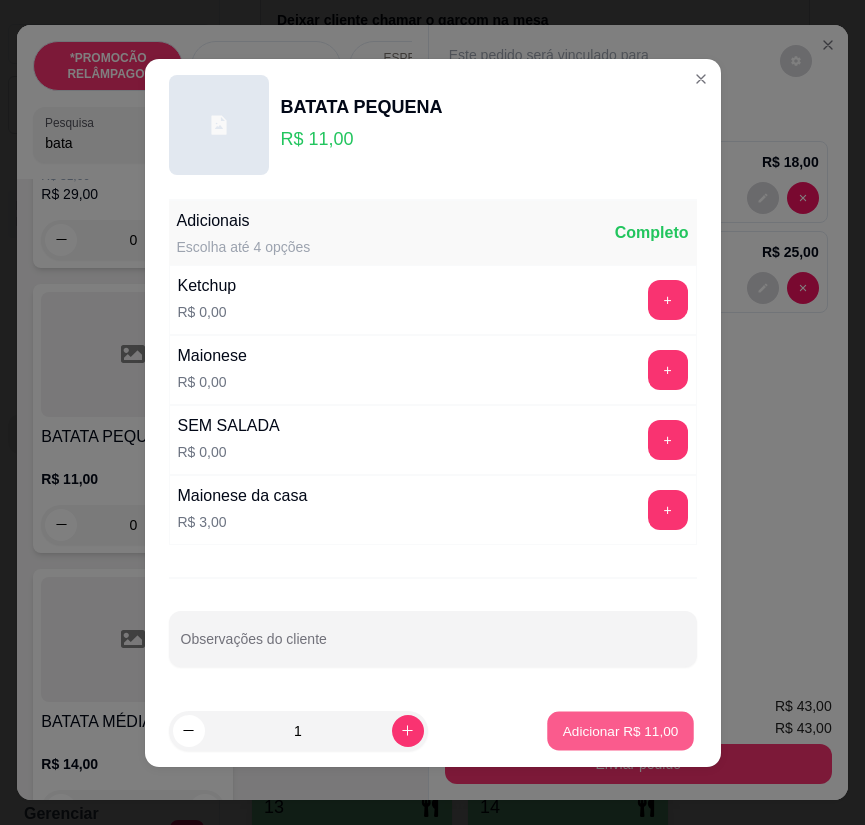 click on "Adicionar   R$ 11,00" at bounding box center [621, 730] 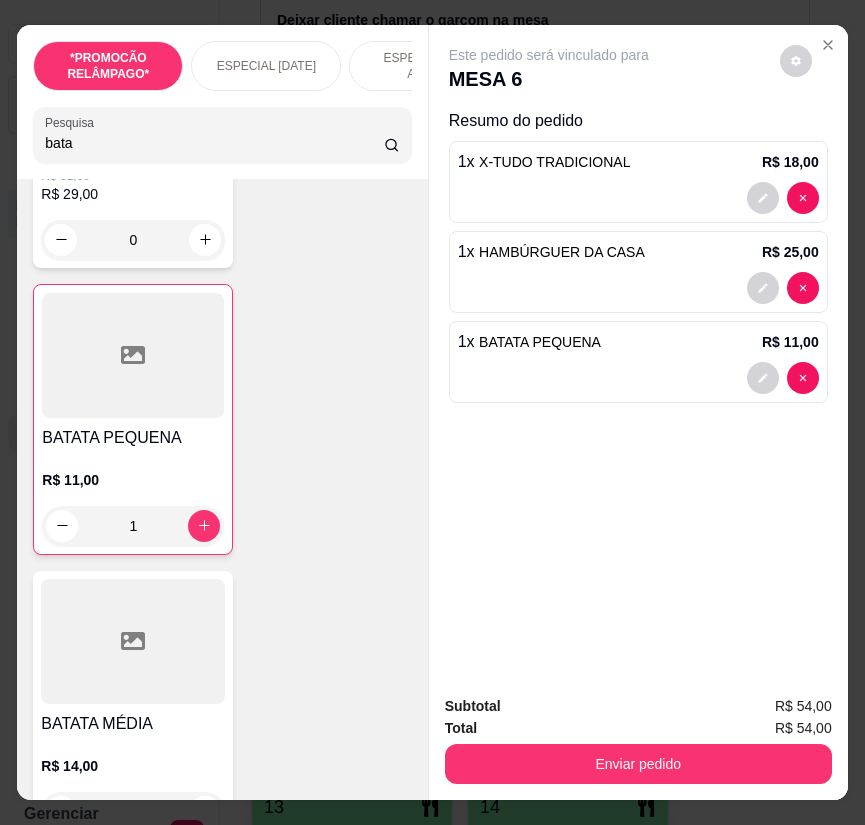 drag, startPoint x: 97, startPoint y: 145, endPoint x: 10, endPoint y: 154, distance: 87.46428 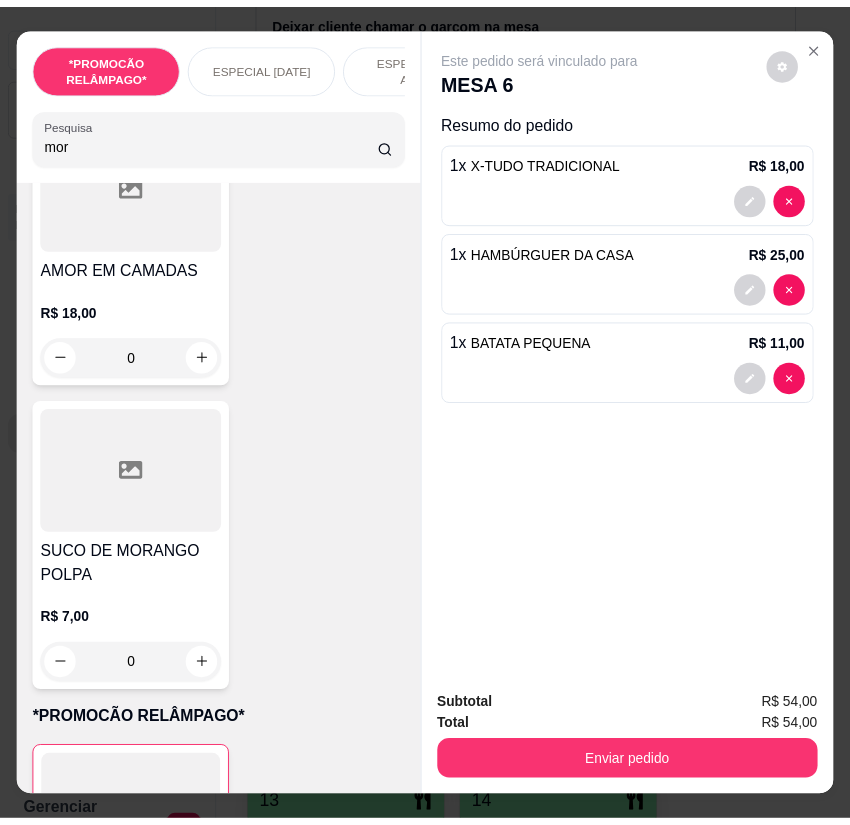 scroll, scrollTop: 0, scrollLeft: 0, axis: both 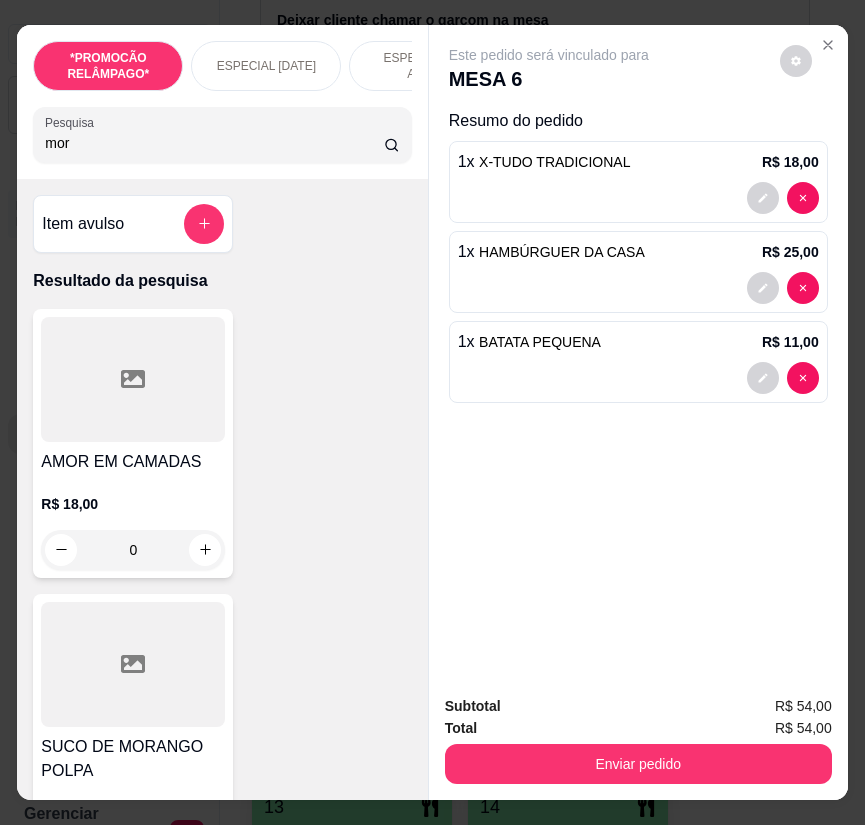 type on "mor" 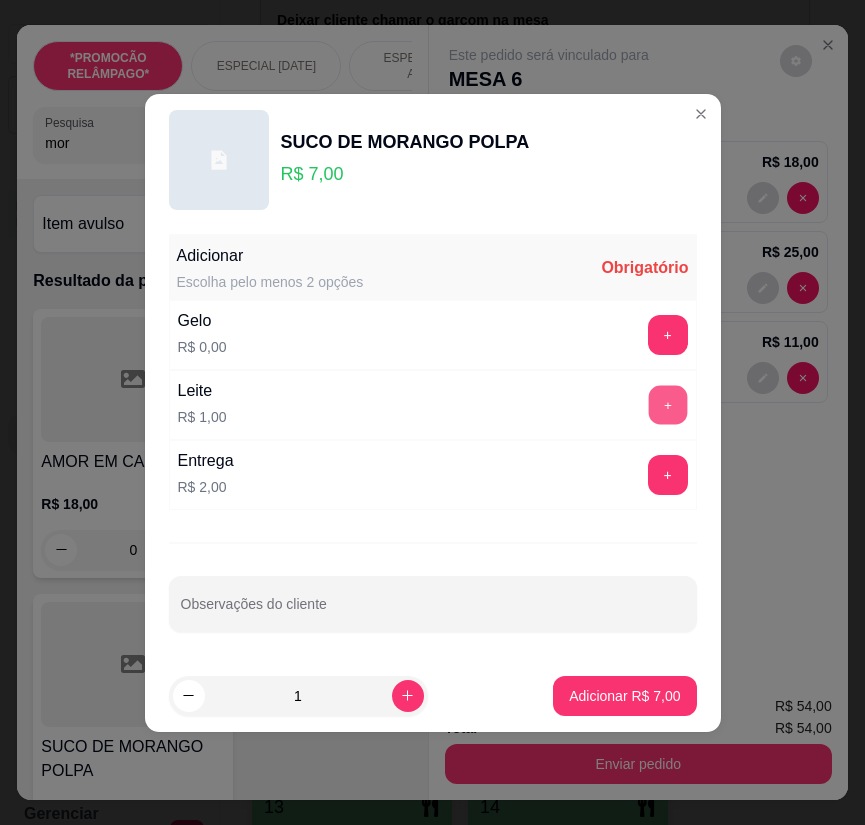 click on "+" at bounding box center (667, 404) 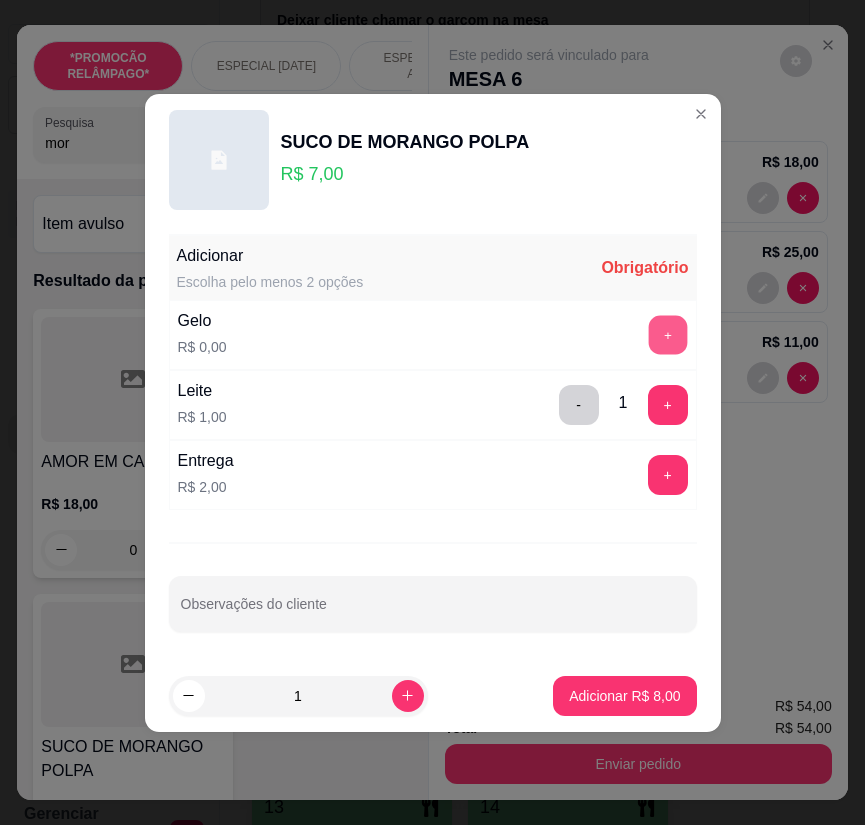 click on "+" at bounding box center (667, 334) 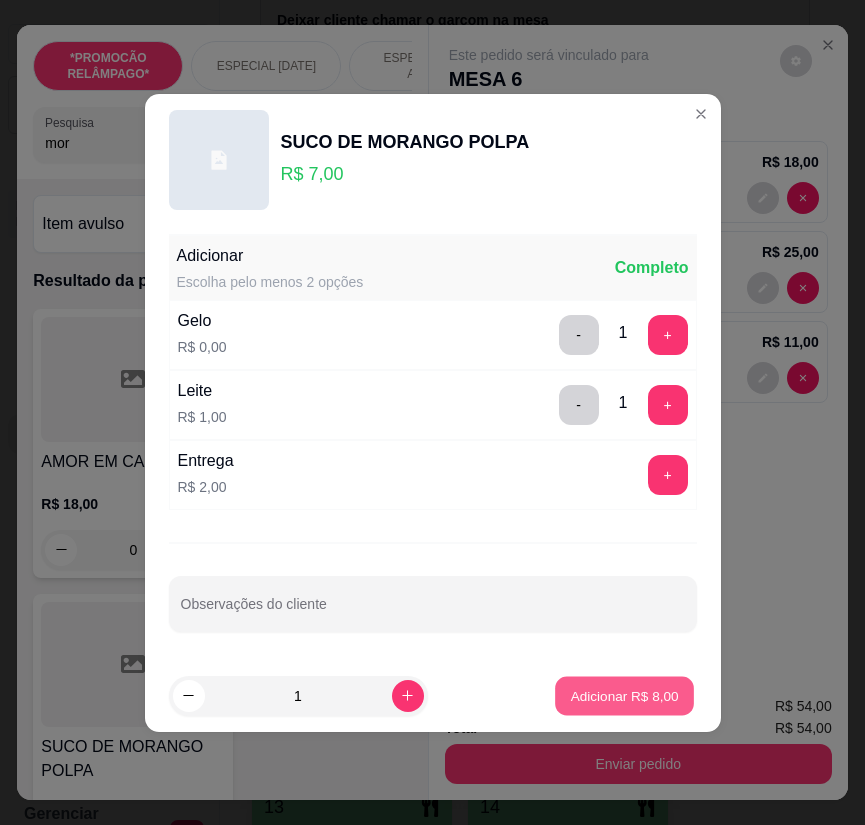 click on "Adicionar   R$ 8,00" at bounding box center [625, 695] 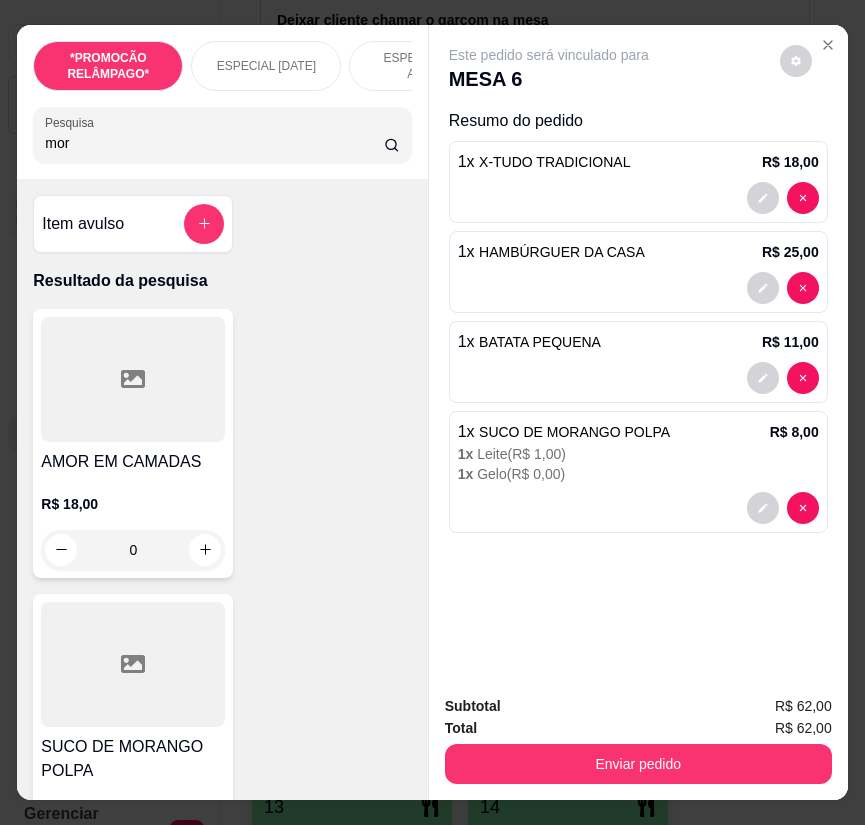 click on "mor" at bounding box center (214, 143) 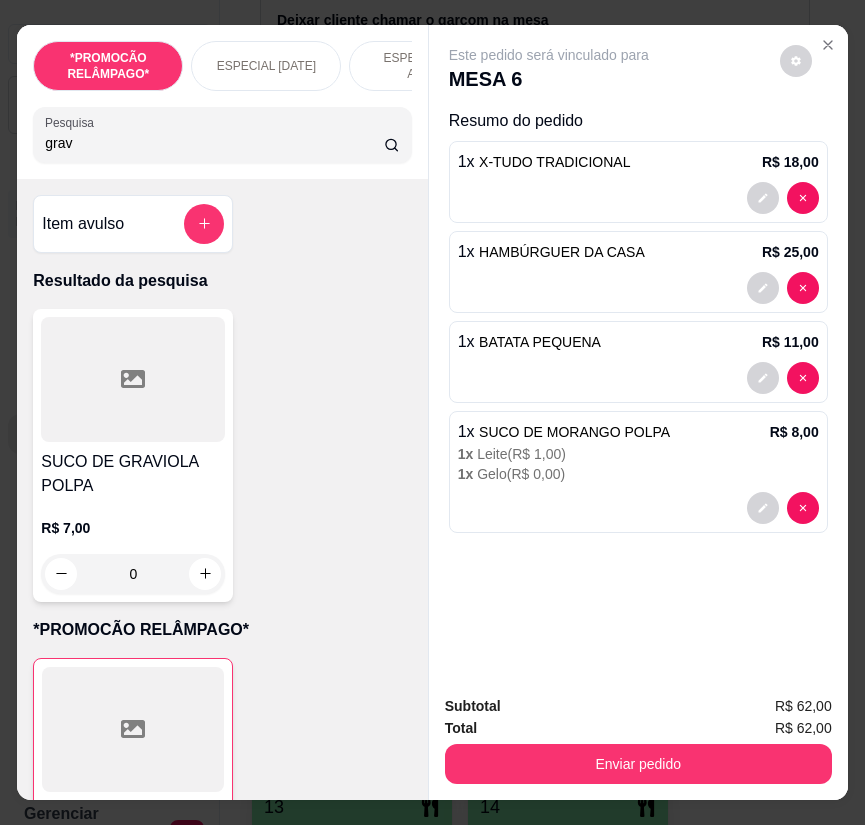 type on "grav" 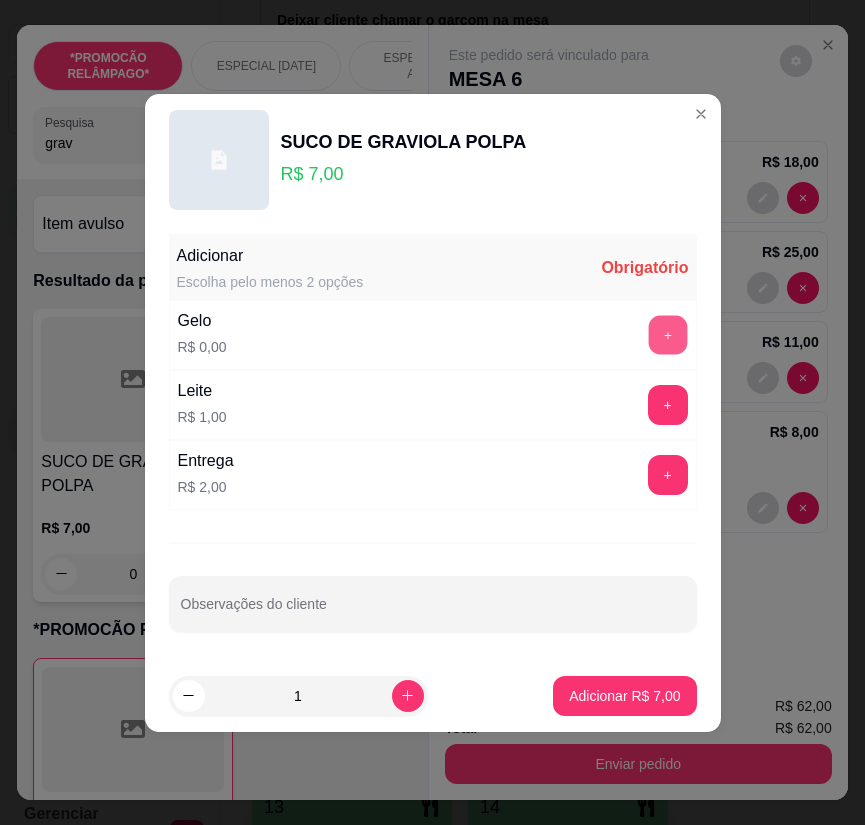 click on "+" at bounding box center (667, 334) 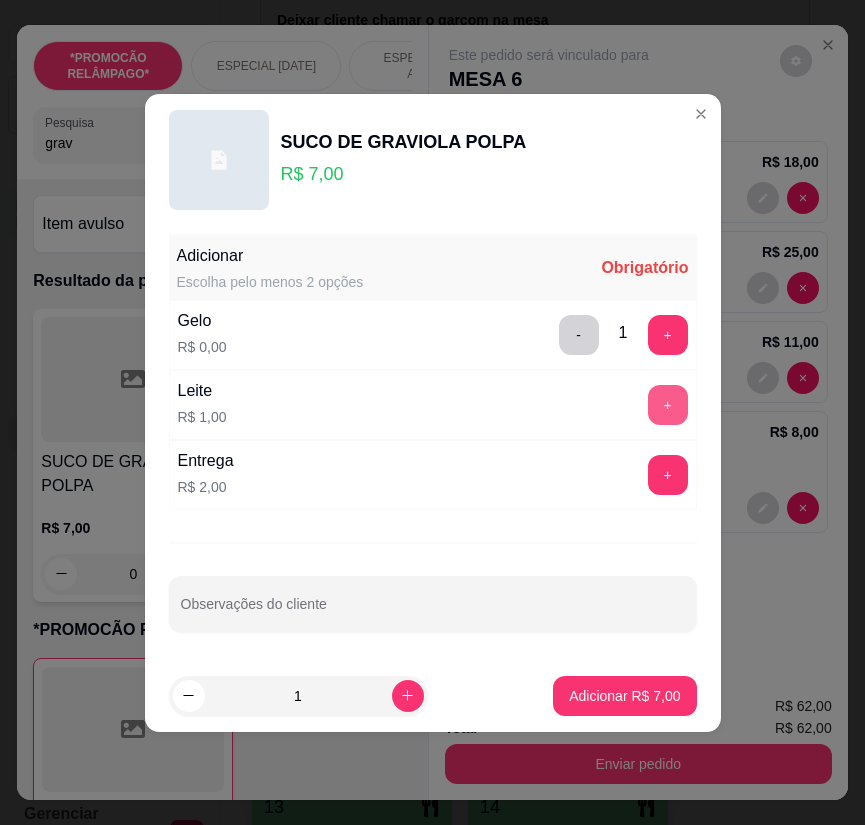 click on "+" at bounding box center [668, 405] 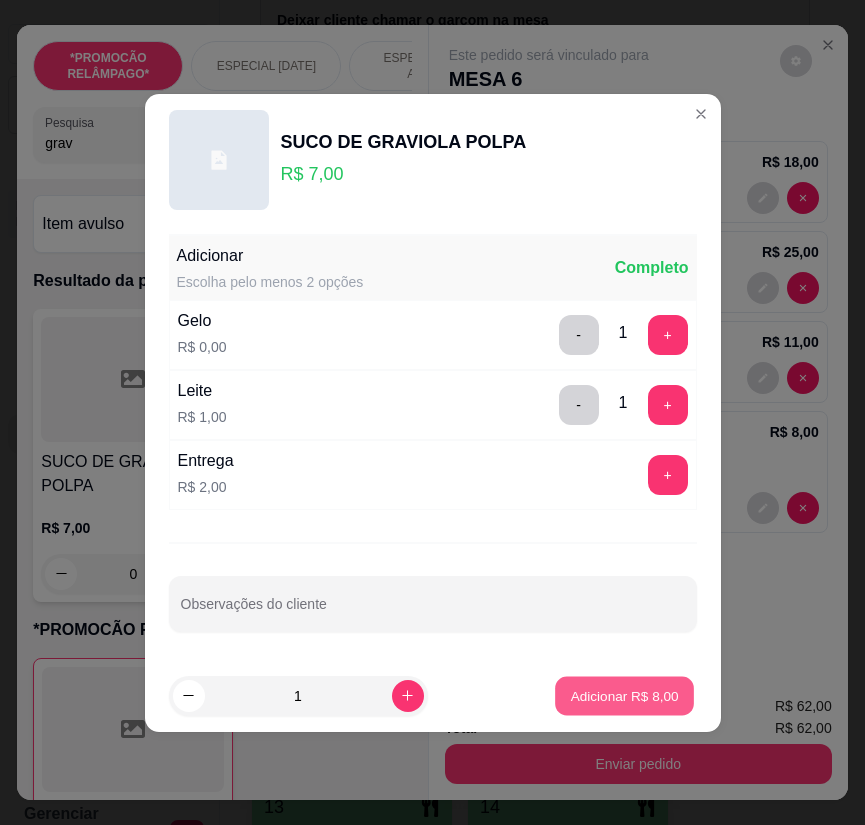 click on "Adicionar   R$ 8,00" at bounding box center (625, 695) 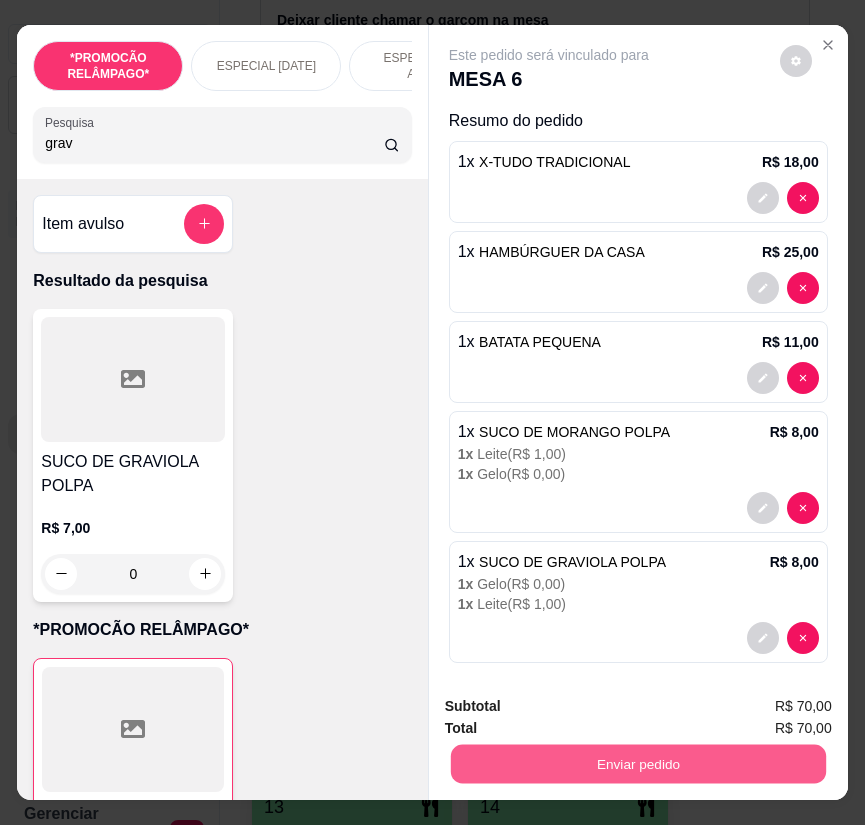 click on "Enviar pedido" at bounding box center (638, 764) 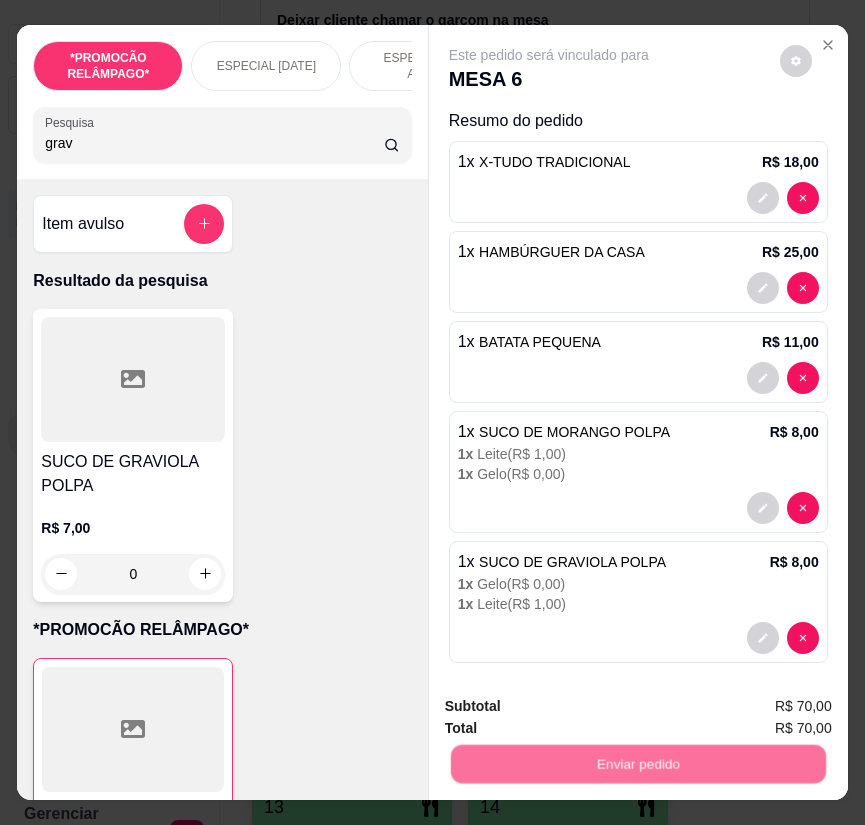 click on "Não registrar e enviar pedido" at bounding box center (570, 708) 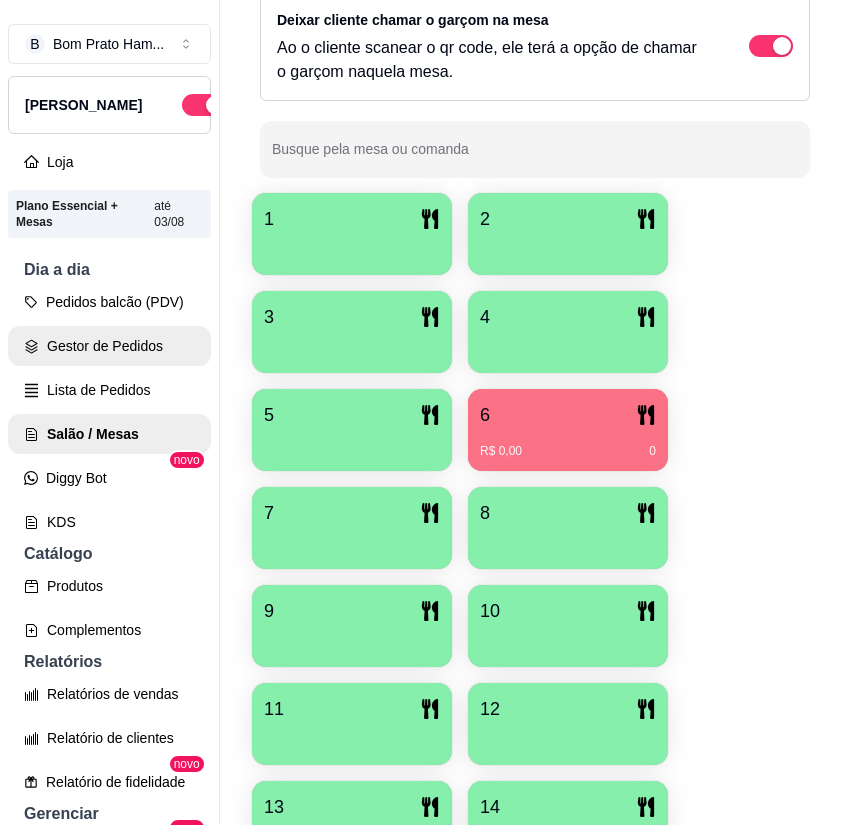 click on "Gestor de Pedidos" at bounding box center (109, 346) 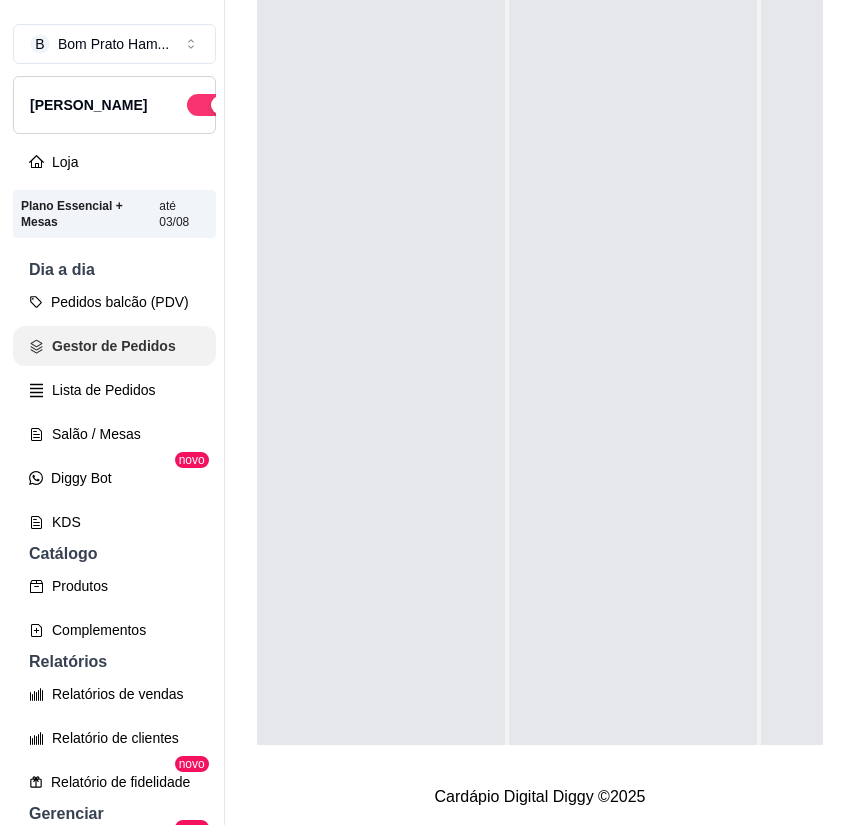 scroll, scrollTop: 0, scrollLeft: 0, axis: both 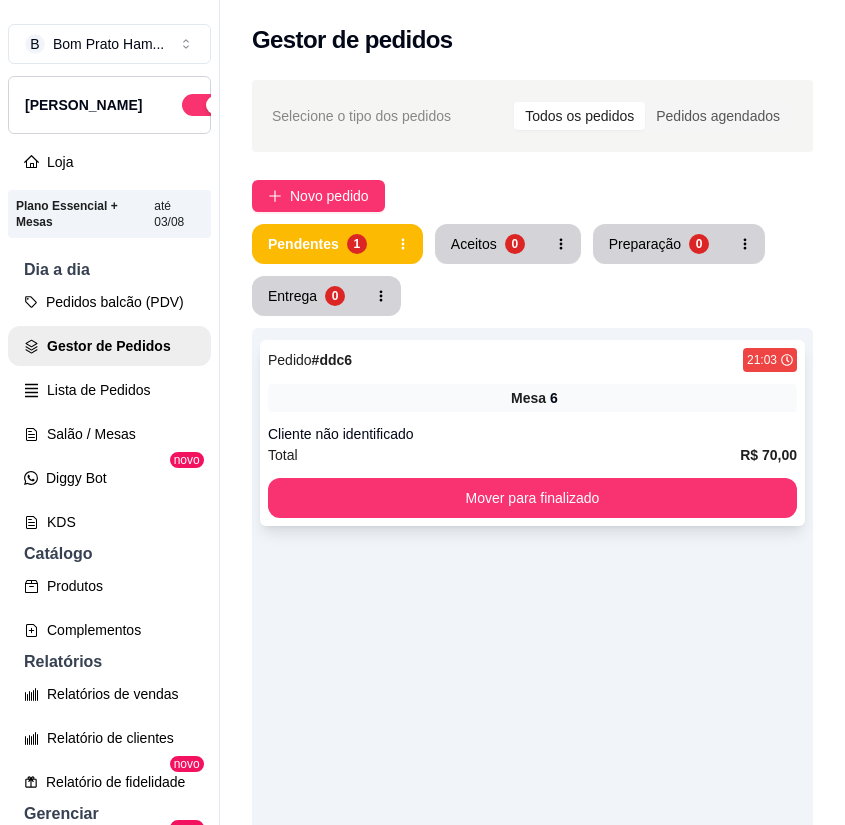 click on "Pedido  # ddc6 21:03" at bounding box center [532, 360] 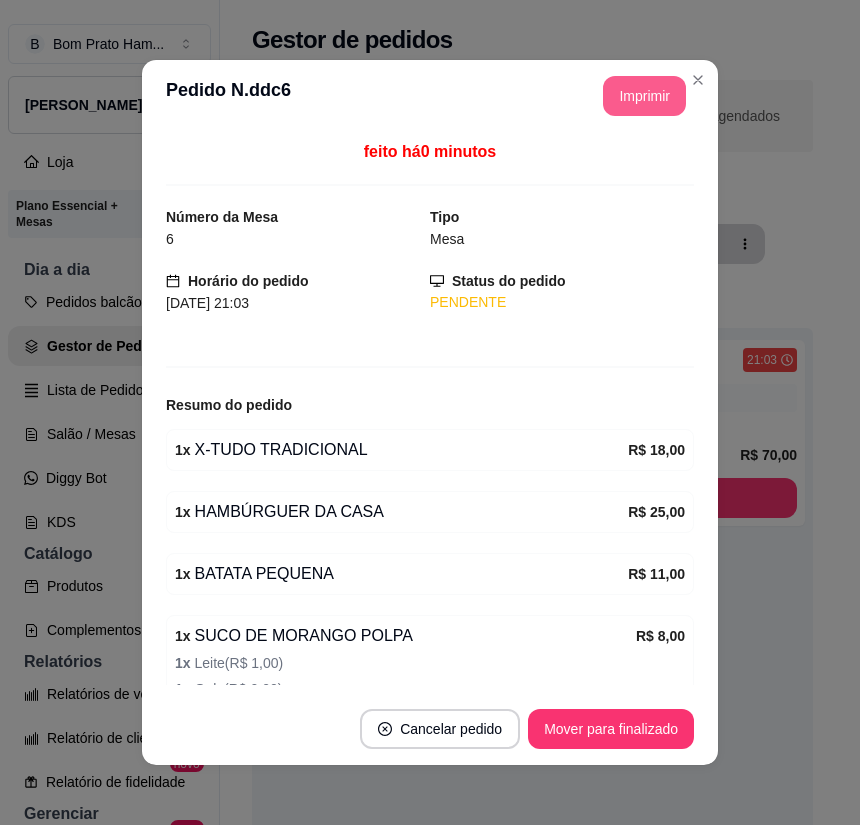 click on "Imprimir" at bounding box center [644, 96] 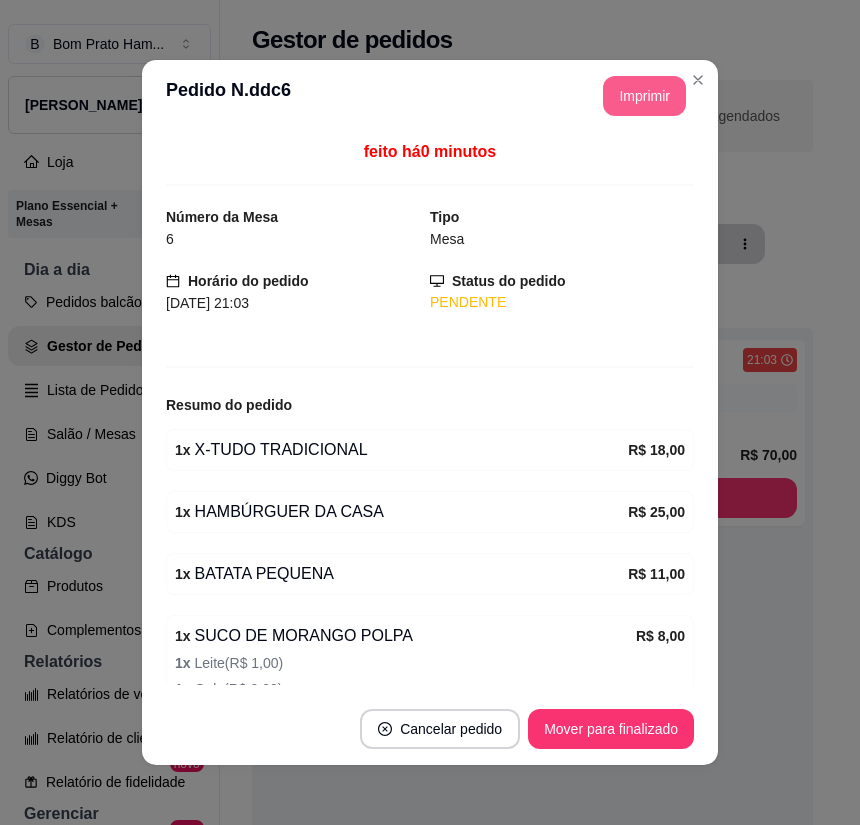 scroll, scrollTop: 0, scrollLeft: 0, axis: both 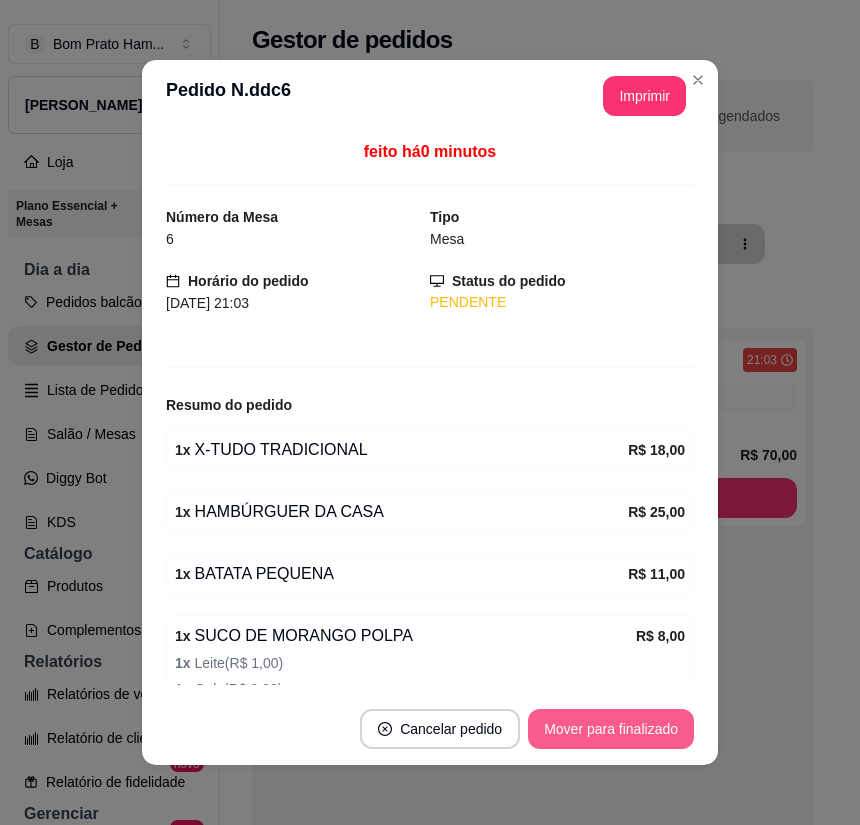 click on "Mover para finalizado" at bounding box center [611, 729] 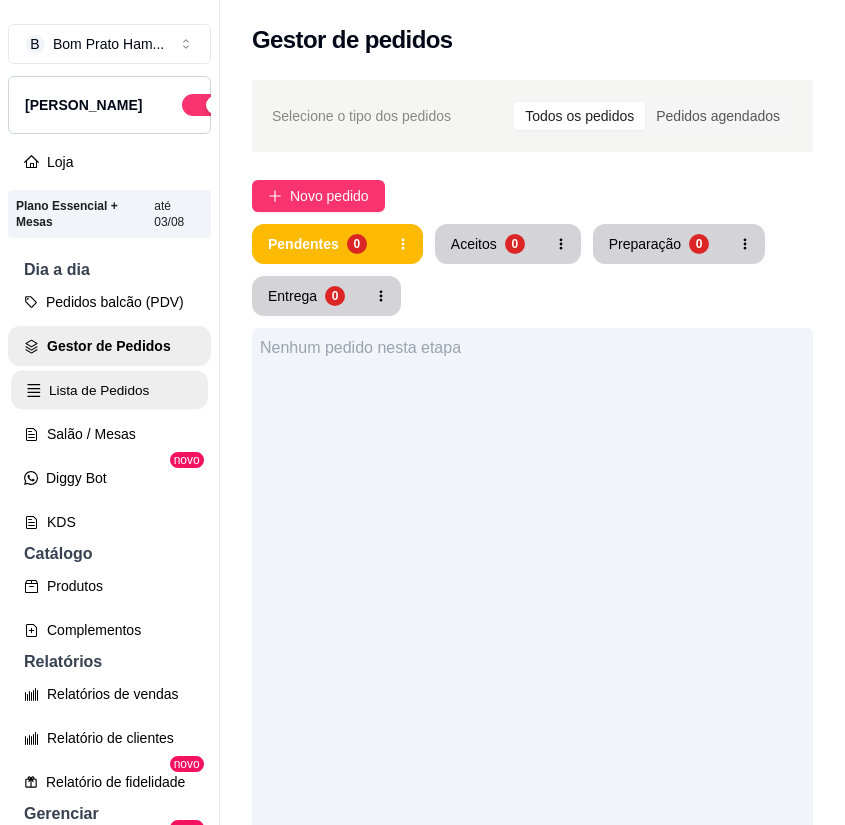 click on "Lista de Pedidos" at bounding box center (109, 390) 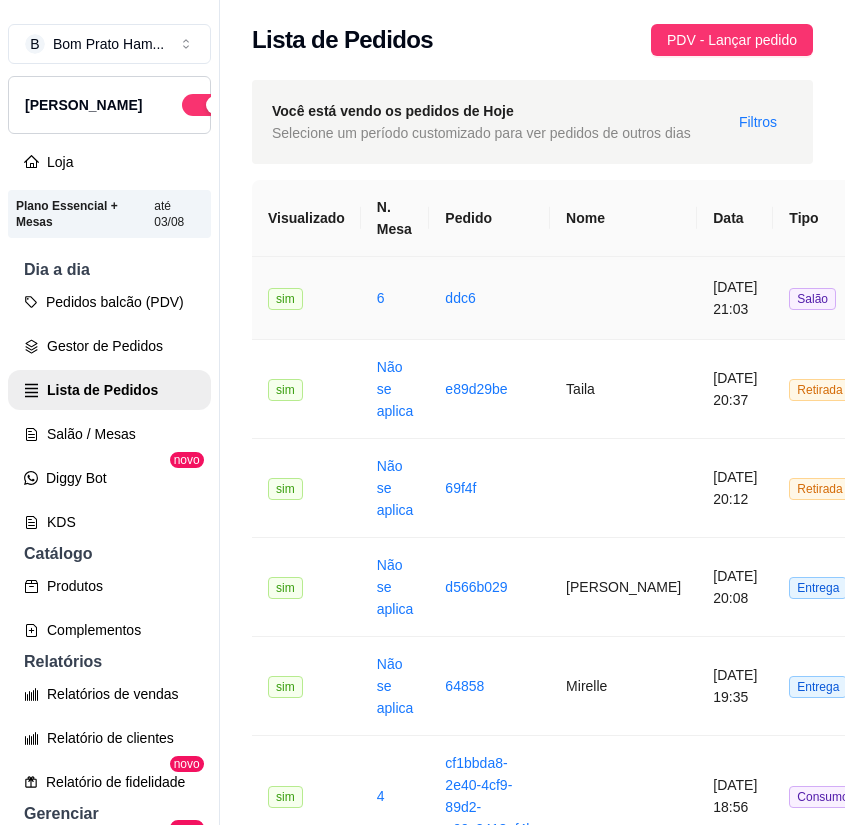 click on "ddc6" at bounding box center (489, 298) 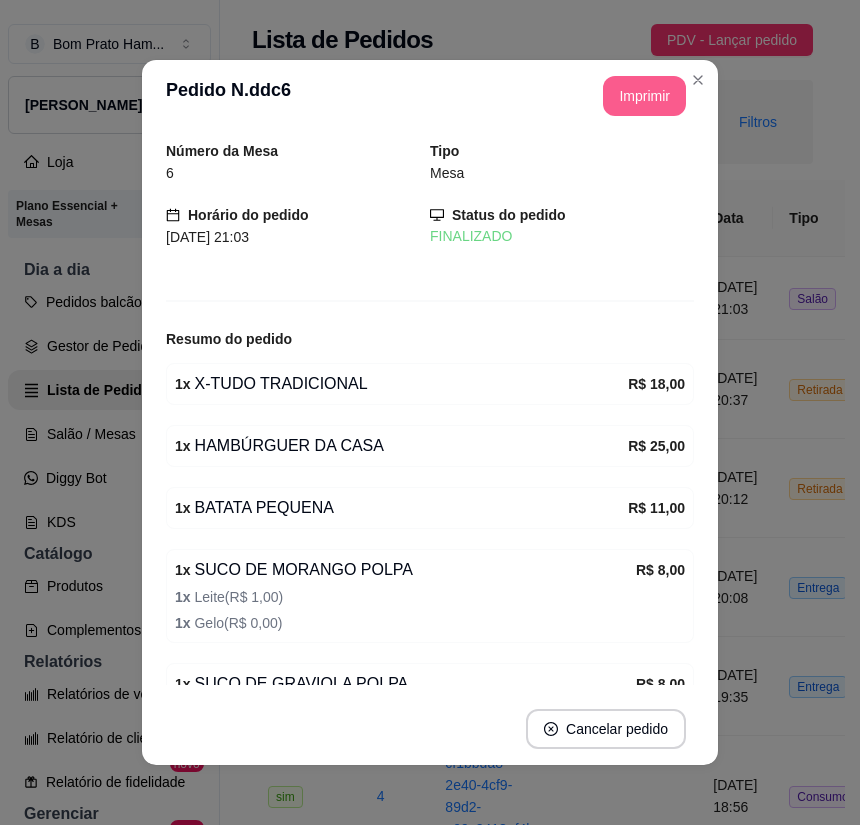 click on "Imprimir" at bounding box center [644, 96] 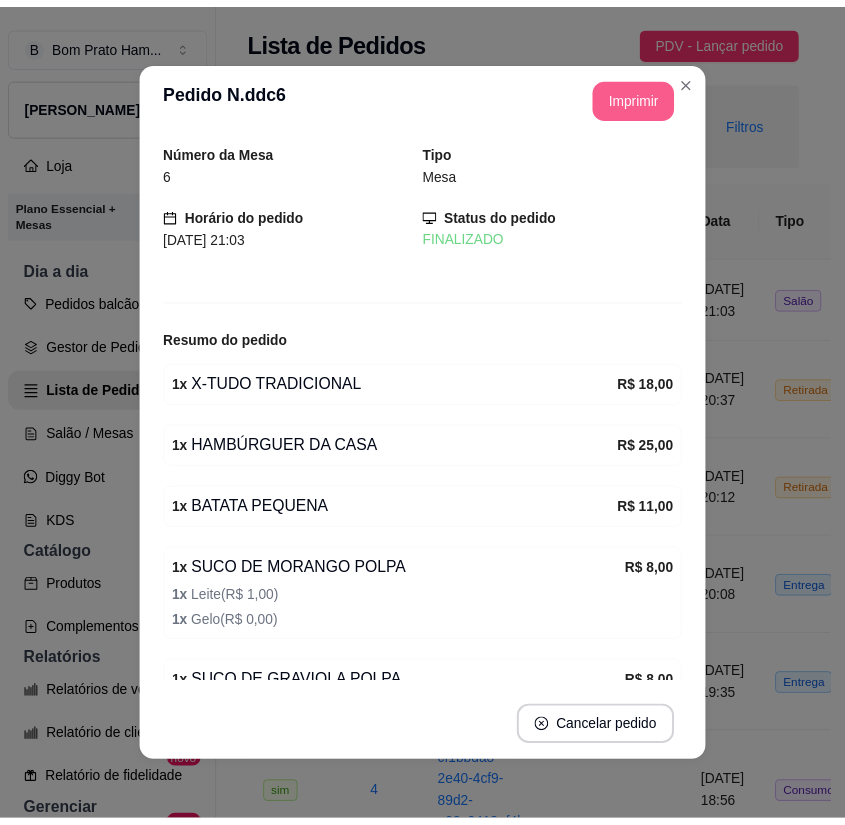 scroll, scrollTop: 0, scrollLeft: 0, axis: both 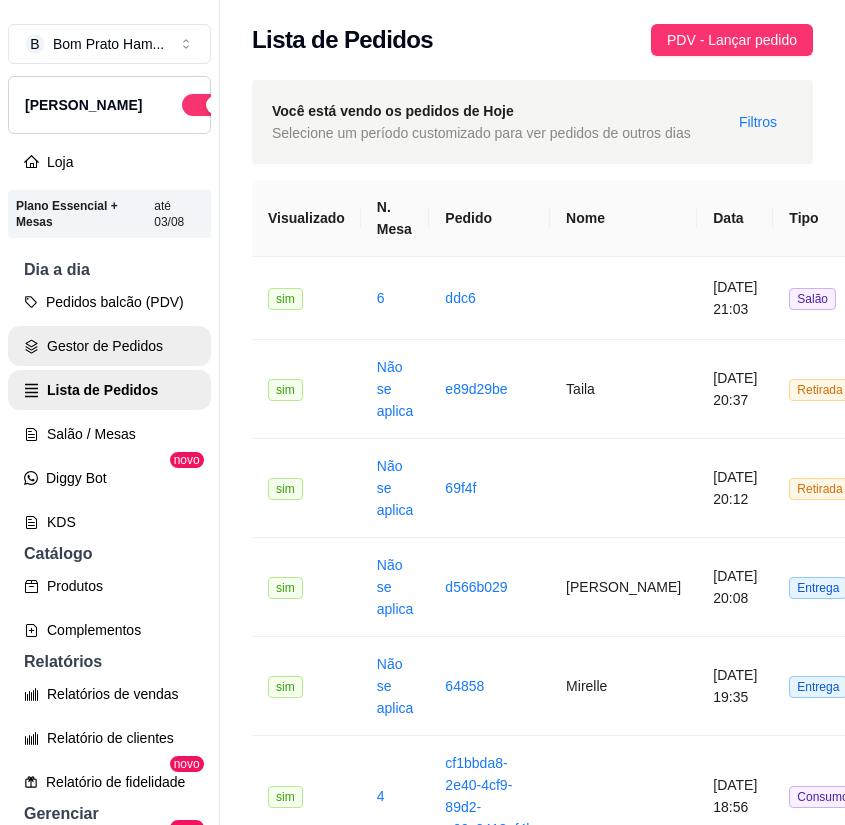 click on "Gestor de Pedidos" at bounding box center (109, 346) 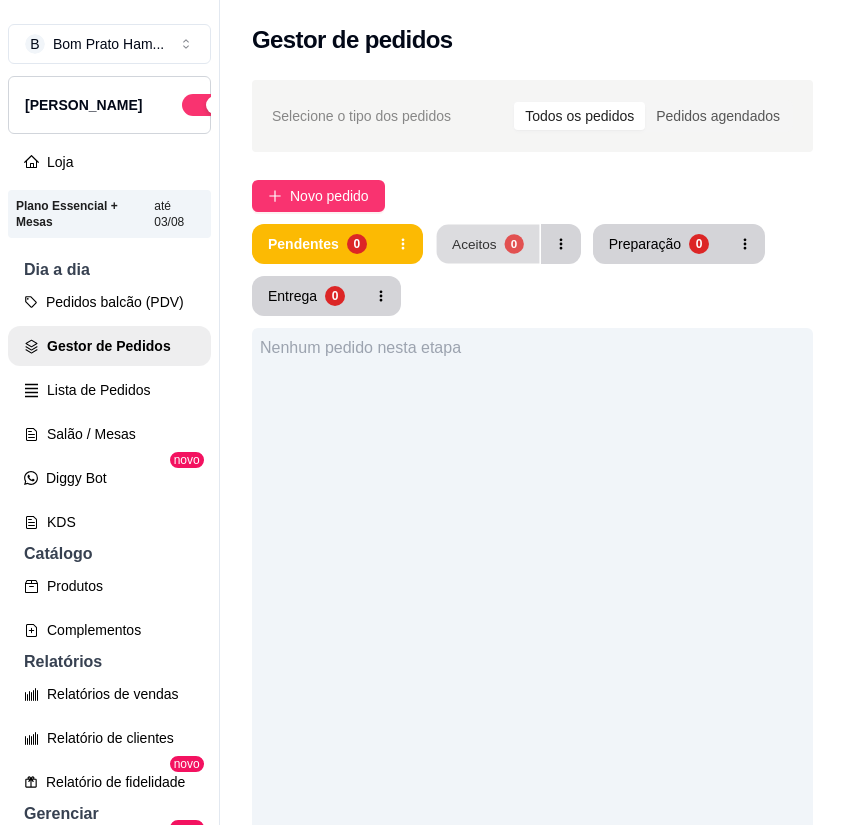 click on "Aceitos 0" at bounding box center (487, 244) 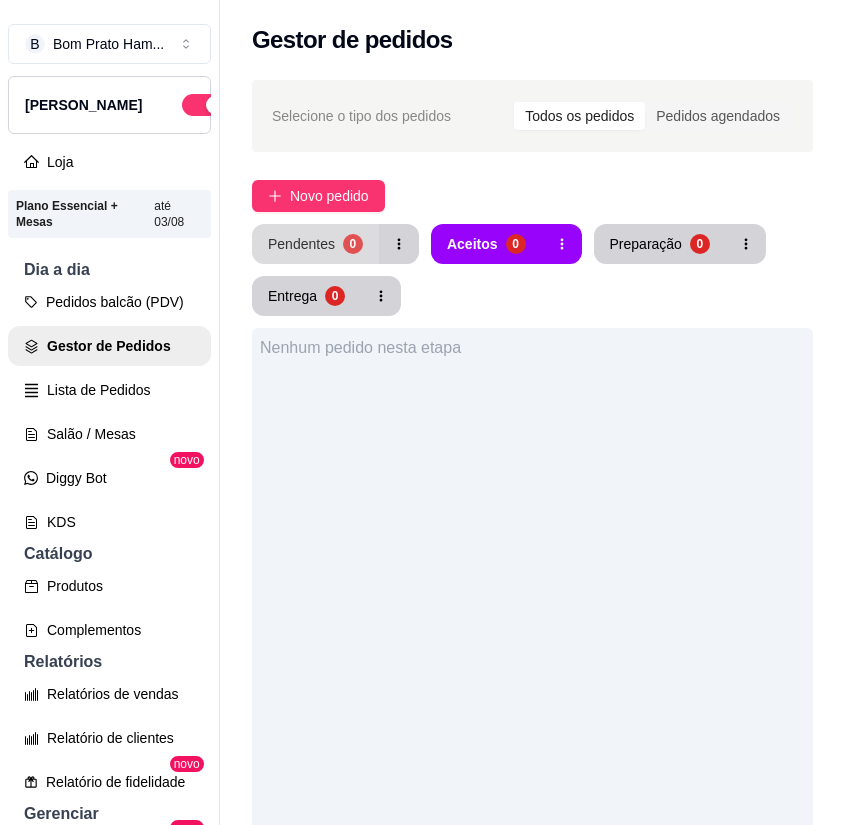 click on "Pendentes 0" at bounding box center (315, 244) 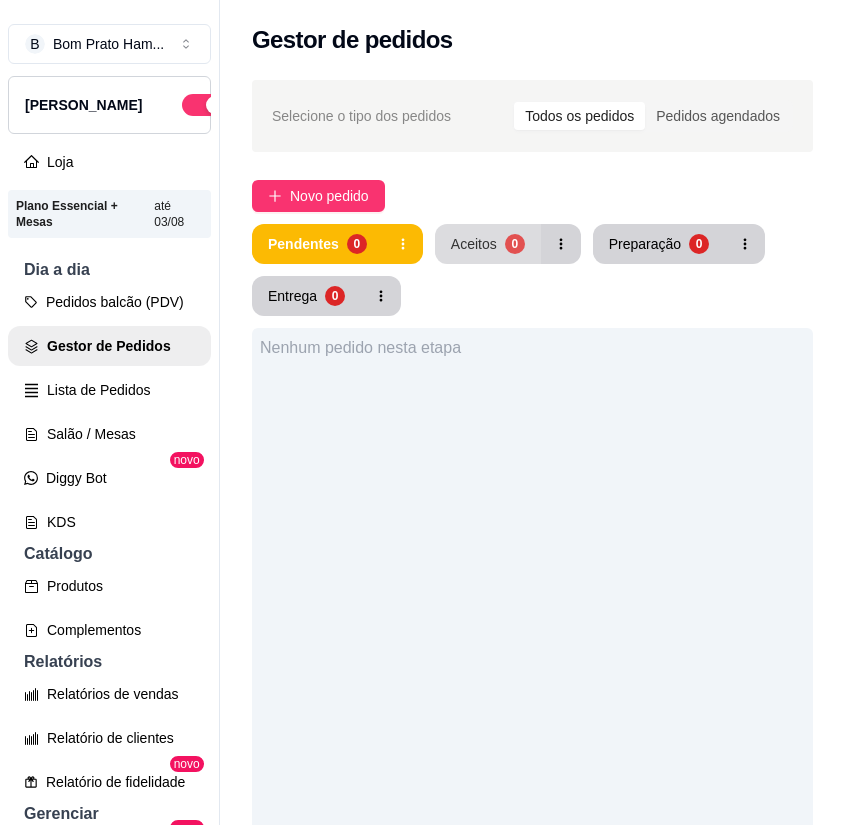 click on "Aceitos 0" at bounding box center [488, 244] 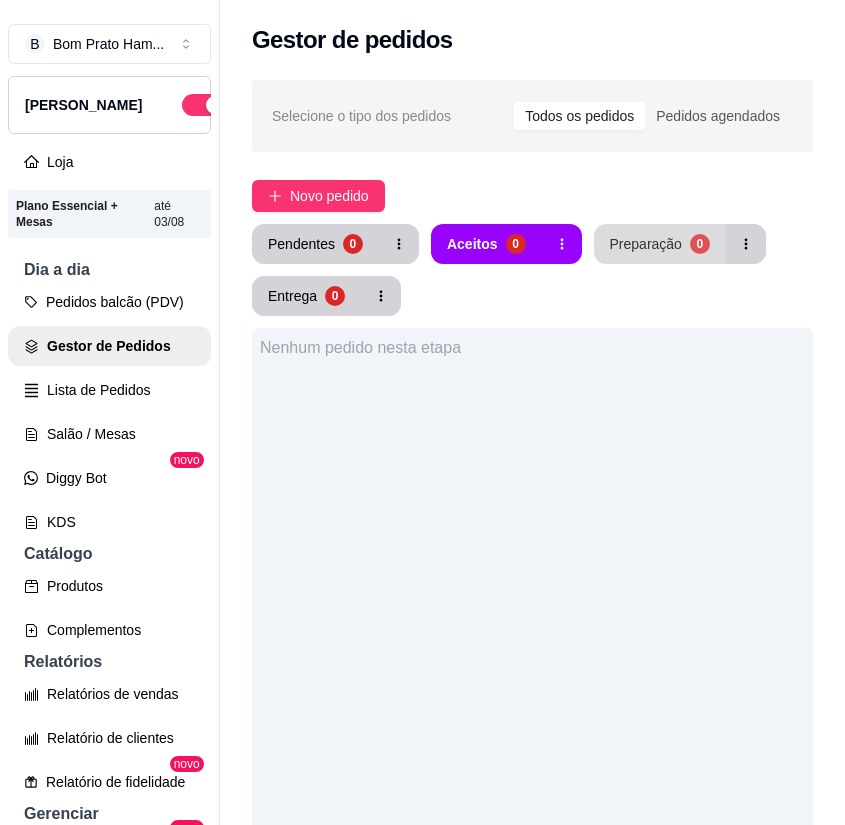 click on "Preparação" at bounding box center (646, 244) 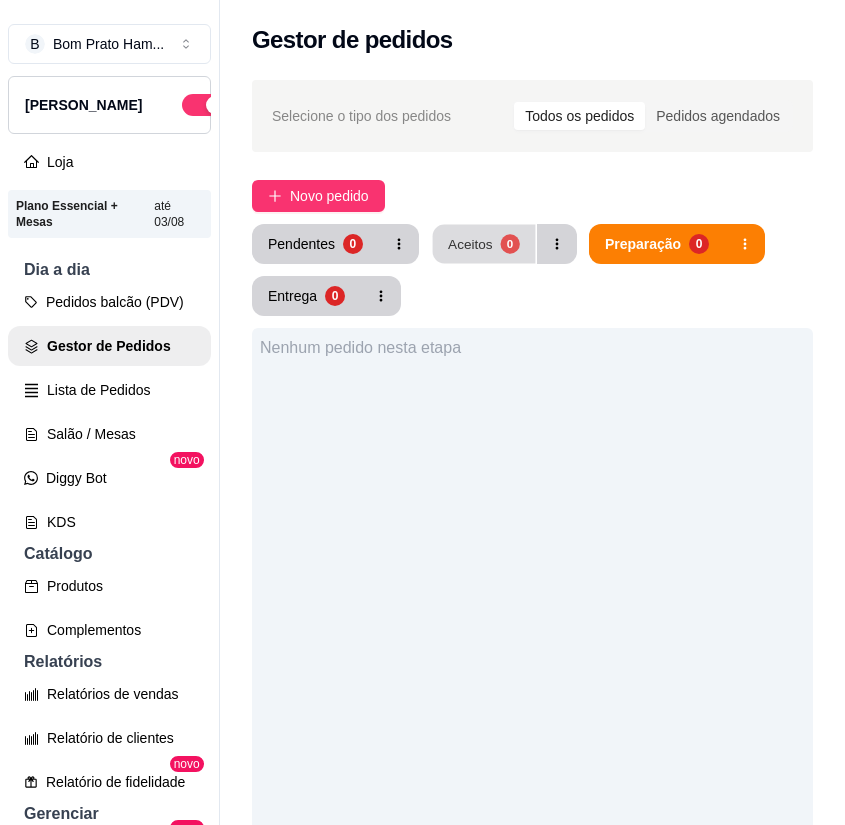 click on "Aceitos" at bounding box center [470, 243] 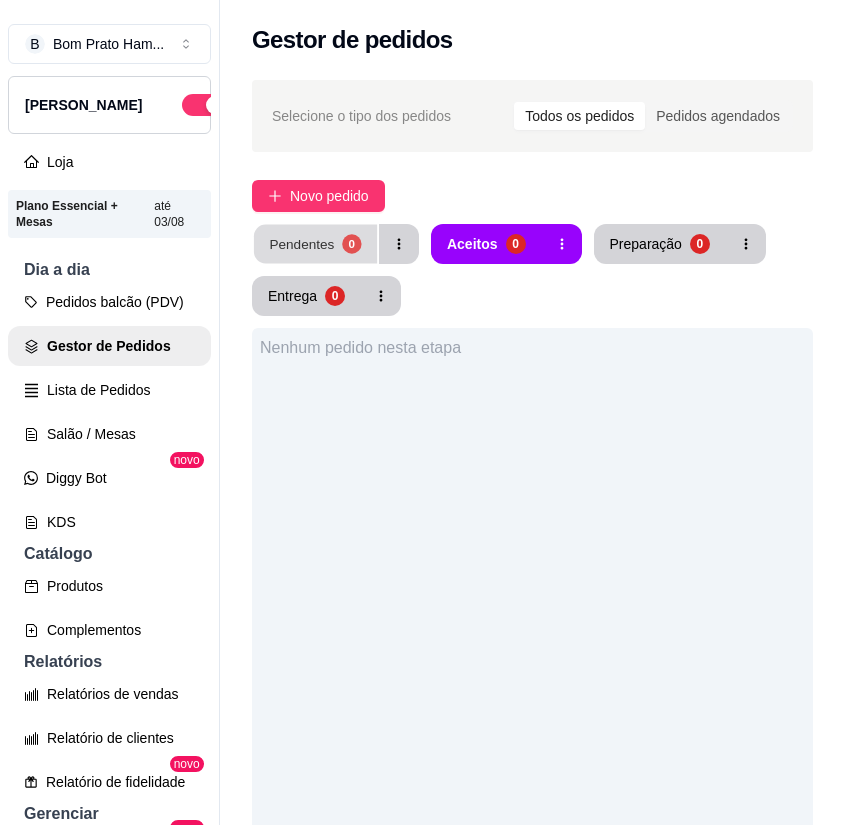 click on "Pendentes" at bounding box center (301, 243) 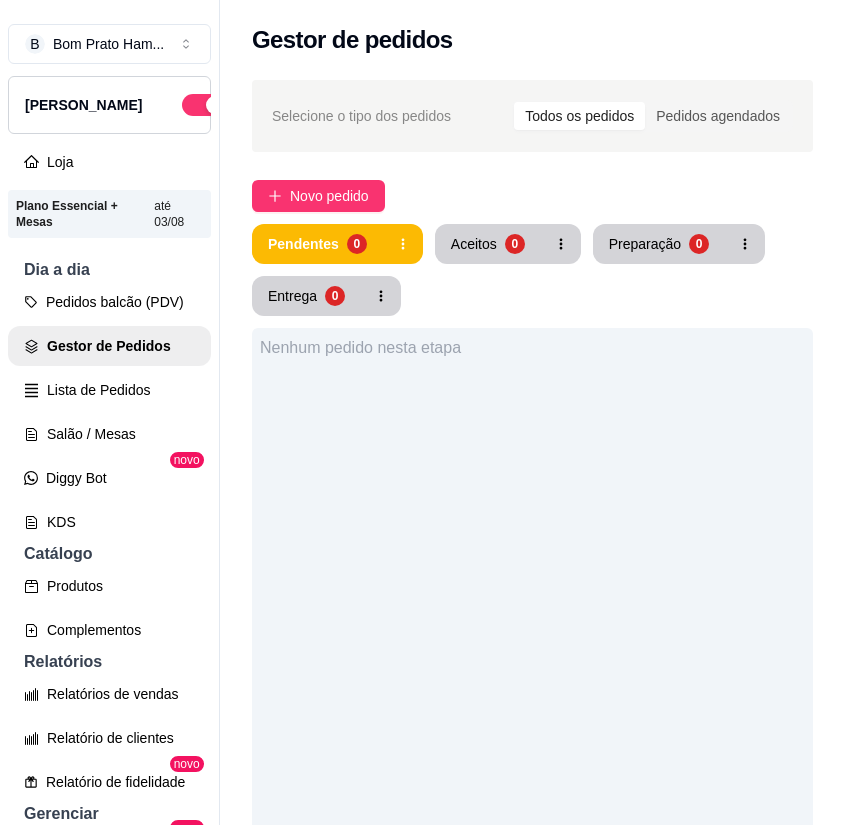 type 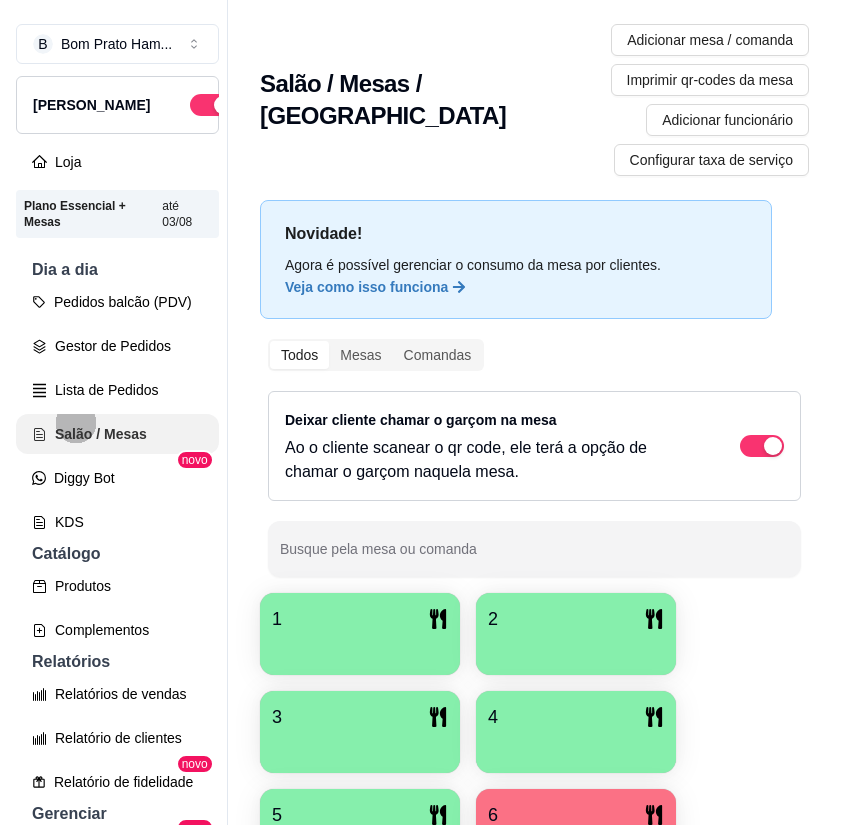 scroll, scrollTop: 0, scrollLeft: 0, axis: both 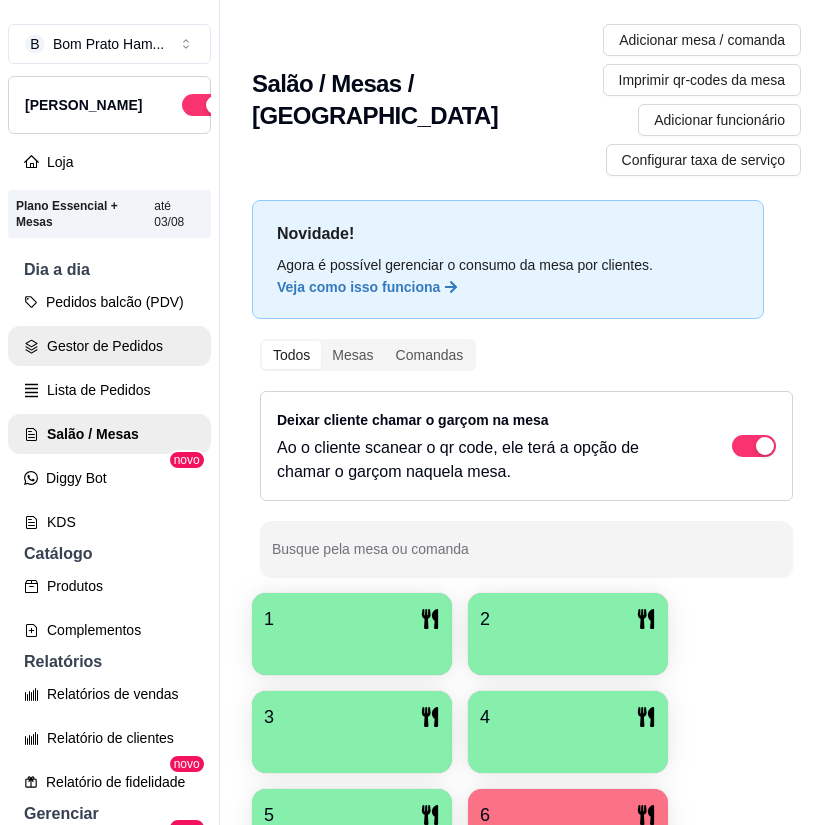 click on "Gestor de Pedidos" at bounding box center (109, 346) 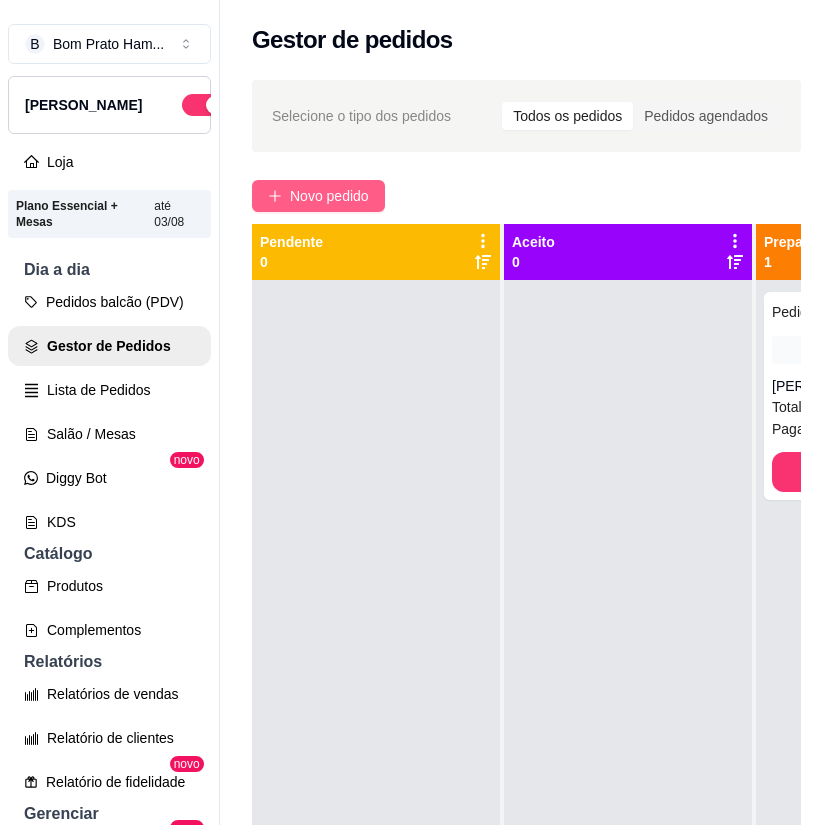 click on "Novo pedido" at bounding box center [329, 196] 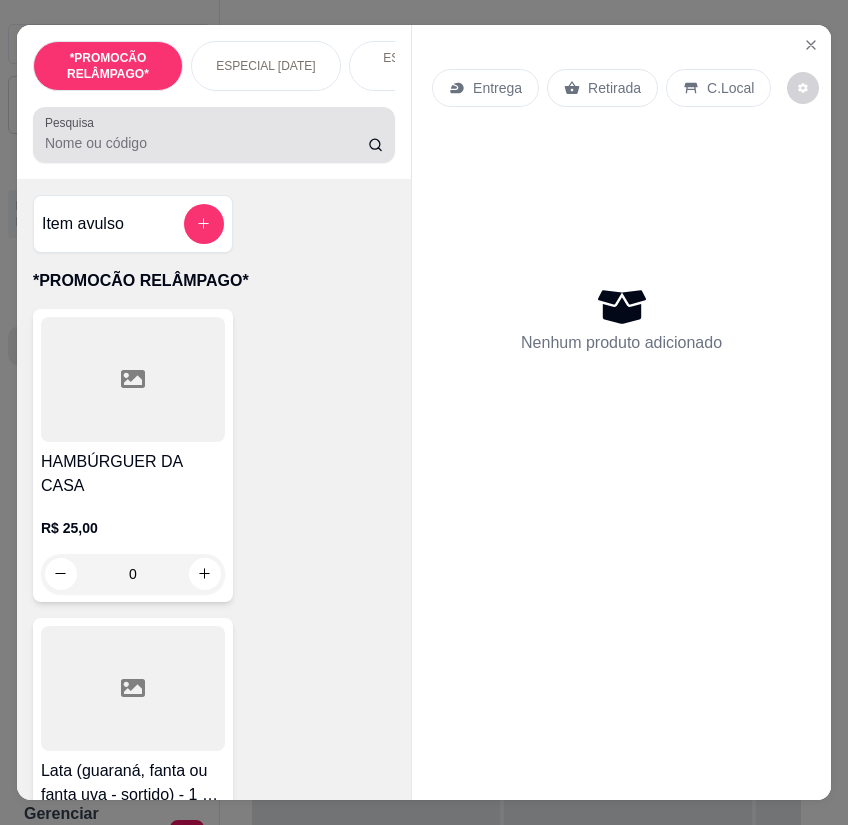 click on "Pesquisa" at bounding box center (206, 143) 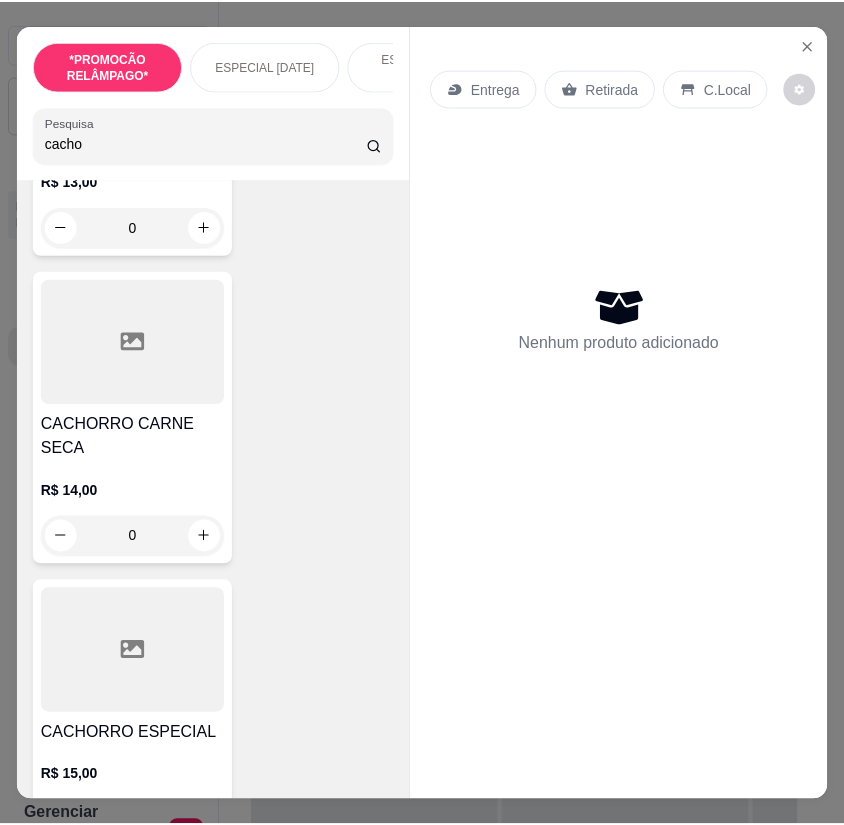 scroll, scrollTop: 2900, scrollLeft: 0, axis: vertical 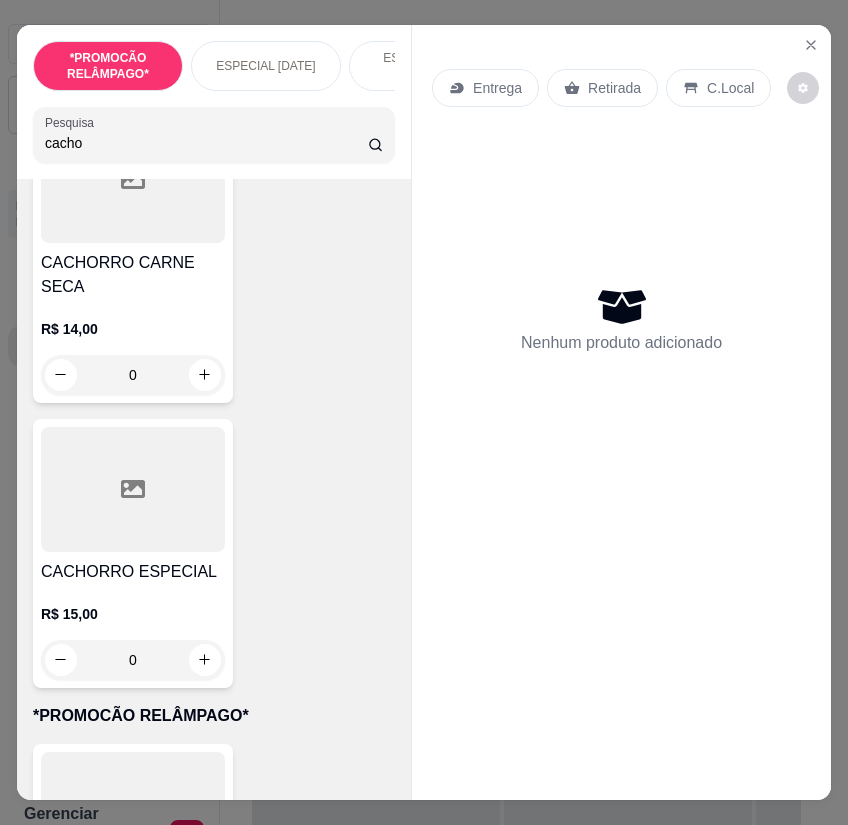 type on "cacho" 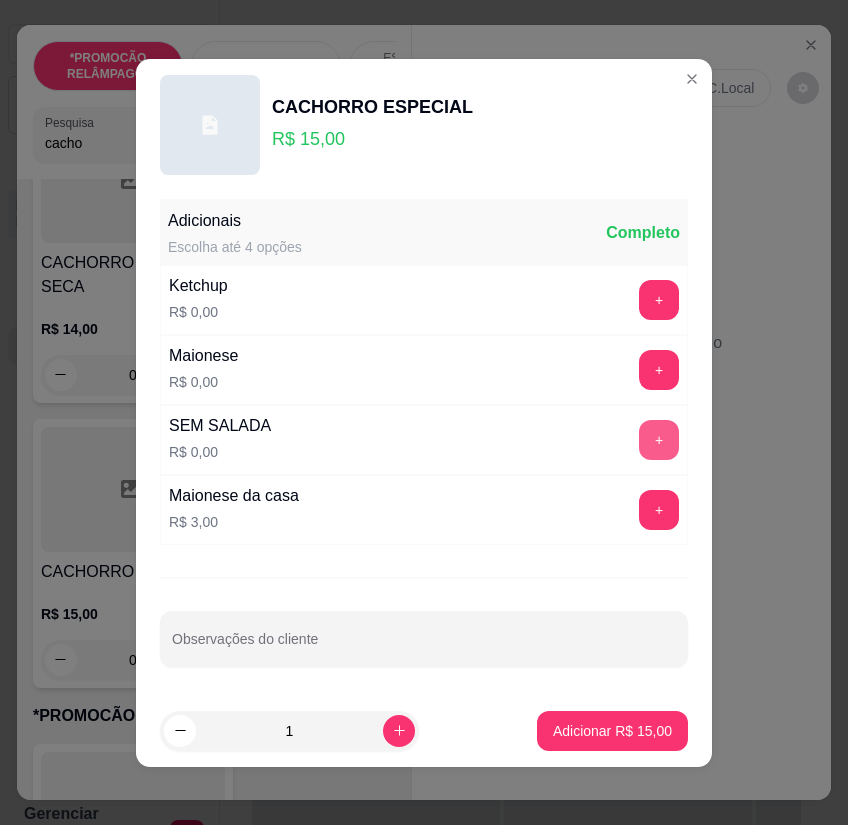 click on "+" at bounding box center [659, 440] 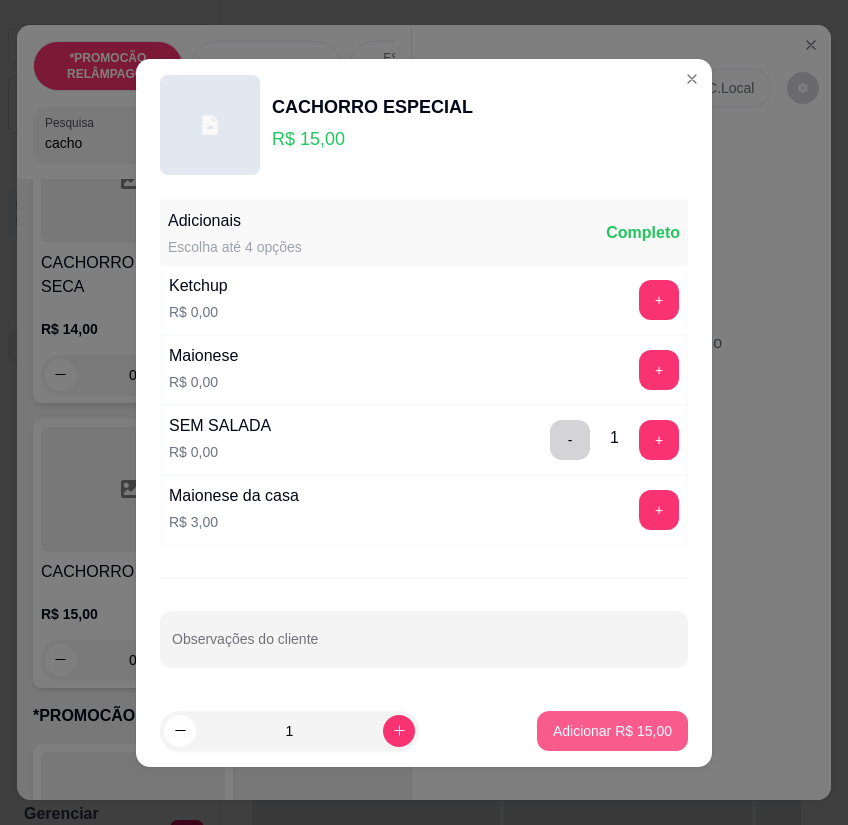 click on "Adicionar   R$ 15,00" at bounding box center [612, 731] 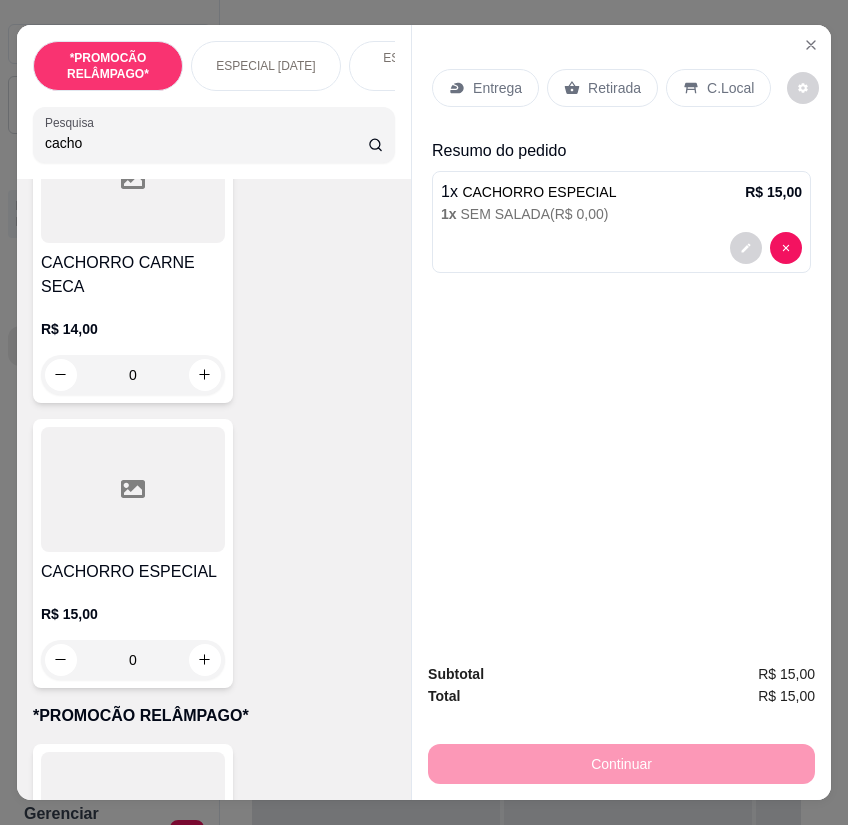 click on "Retirada" at bounding box center (614, 88) 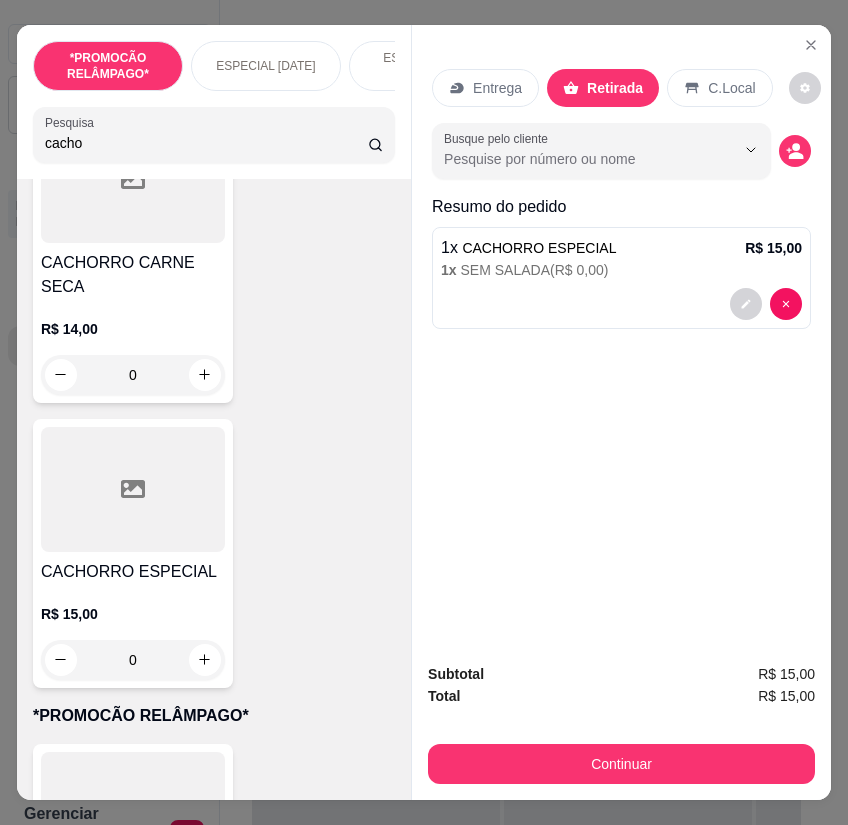 drag, startPoint x: 653, startPoint y: 715, endPoint x: 653, endPoint y: 733, distance: 18 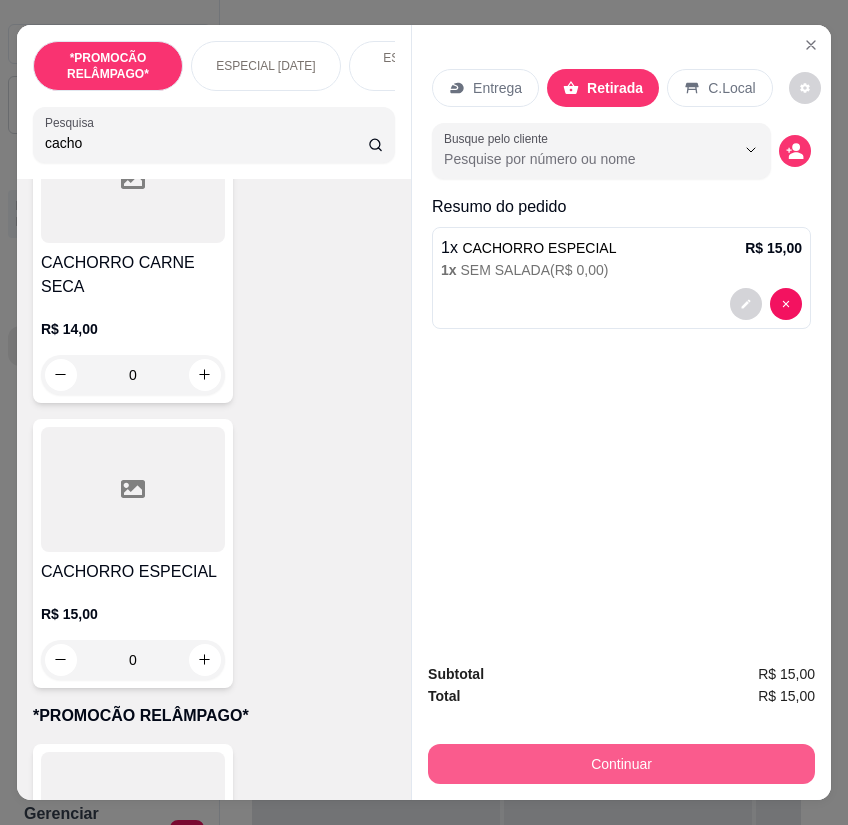 click on "Continuar" at bounding box center [621, 761] 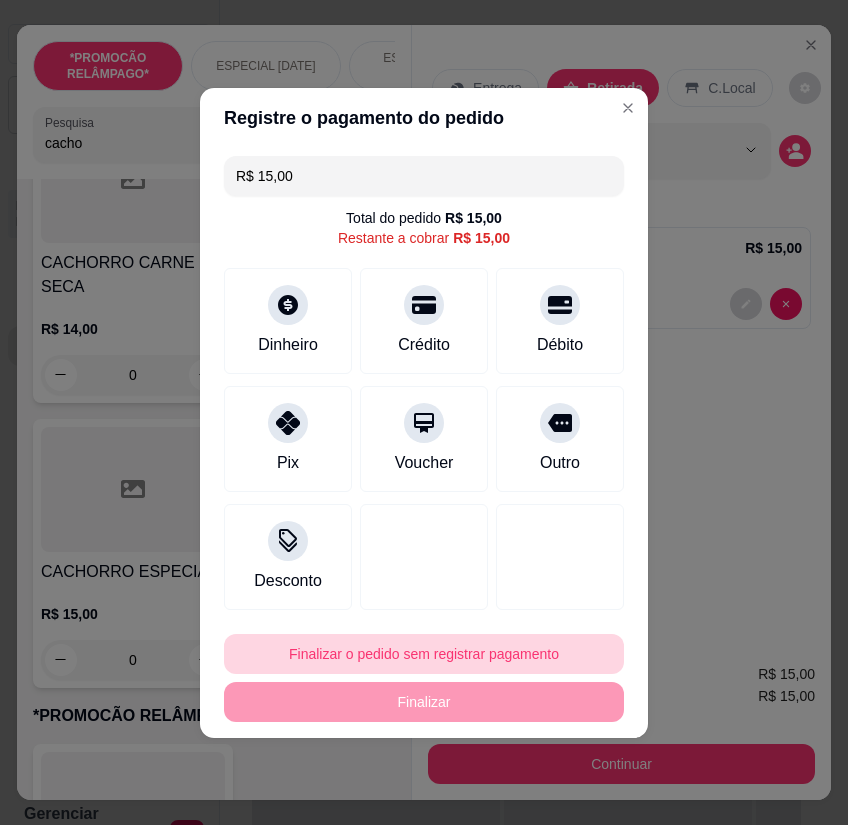 click on "Finalizar o pedido sem registrar pagamento" at bounding box center (424, 654) 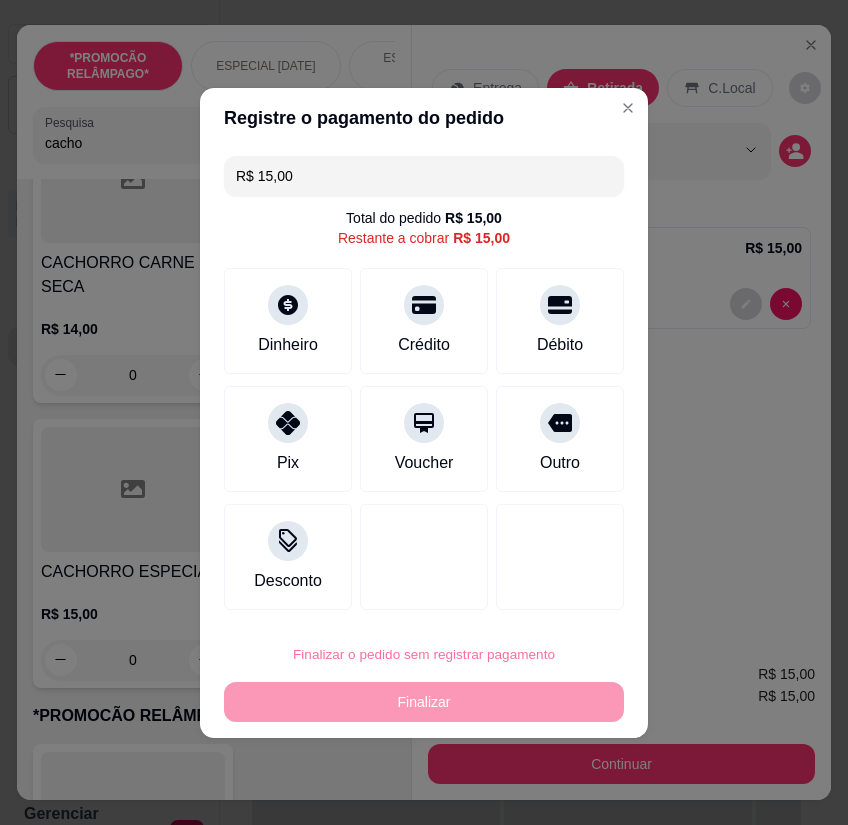 click on "Confirmar" at bounding box center (551, 594) 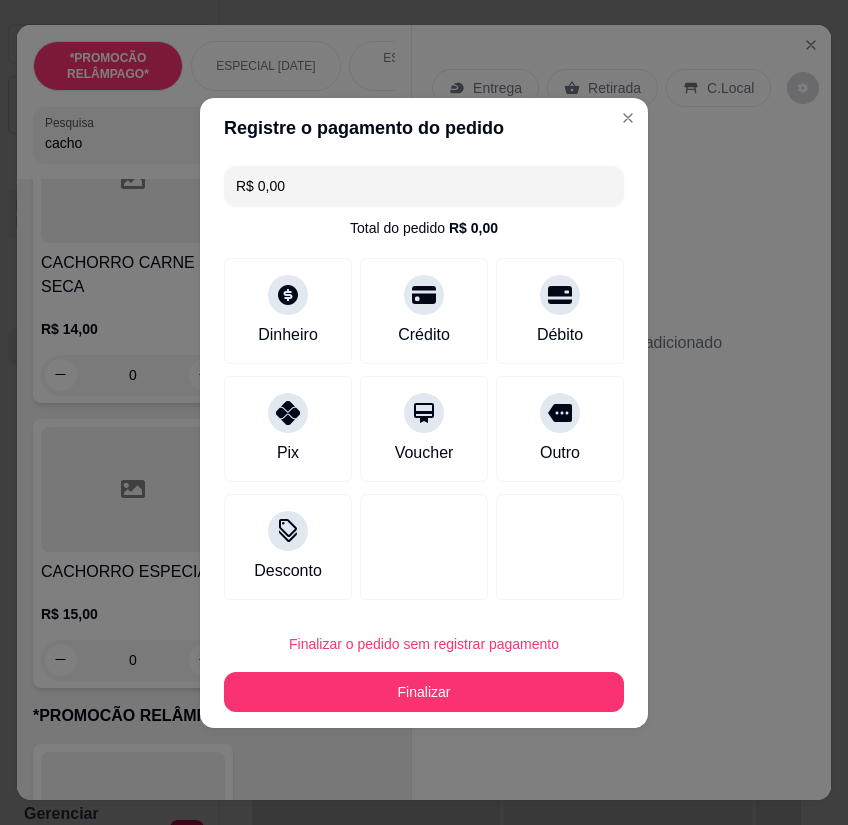type on "R$ 0,00" 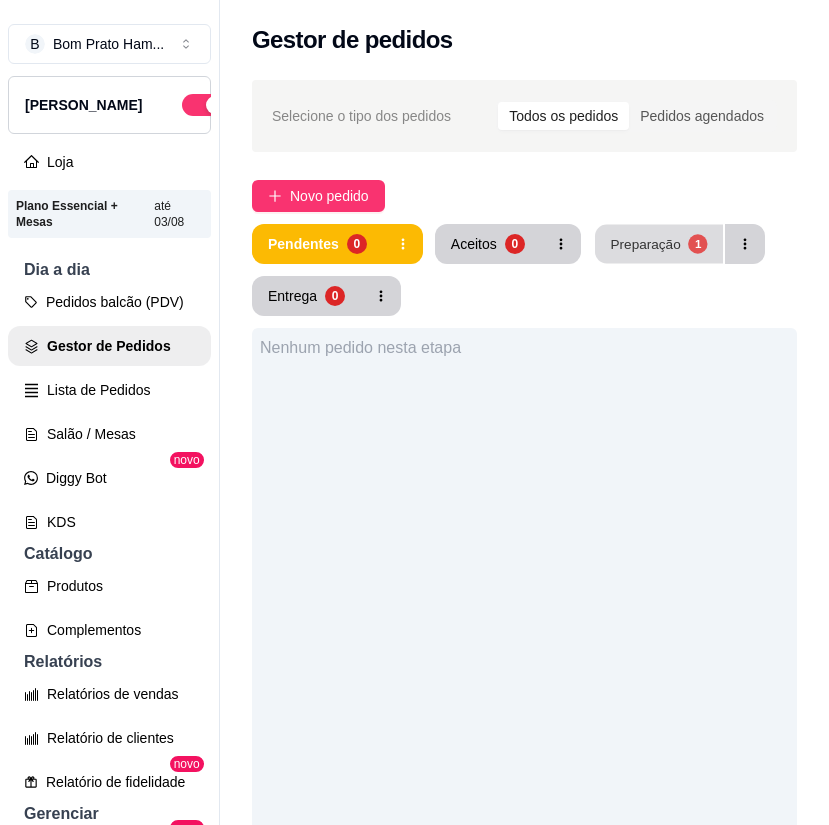 click on "Preparação 1" at bounding box center [659, 244] 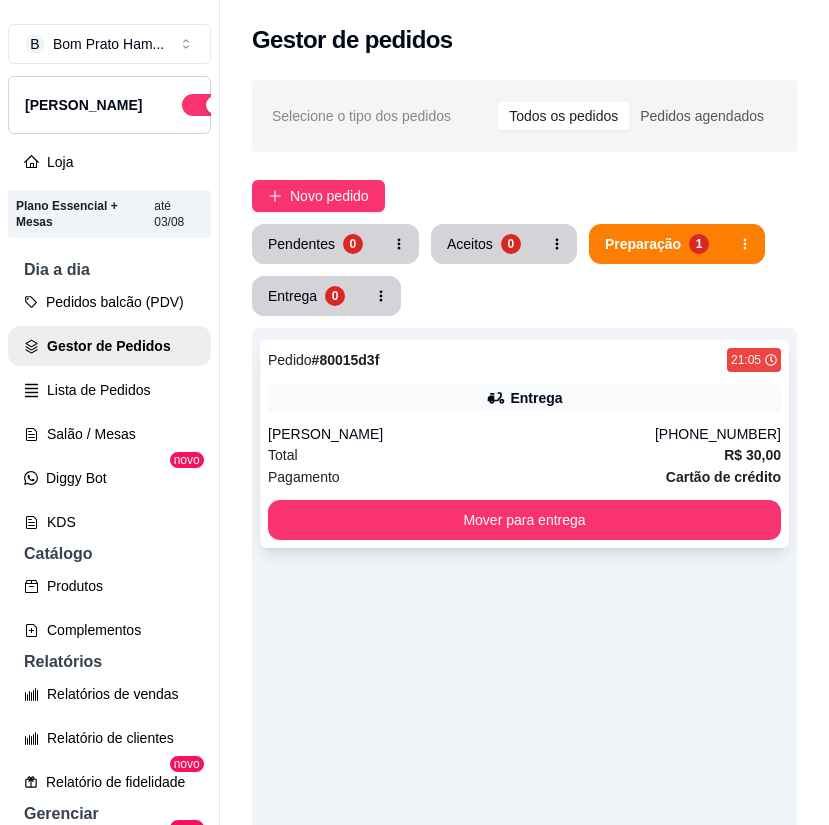 click on "Pedido  # 80015d3f 21:05 Entrega [PERSON_NAME]  [PHONE_NUMBER] Total R$ 30,00 Pagamento Cartão de crédito Mover para entrega" at bounding box center [524, 444] 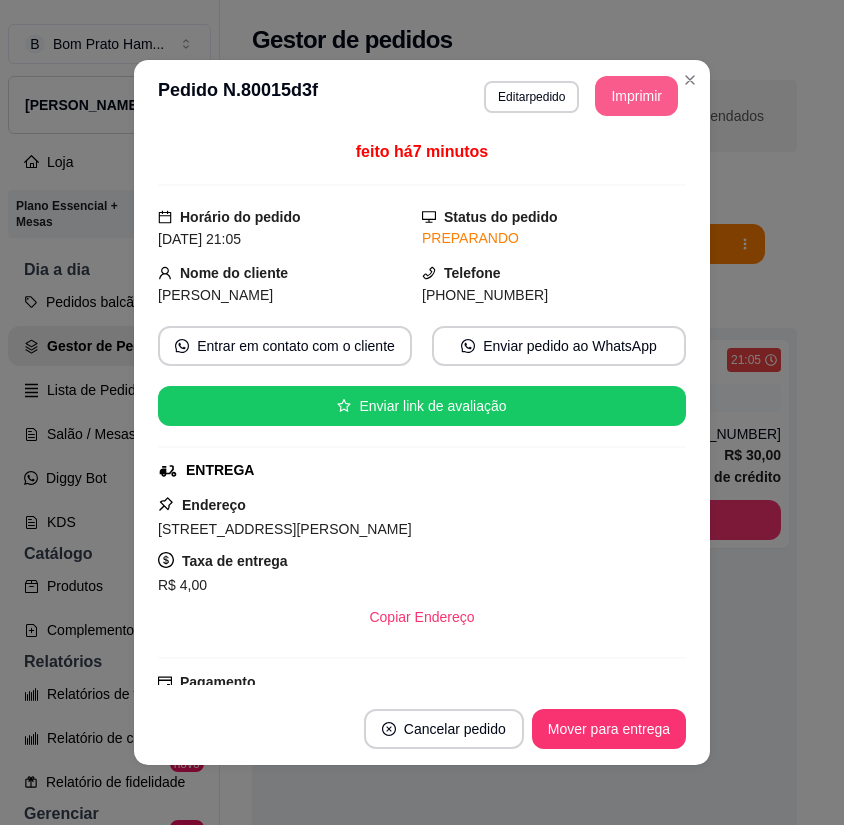 click on "Imprimir" at bounding box center [636, 96] 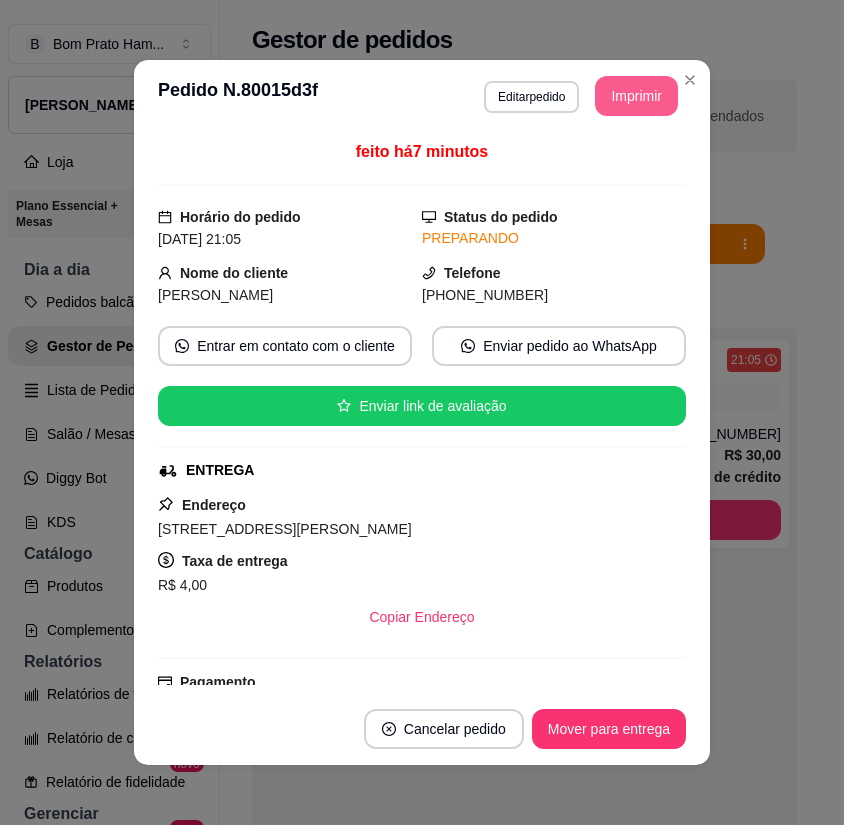 scroll, scrollTop: 0, scrollLeft: 0, axis: both 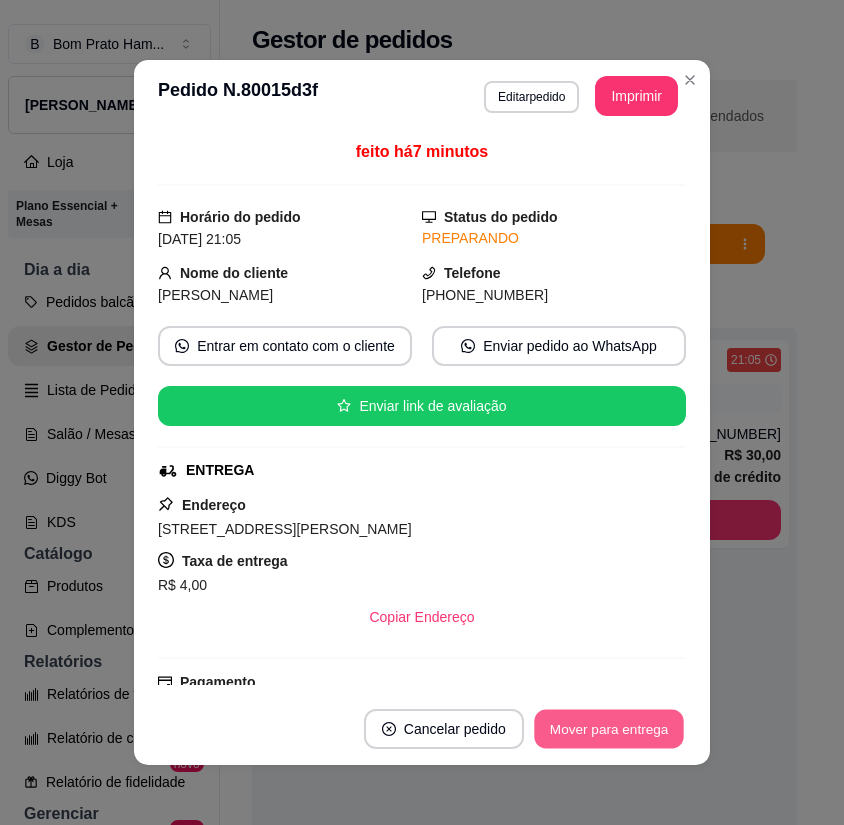 click on "Mover para entrega" at bounding box center (609, 729) 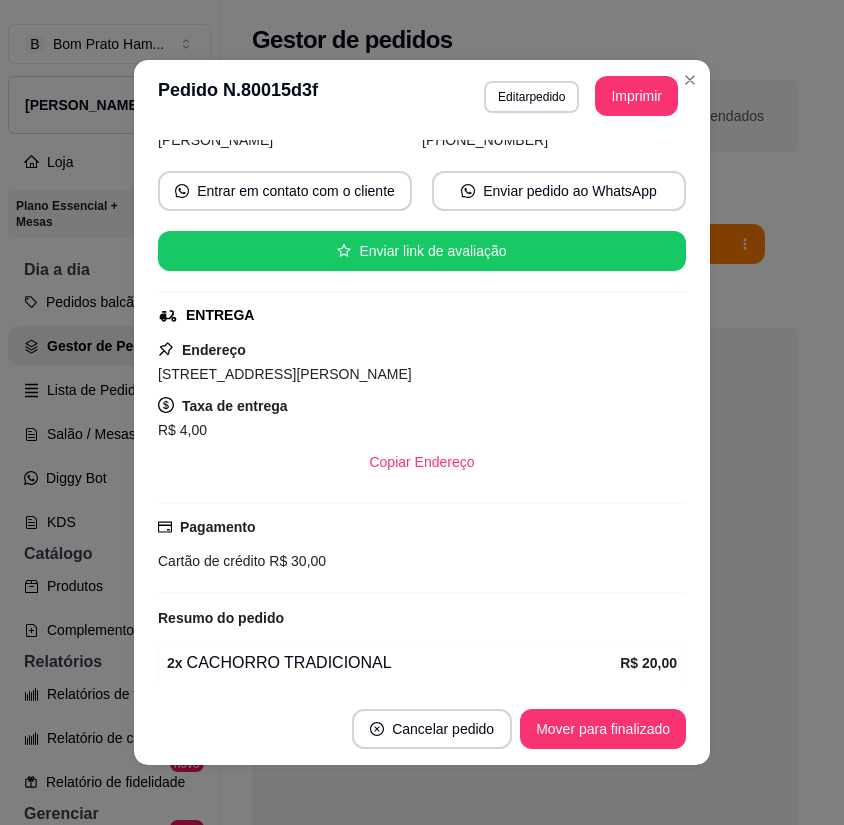 scroll, scrollTop: 346, scrollLeft: 0, axis: vertical 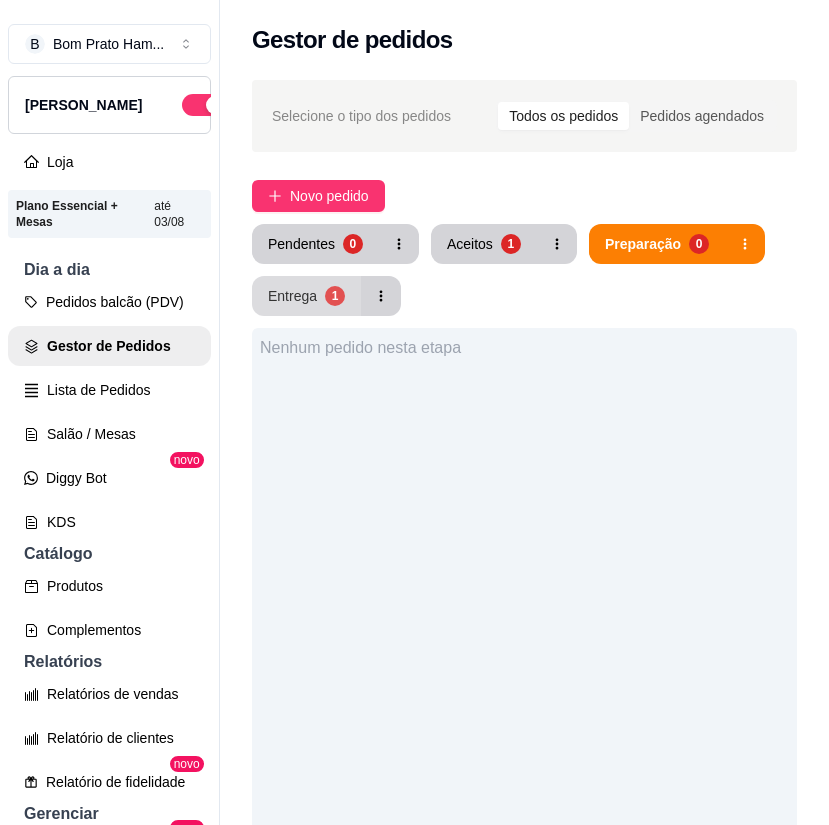 click on "Entrega" at bounding box center [292, 296] 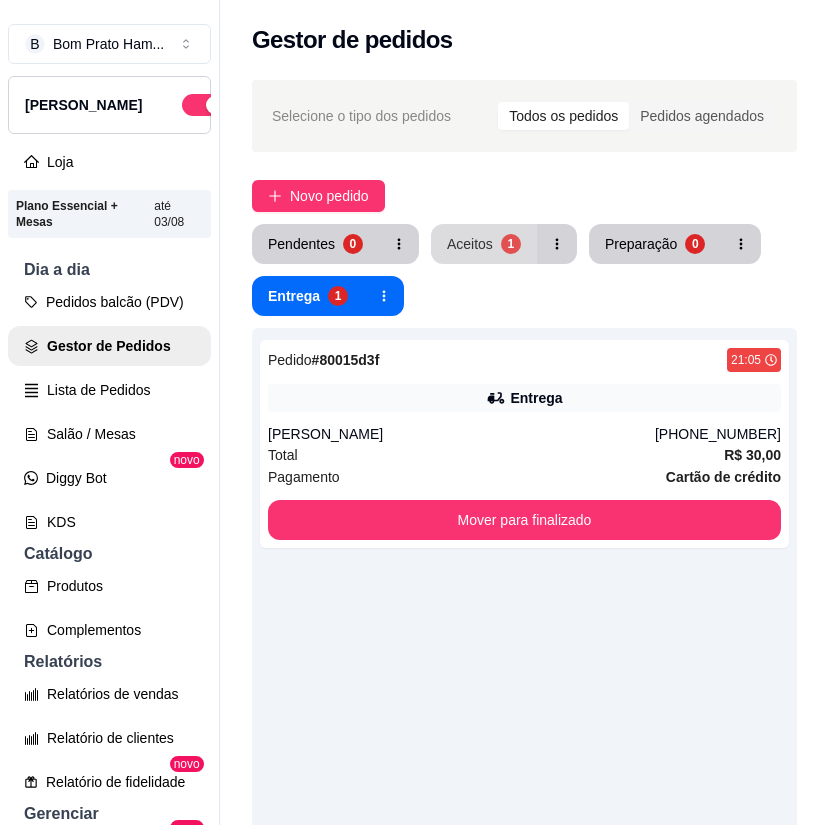 click on "Aceitos 1" at bounding box center (484, 244) 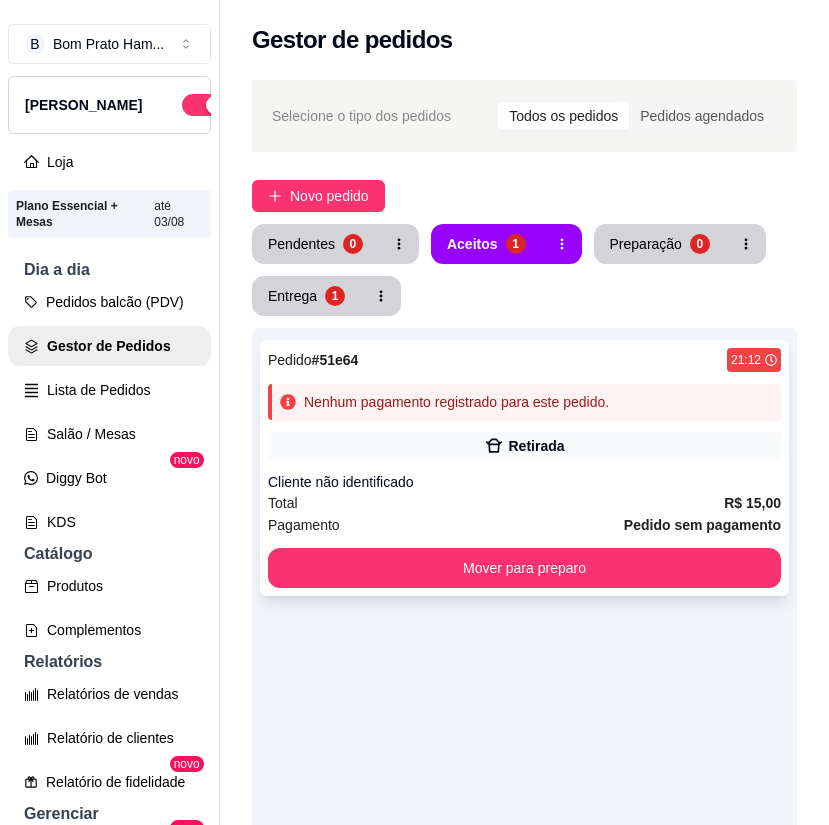 click on "Pedido  # 51e64 21:12 Nenhum pagamento registrado para este pedido. Retirada Cliente não identificado Total R$ 15,00 Pagamento Pedido sem pagamento Mover para preparo" at bounding box center (524, 468) 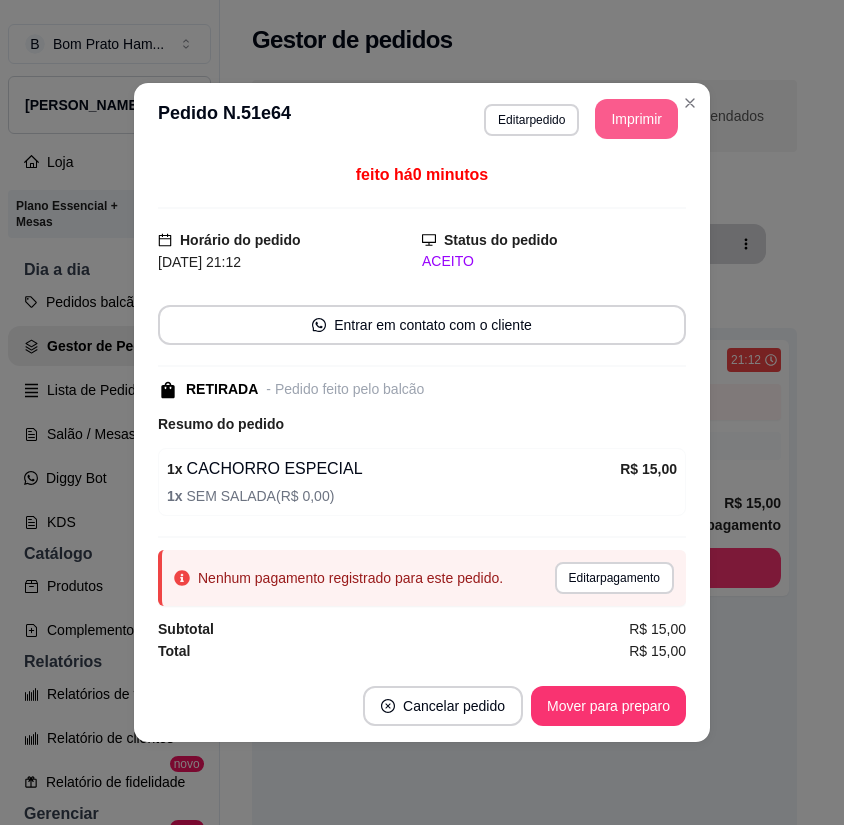 click on "Imprimir" at bounding box center [636, 119] 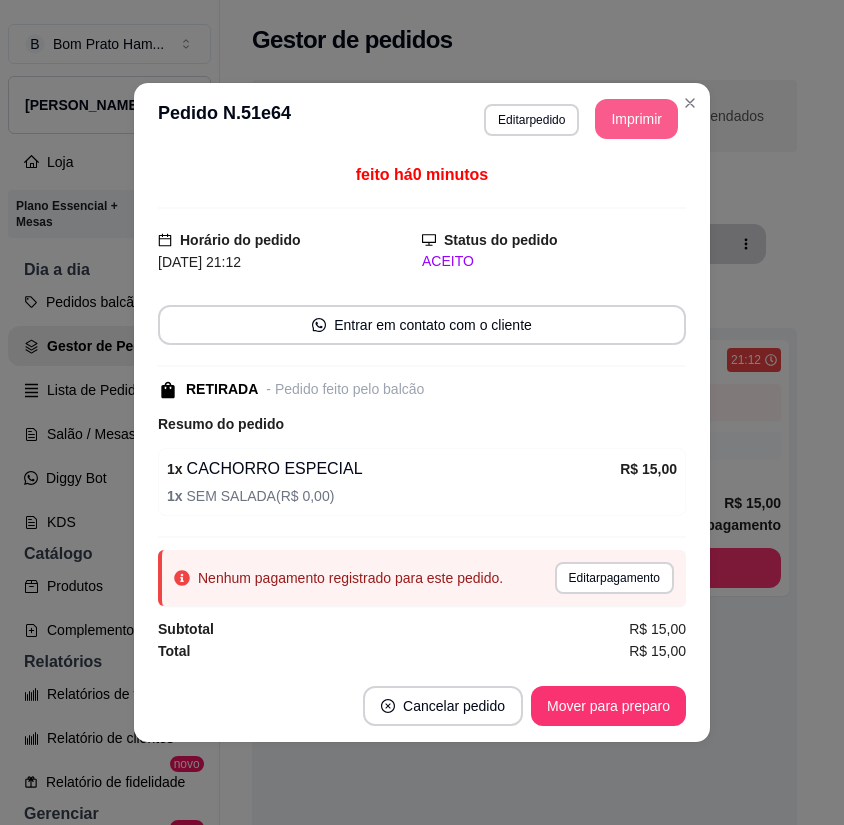 scroll, scrollTop: 0, scrollLeft: 0, axis: both 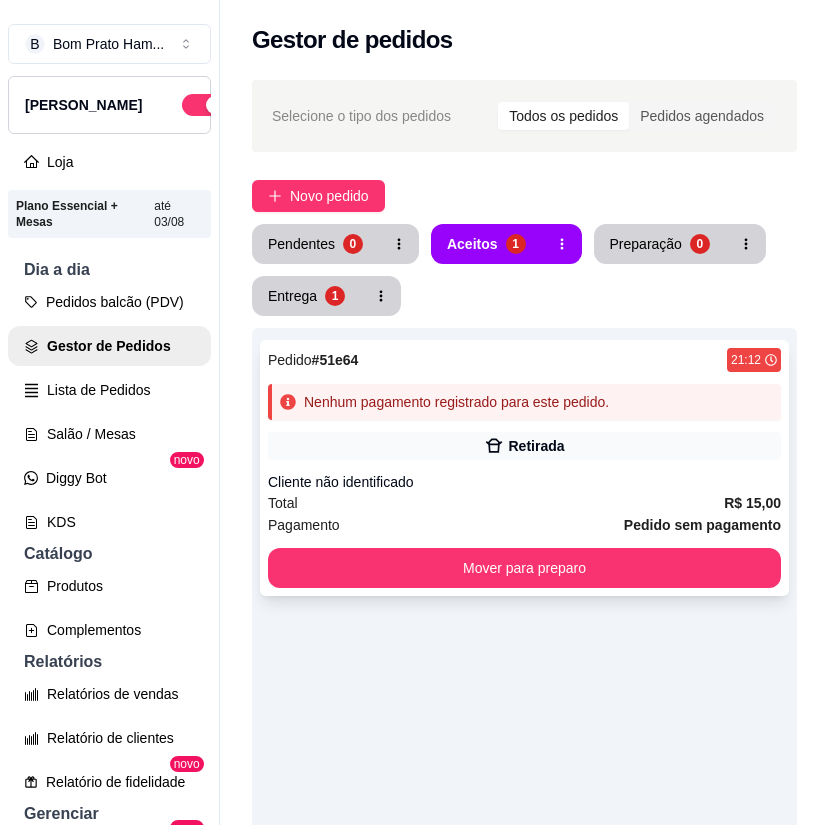 click on "Cliente não identificado" at bounding box center [524, 482] 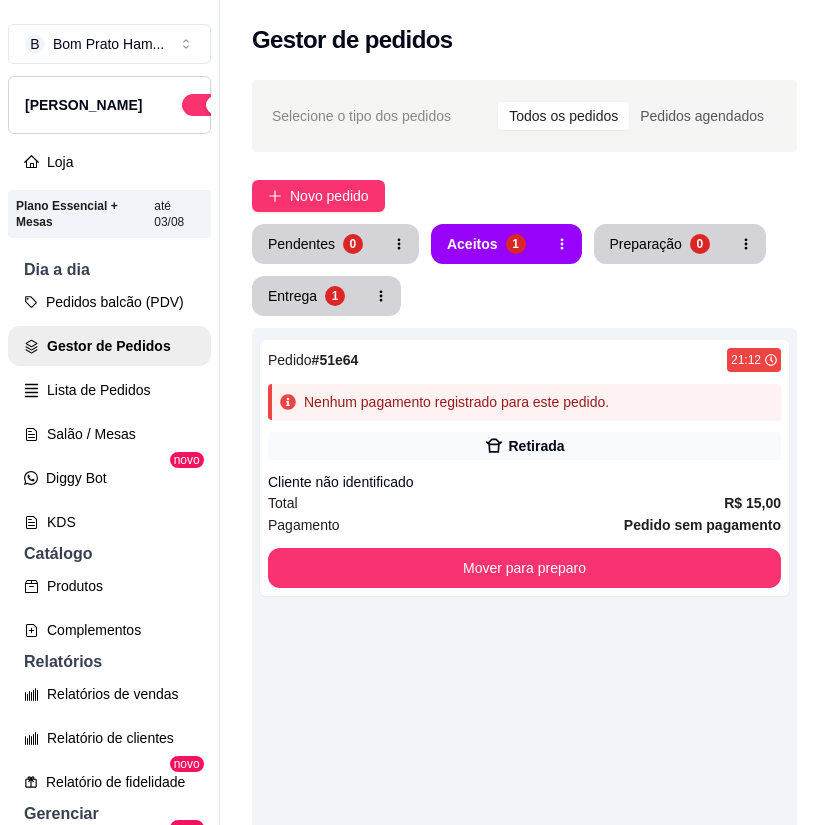 click on "Pendentes 0 Aceitos 1 Preparação 0 Entrega 1" at bounding box center [524, 270] 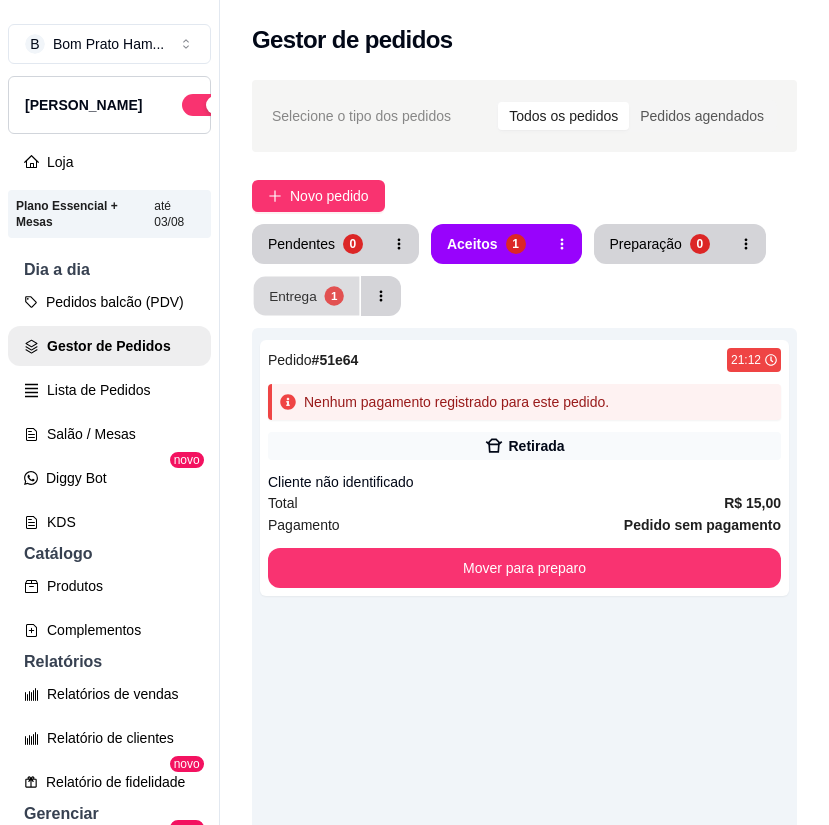 click on "Entrega 1" at bounding box center (307, 296) 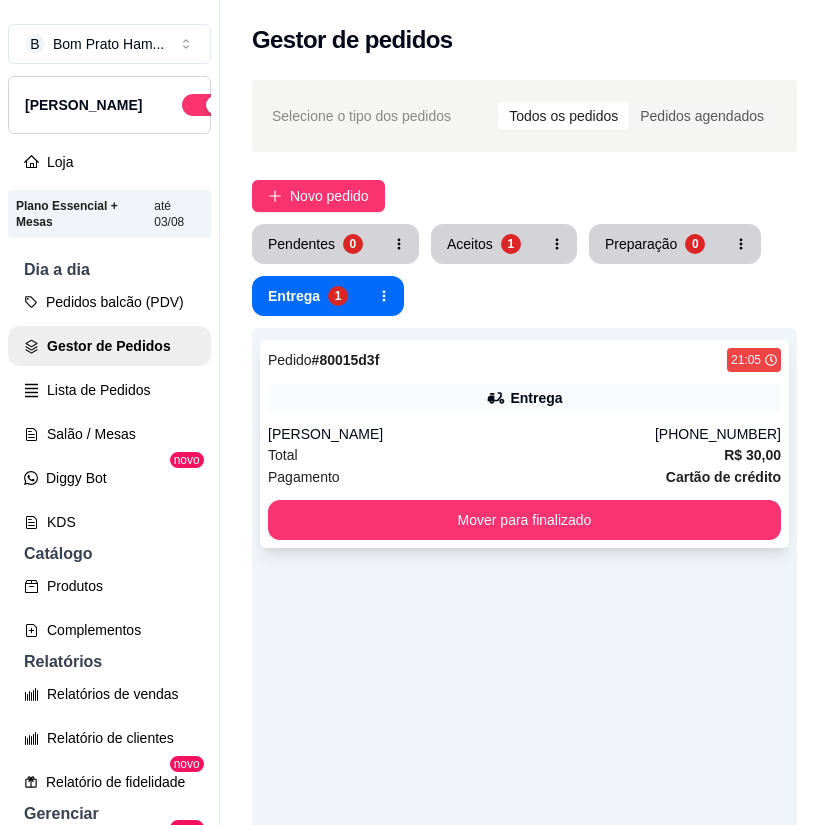 click on "Pedido  # 80015d3f 21:05 Entrega [PERSON_NAME]  [PHONE_NUMBER] Total R$ 30,00 Pagamento Cartão de crédito Mover para finalizado" at bounding box center (524, 444) 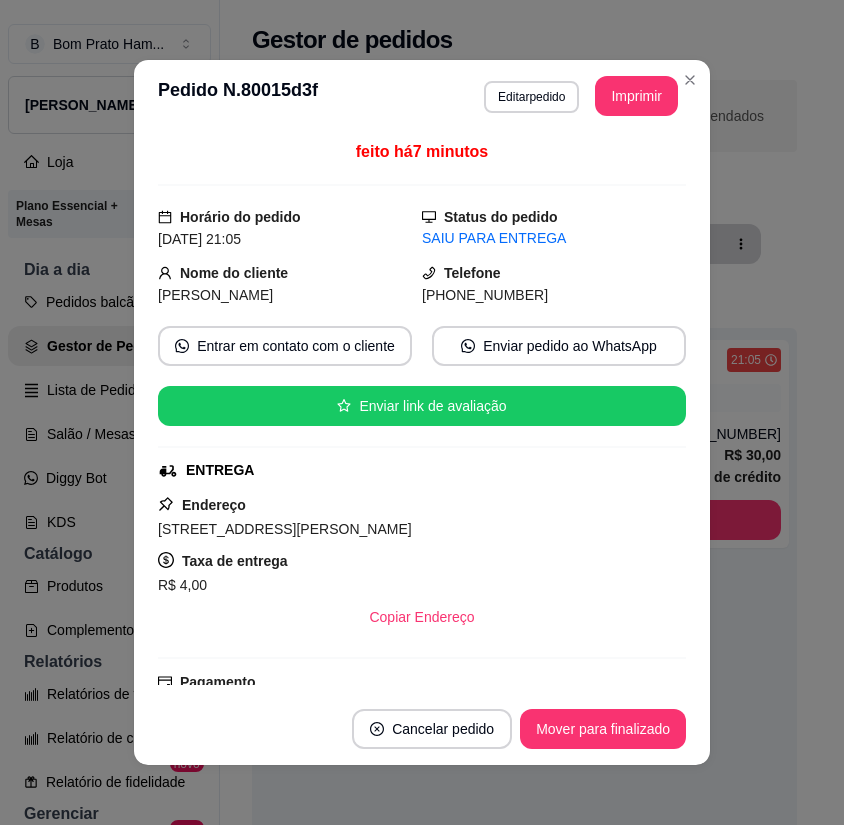 scroll, scrollTop: 346, scrollLeft: 0, axis: vertical 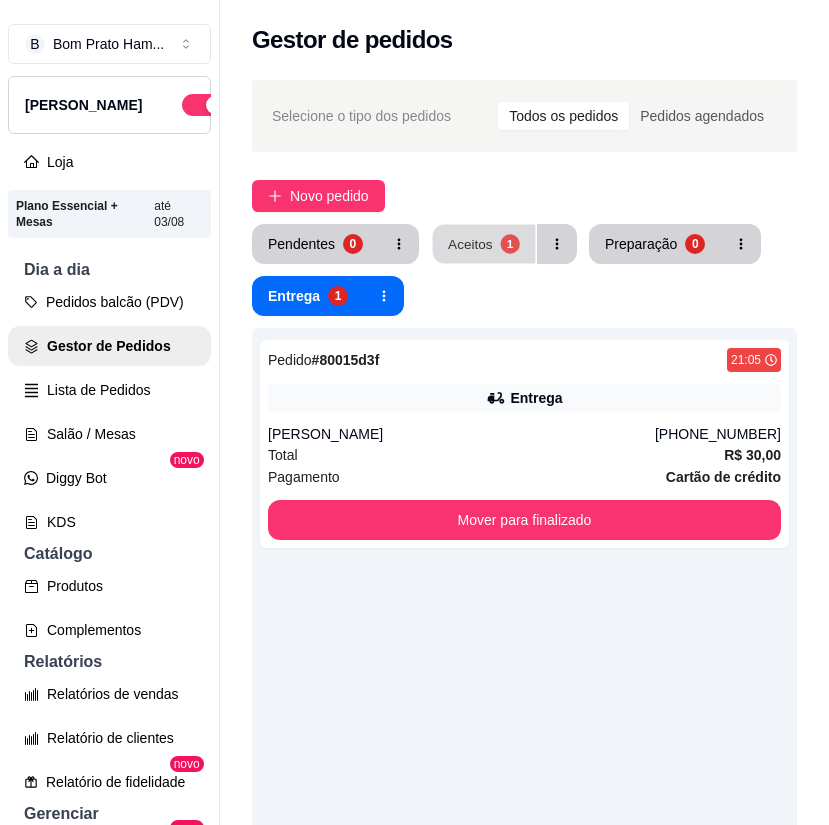 click on "Aceitos 1" at bounding box center (484, 244) 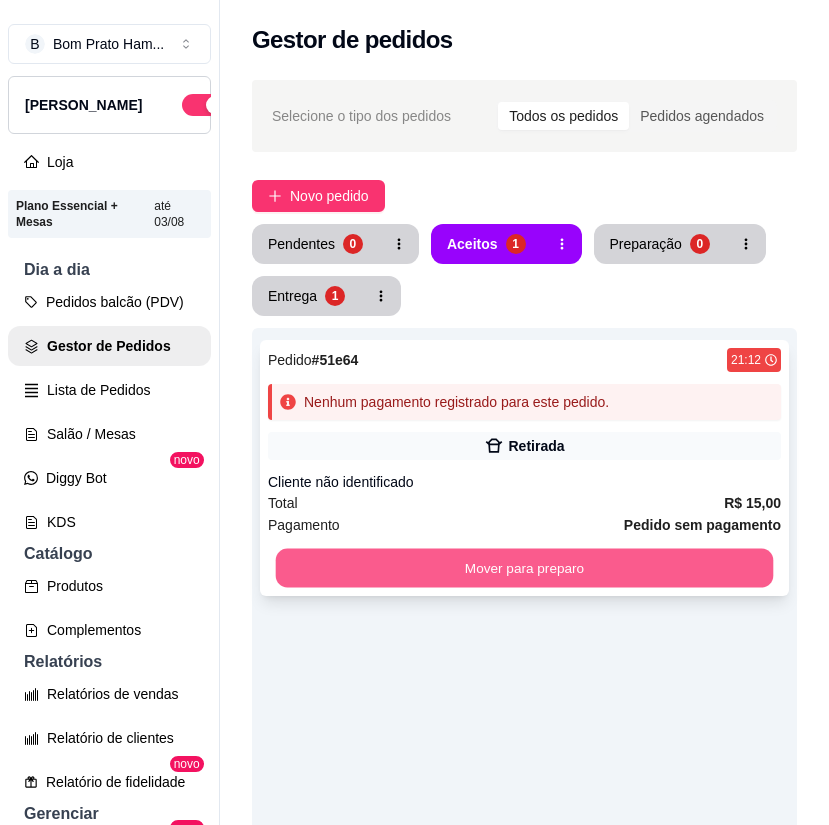 click on "Mover para preparo" at bounding box center [525, 568] 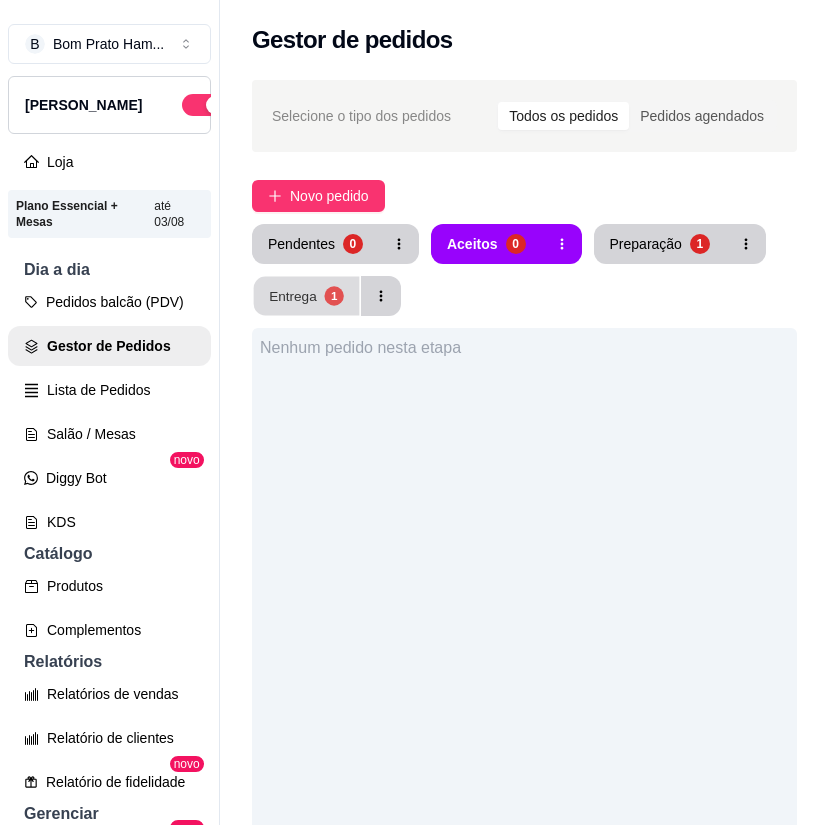 click on "Entrega 1" at bounding box center (307, 296) 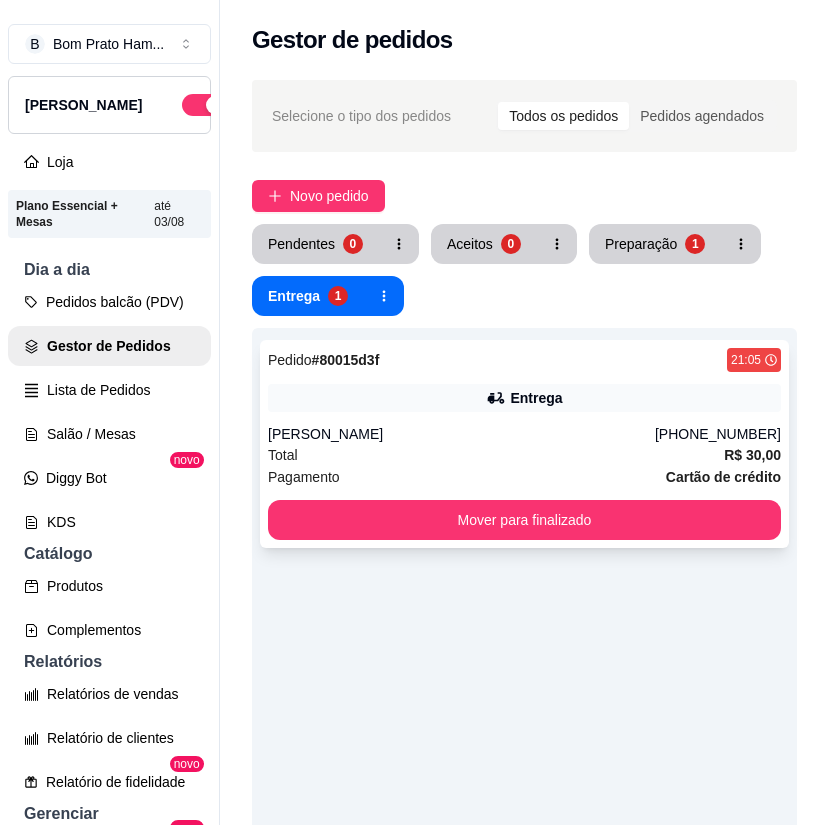 click on "Pedido  # 80015d3f 21:05 Entrega [PERSON_NAME]  [PHONE_NUMBER] Total R$ 30,00 Pagamento Cartão de crédito Mover para finalizado" at bounding box center [524, 444] 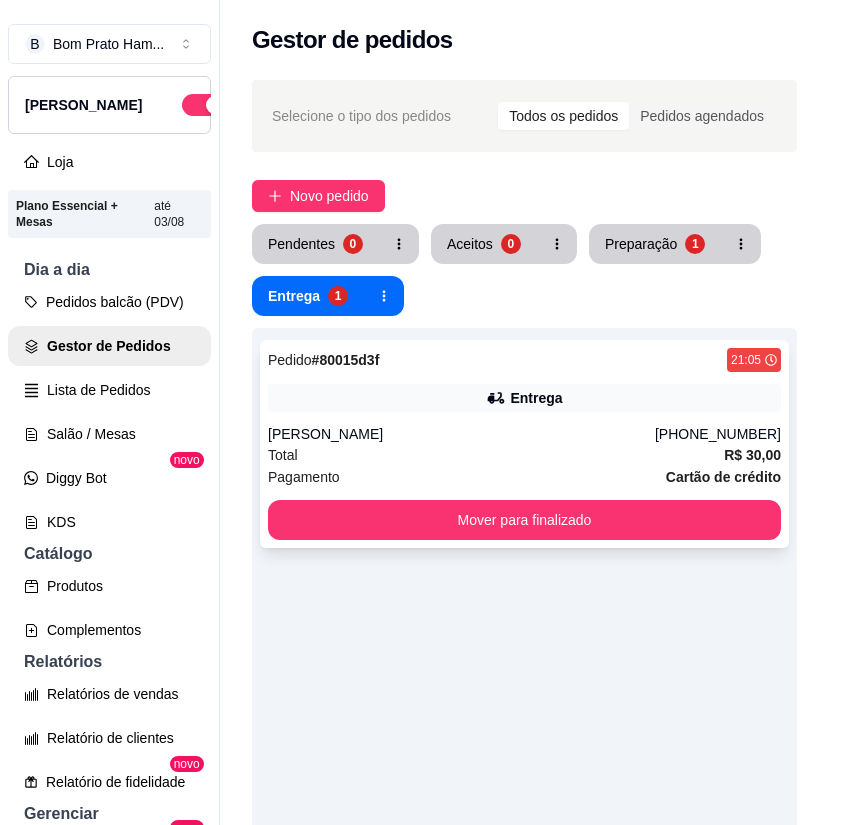 scroll, scrollTop: 300, scrollLeft: 0, axis: vertical 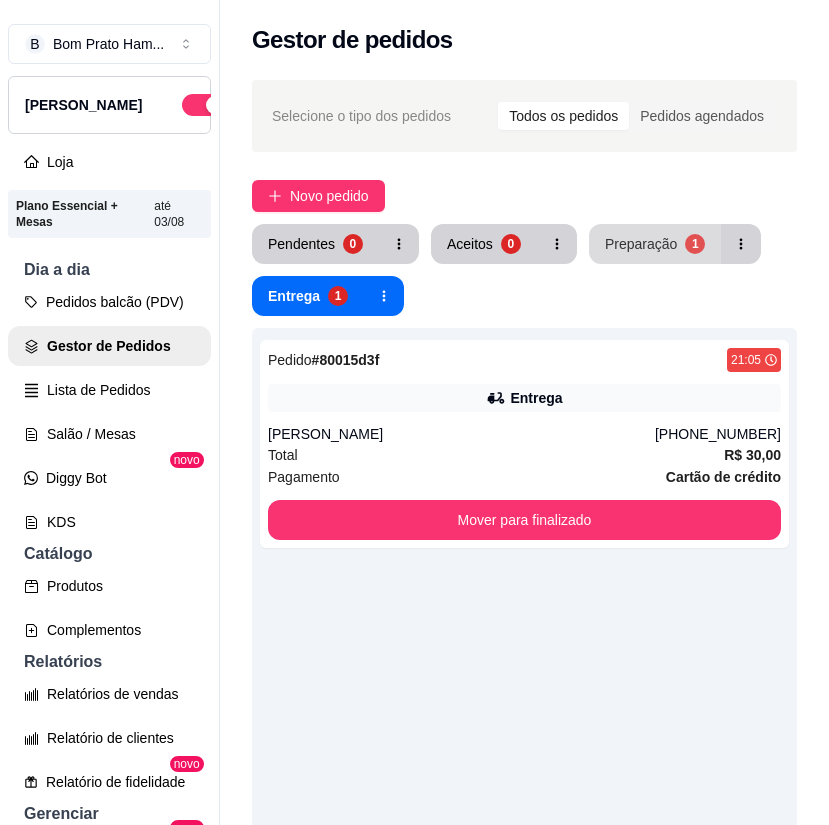 click on "Preparação" at bounding box center (641, 244) 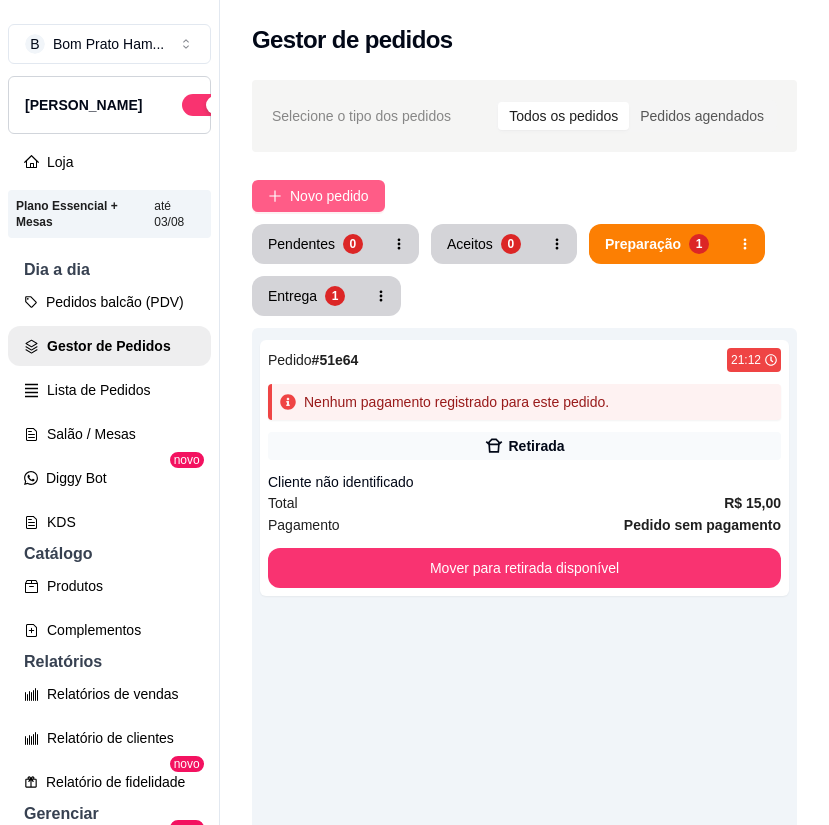 click on "Novo pedido" at bounding box center [329, 196] 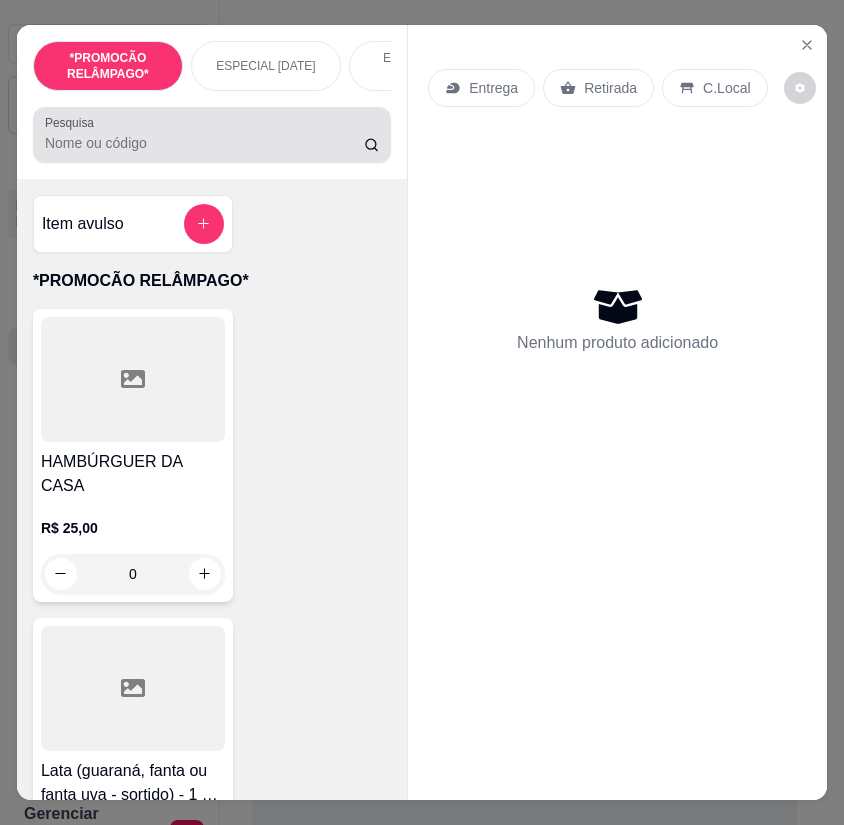click on "Pesquisa" at bounding box center [204, 143] 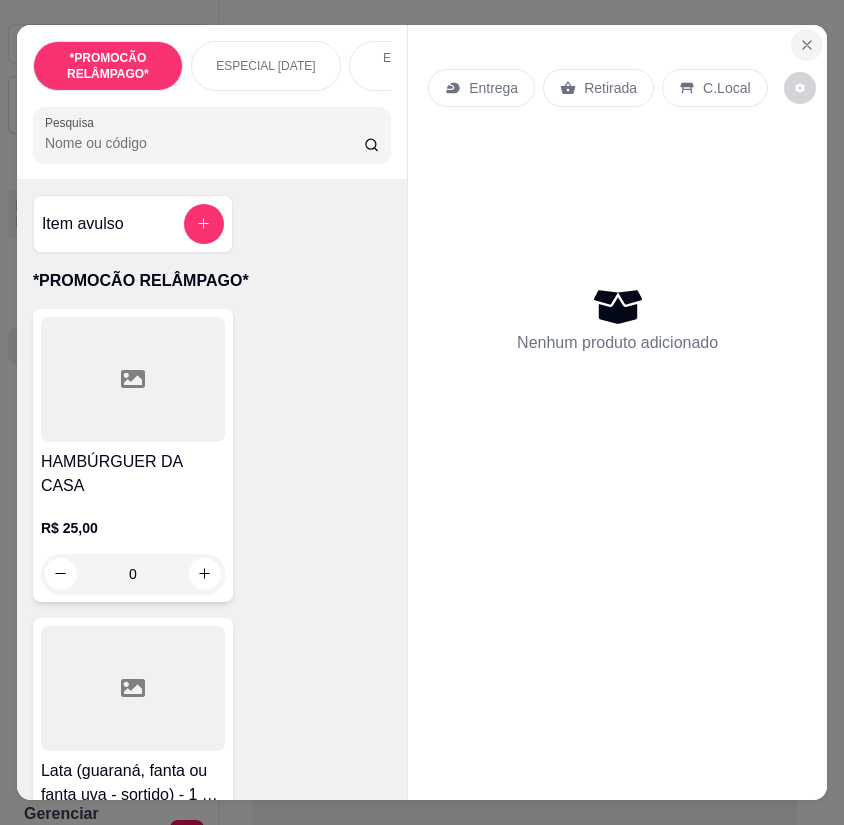 click 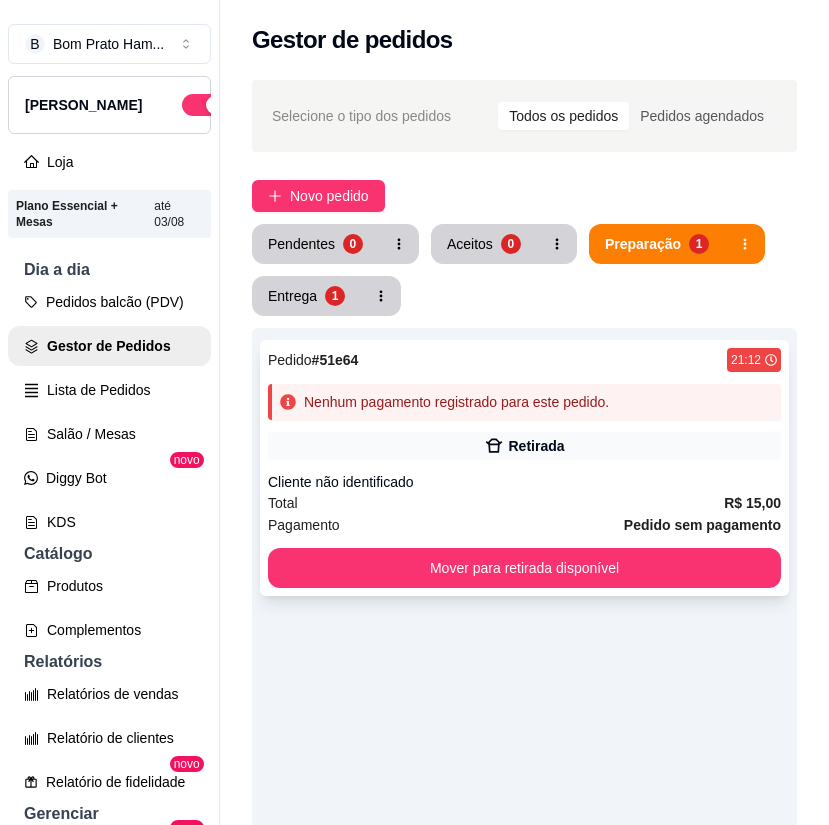 click on "Cliente não identificado" at bounding box center (524, 482) 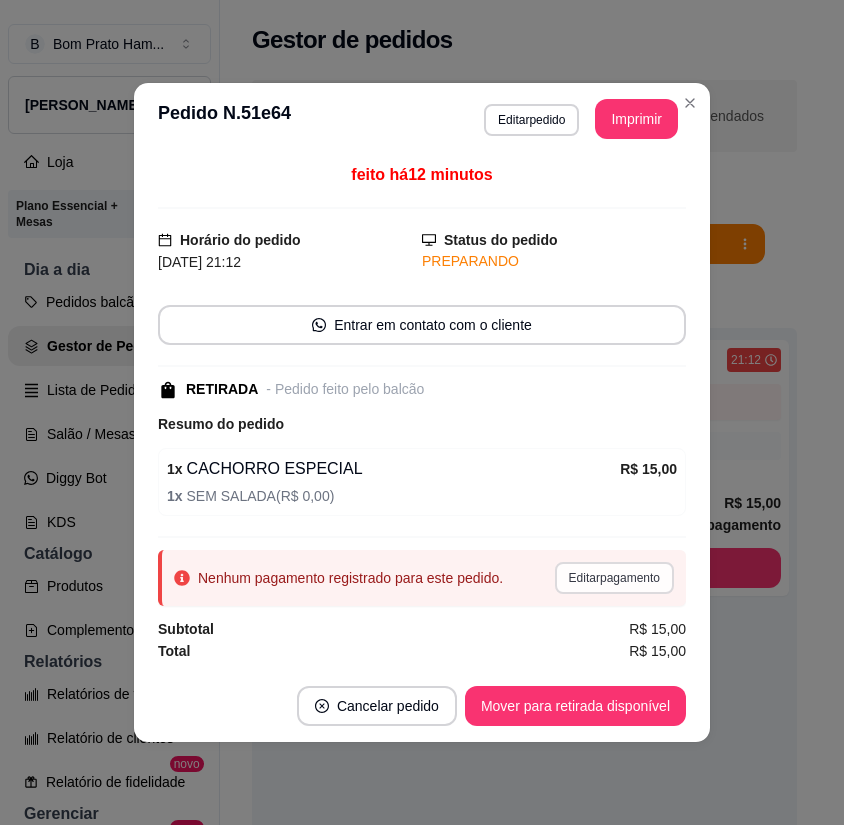click on "Editar  pagamento" at bounding box center (614, 578) 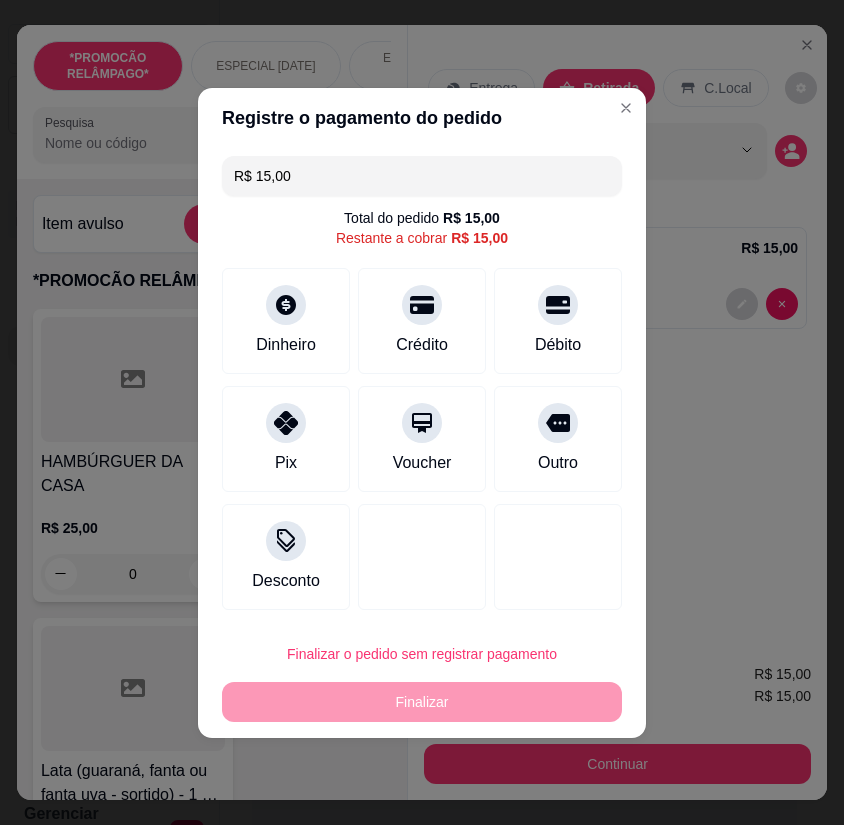 click on "R$ 15,00 Total do pedido   R$ 15,00 Restante a cobrar   R$ 15,00 Dinheiro Crédito Débito Pix Voucher Outro Desconto" at bounding box center [422, 383] 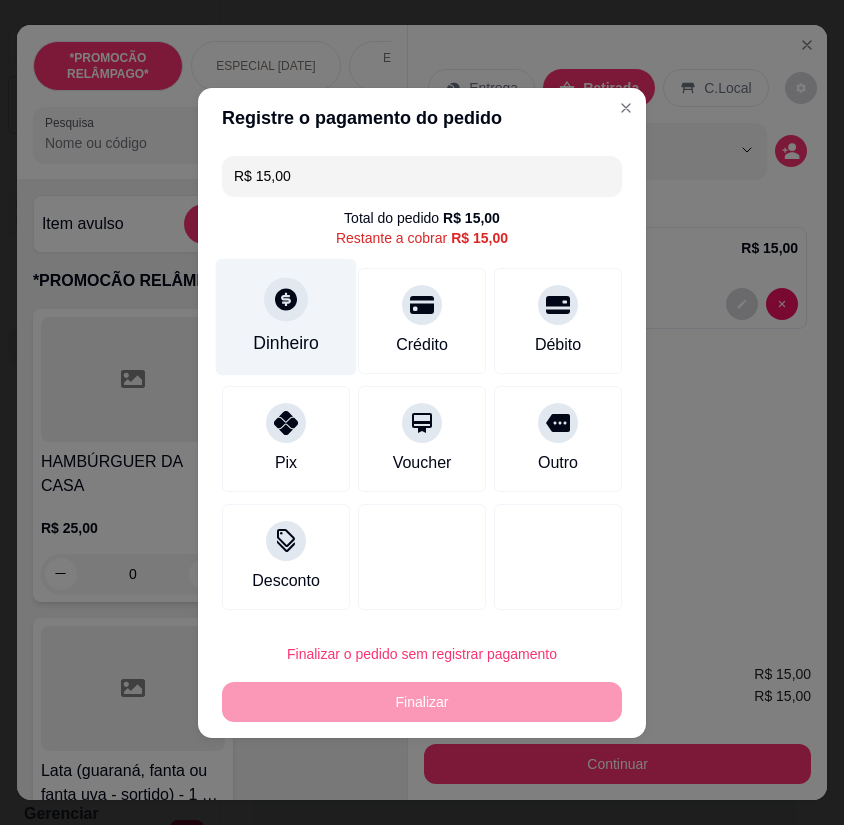 click on "Dinheiro" at bounding box center (286, 316) 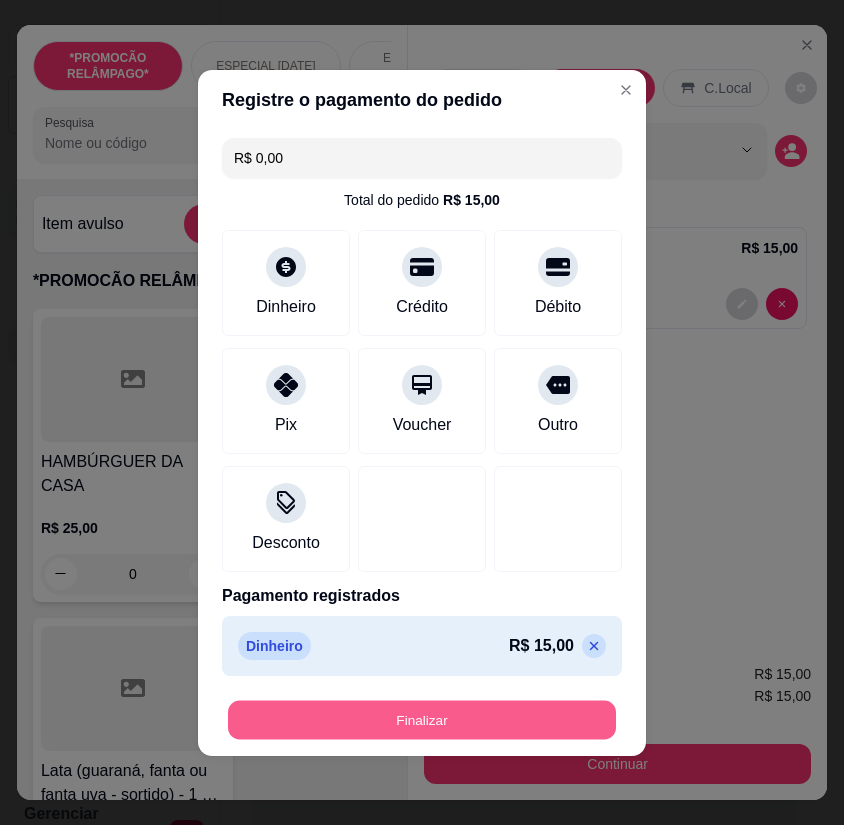 click on "Finalizar" at bounding box center [422, 719] 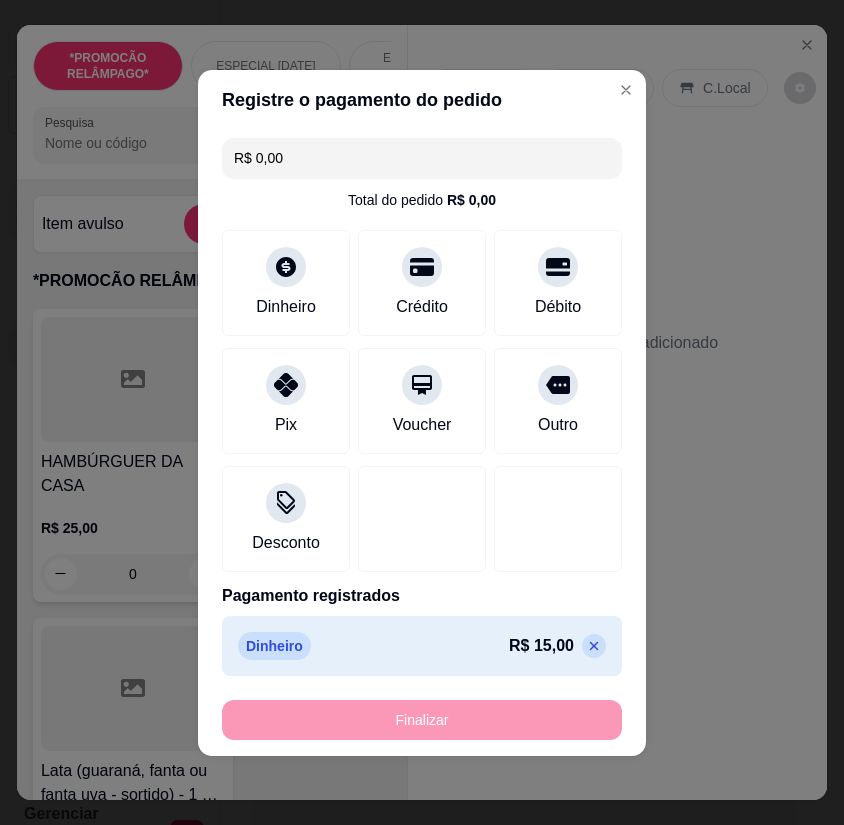 type on "-R$ 15,00" 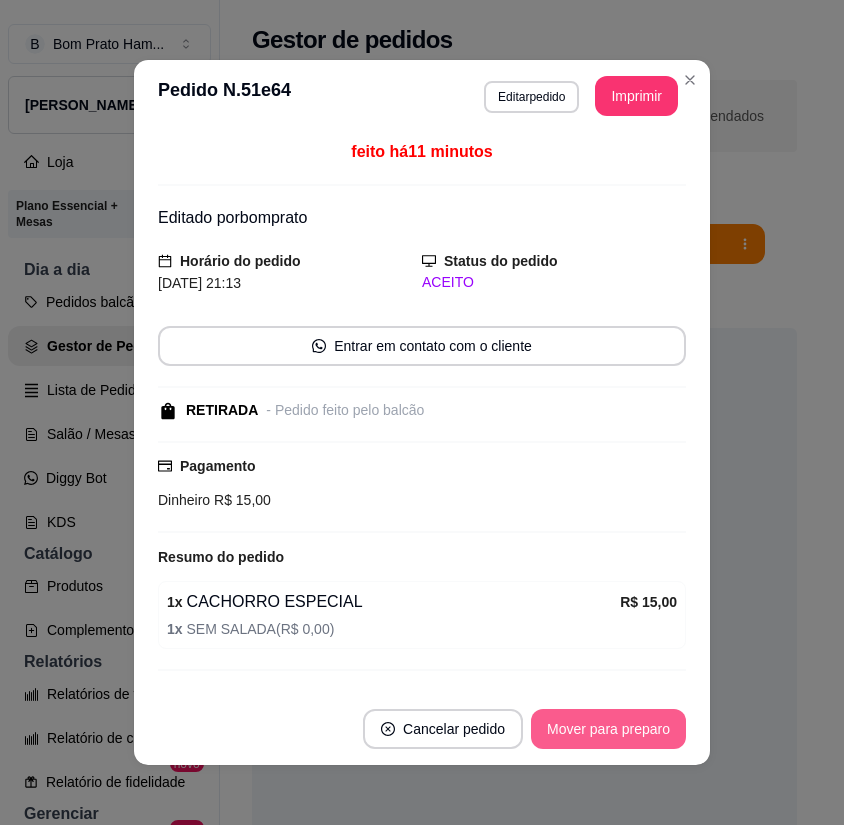 click on "Mover para preparo" at bounding box center (608, 729) 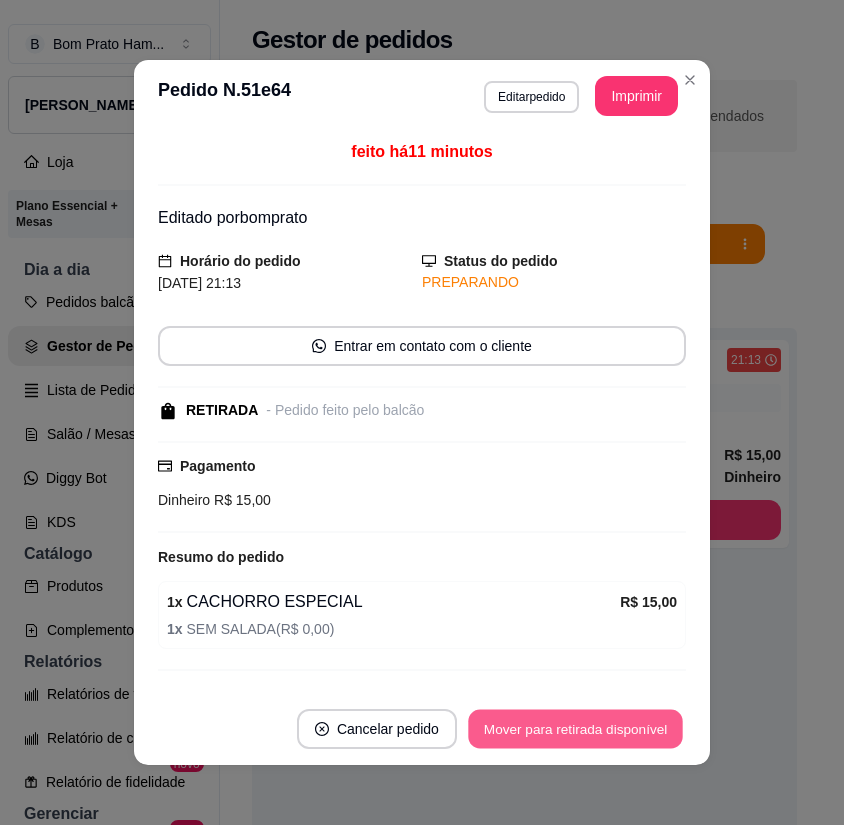 click on "Mover para retirada disponível" at bounding box center (575, 729) 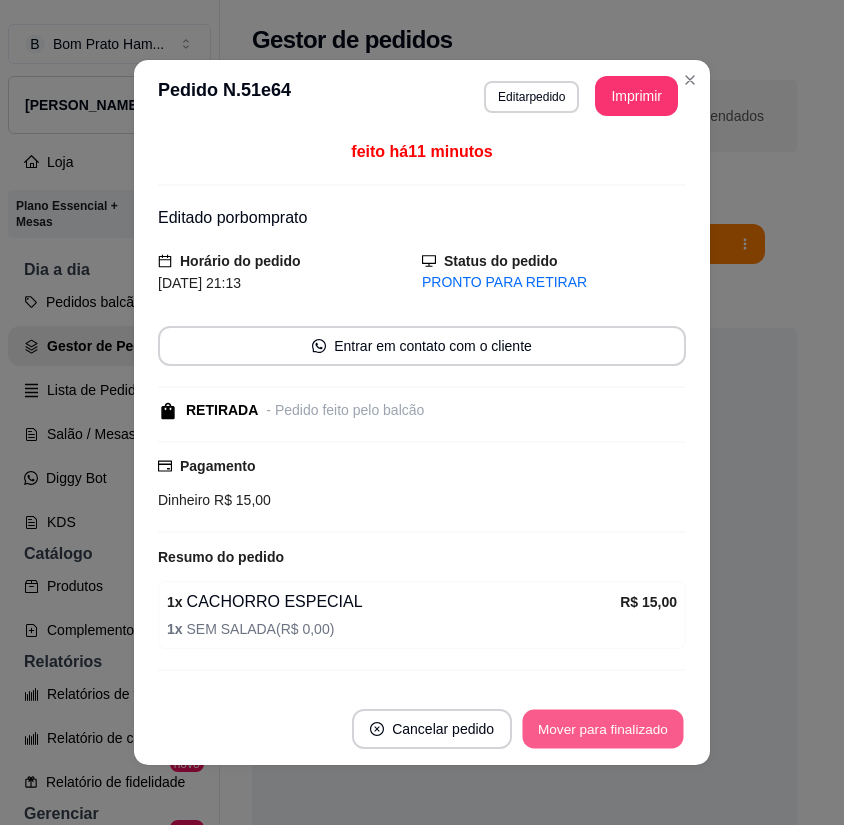 click on "Mover para finalizado" at bounding box center (603, 729) 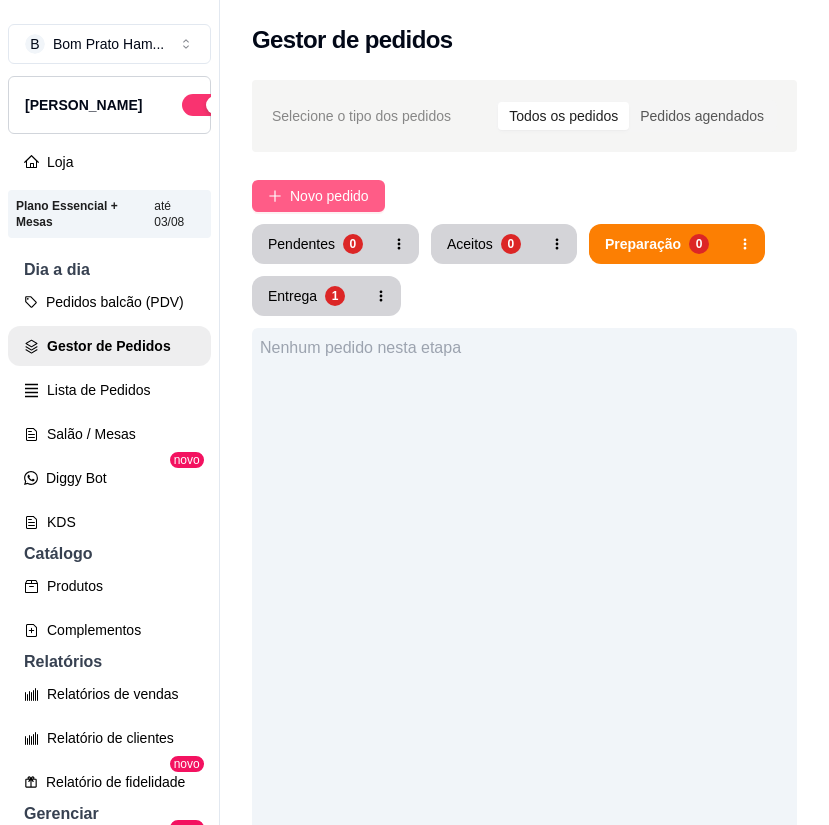 click on "Novo pedido" at bounding box center (329, 196) 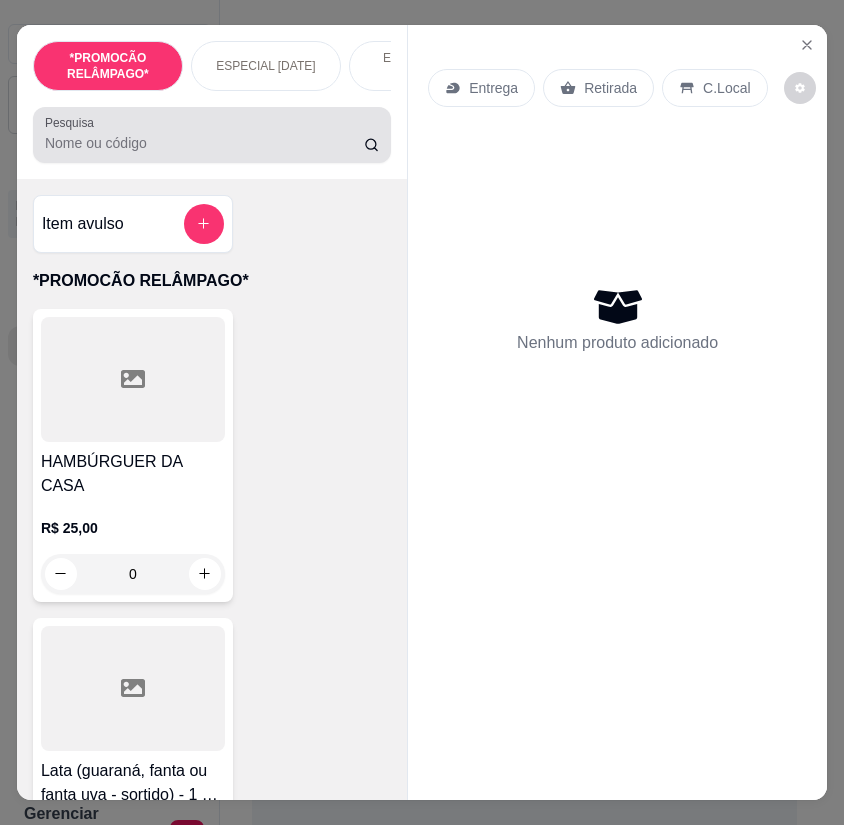 click at bounding box center (212, 135) 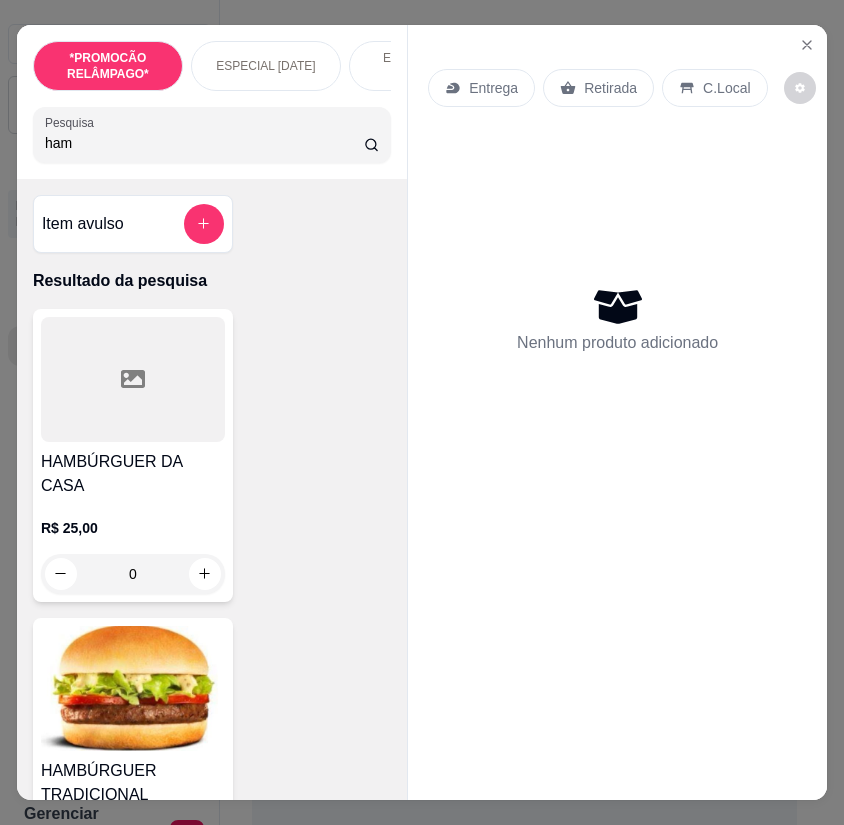 type on "ham" 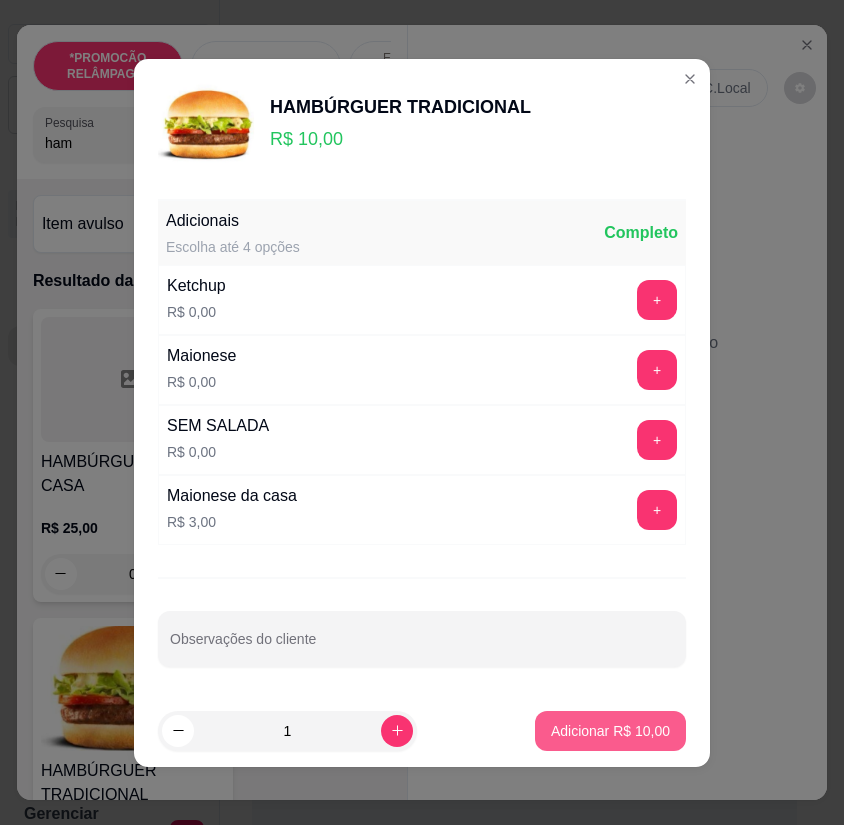 click on "Adicionar   R$ 10,00" at bounding box center (610, 731) 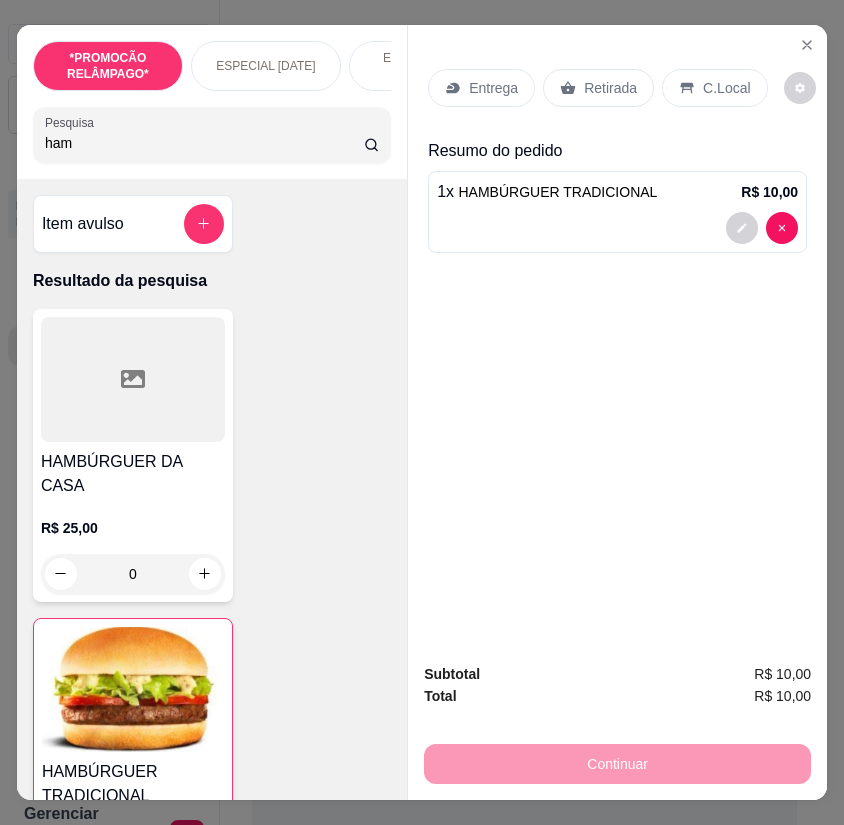 click on "Entrega" at bounding box center (493, 88) 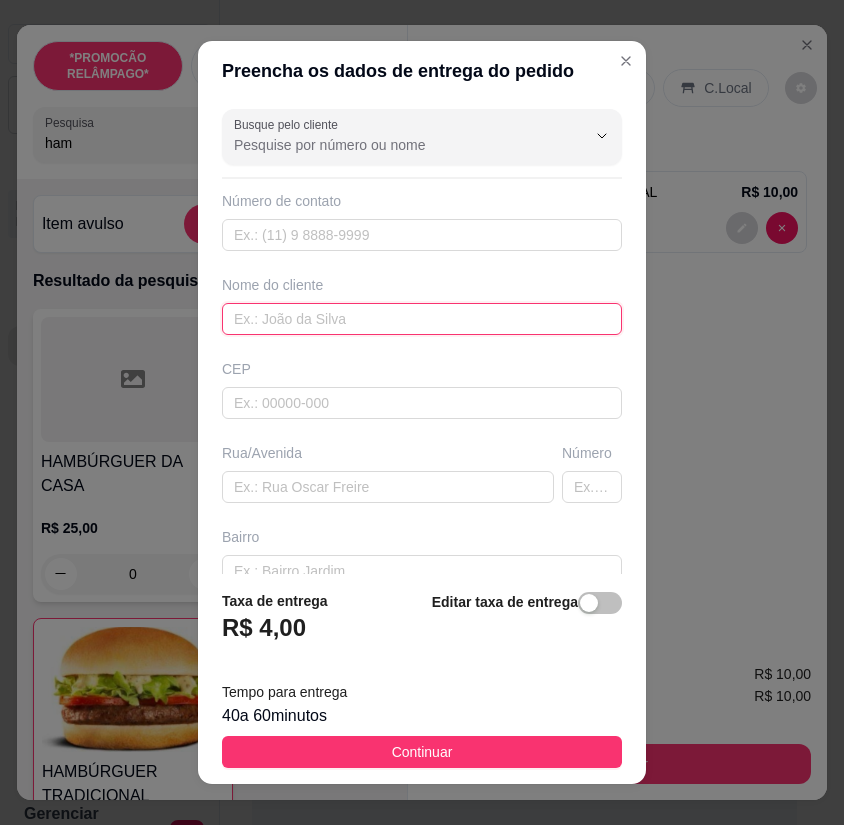 click at bounding box center [422, 319] 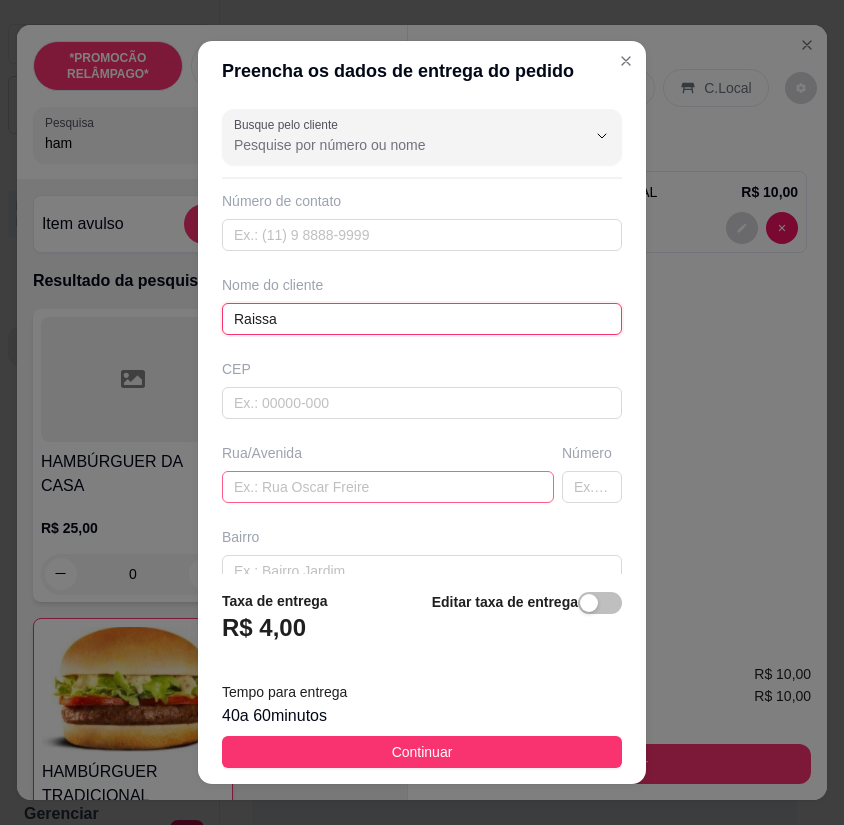 type on "Raissa" 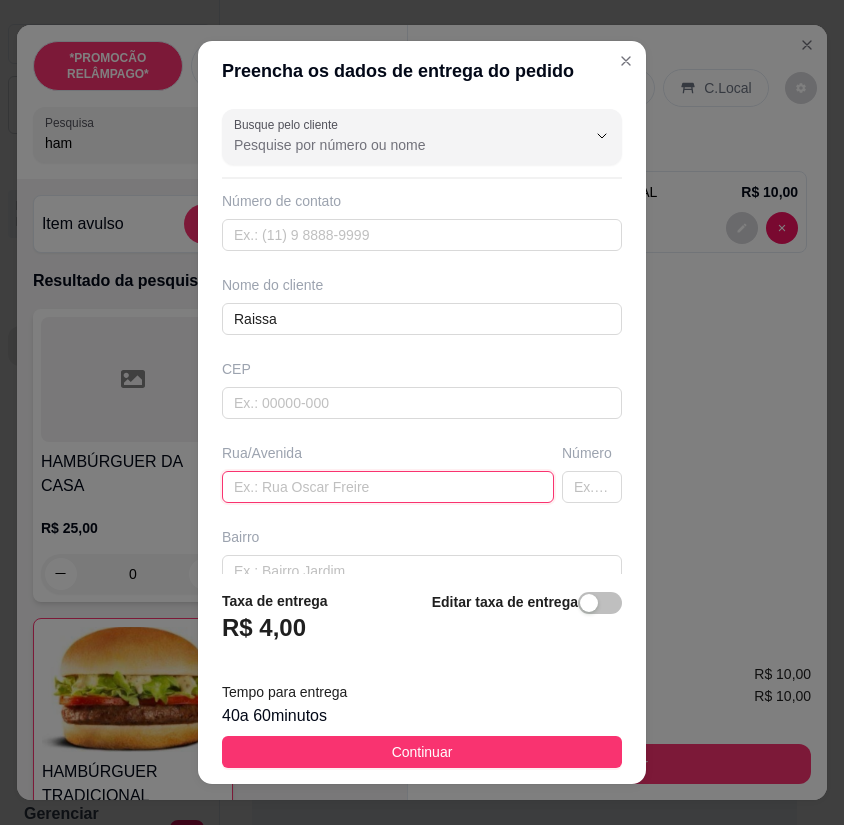 click at bounding box center [388, 487] 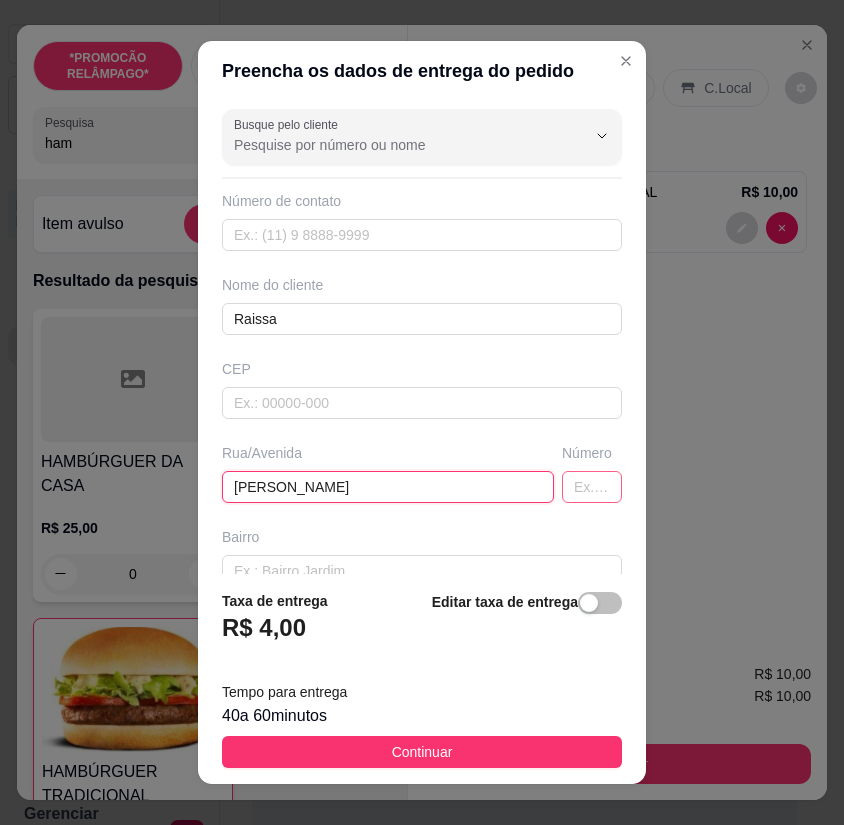 type on "[PERSON_NAME]" 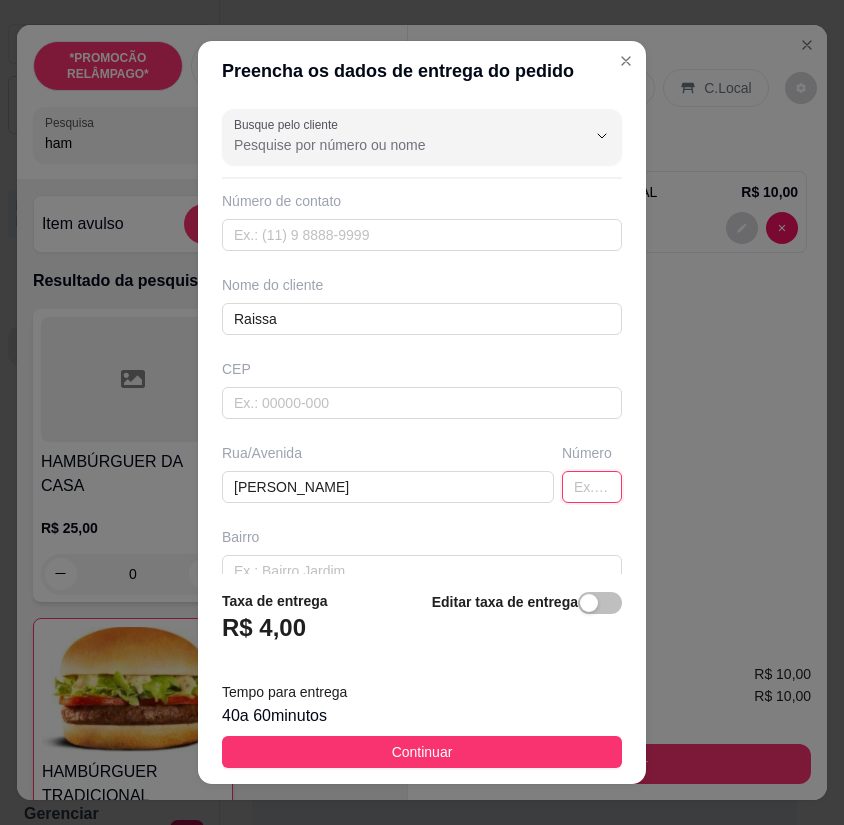 click at bounding box center (592, 487) 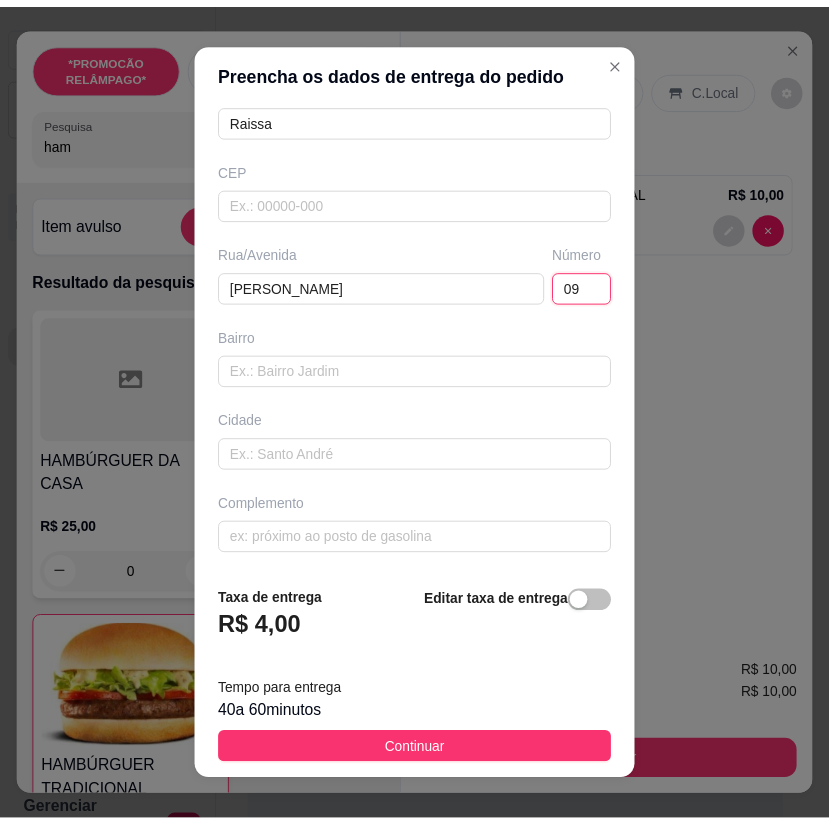 scroll, scrollTop: 201, scrollLeft: 0, axis: vertical 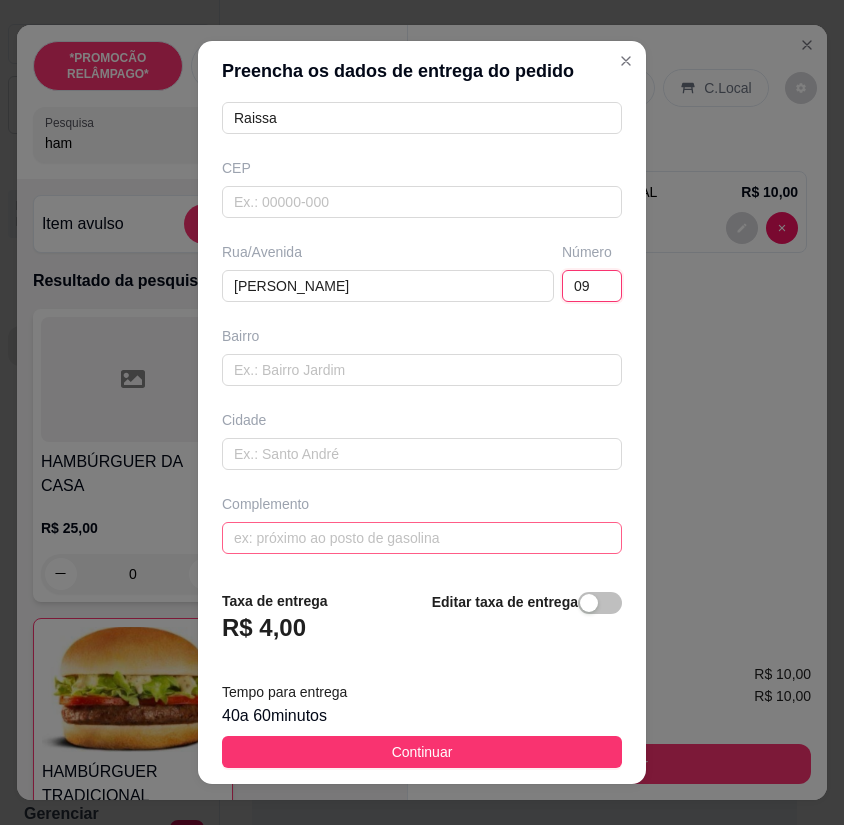 type on "09" 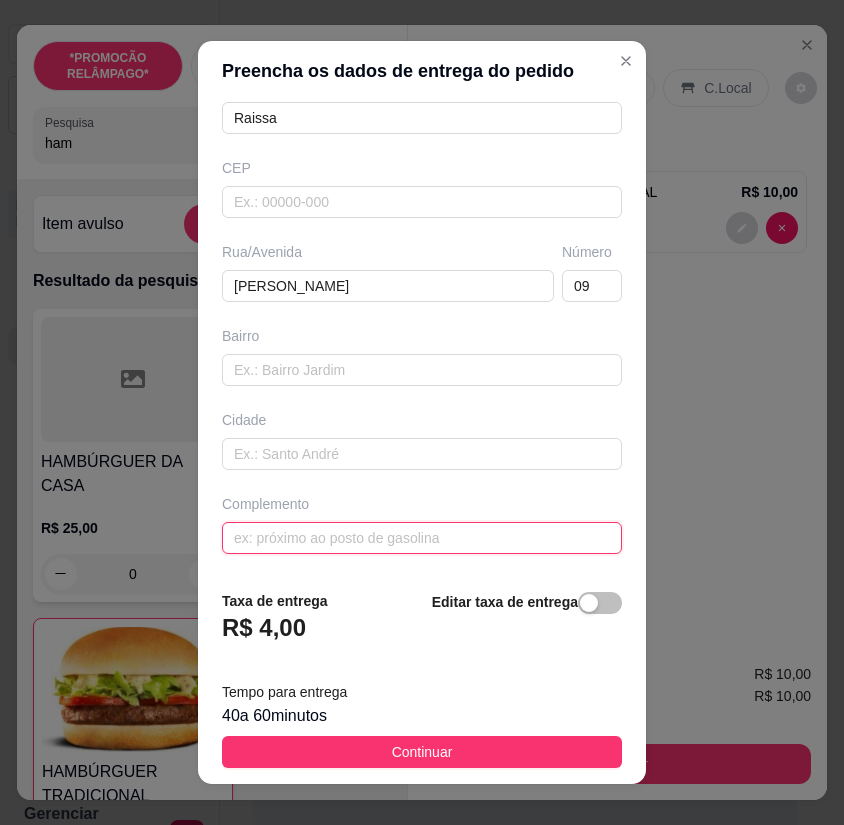 click at bounding box center [422, 538] 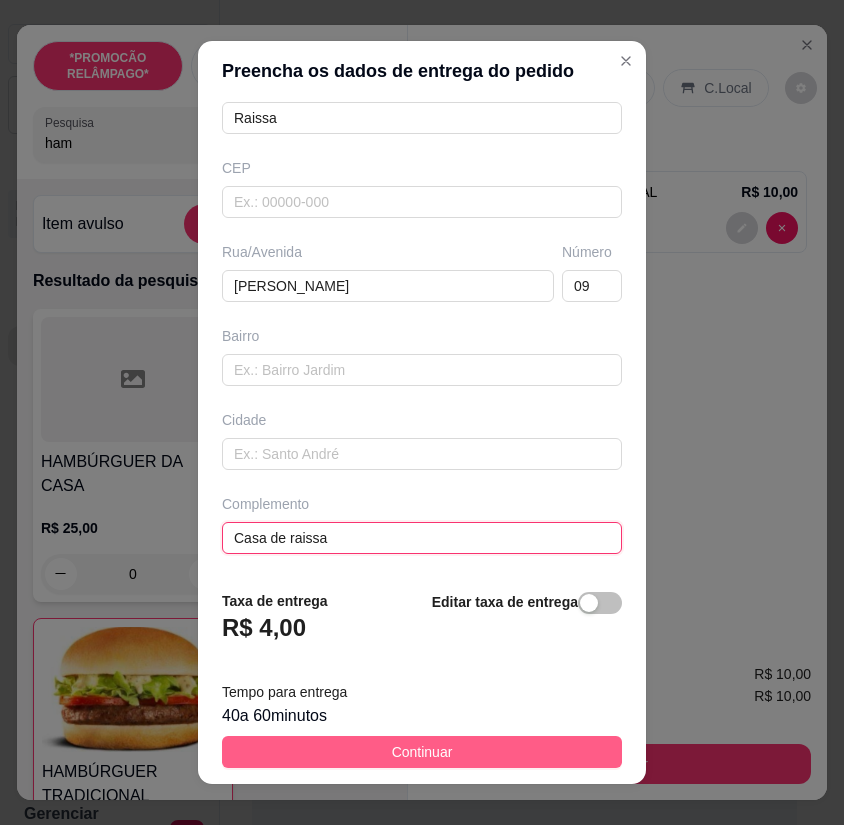 type on "Casa de raissa" 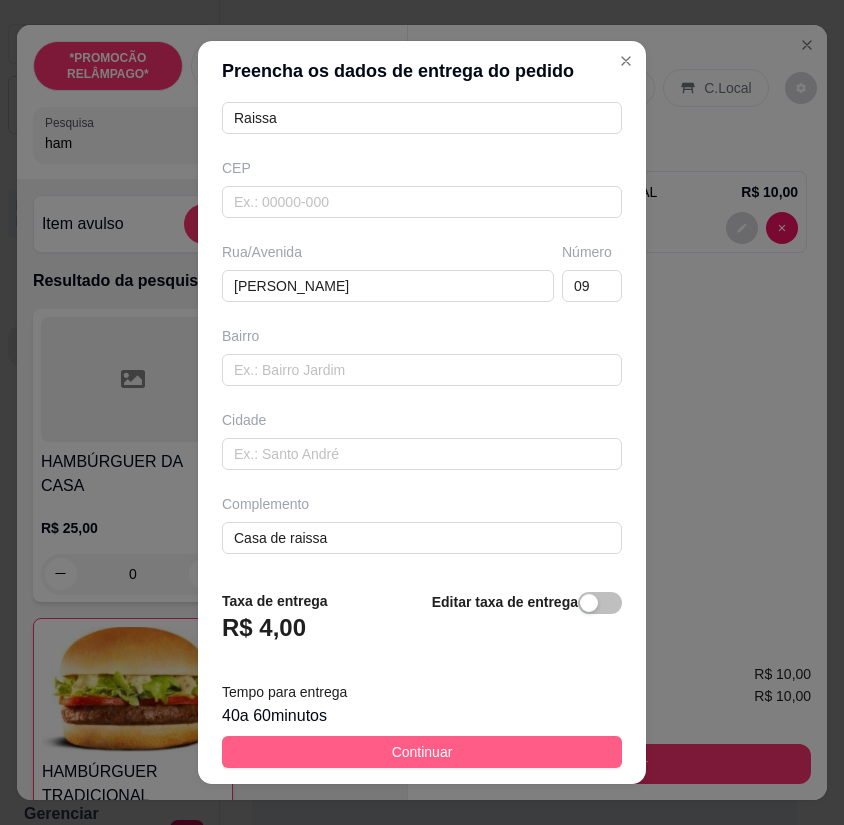click on "Continuar" at bounding box center [422, 752] 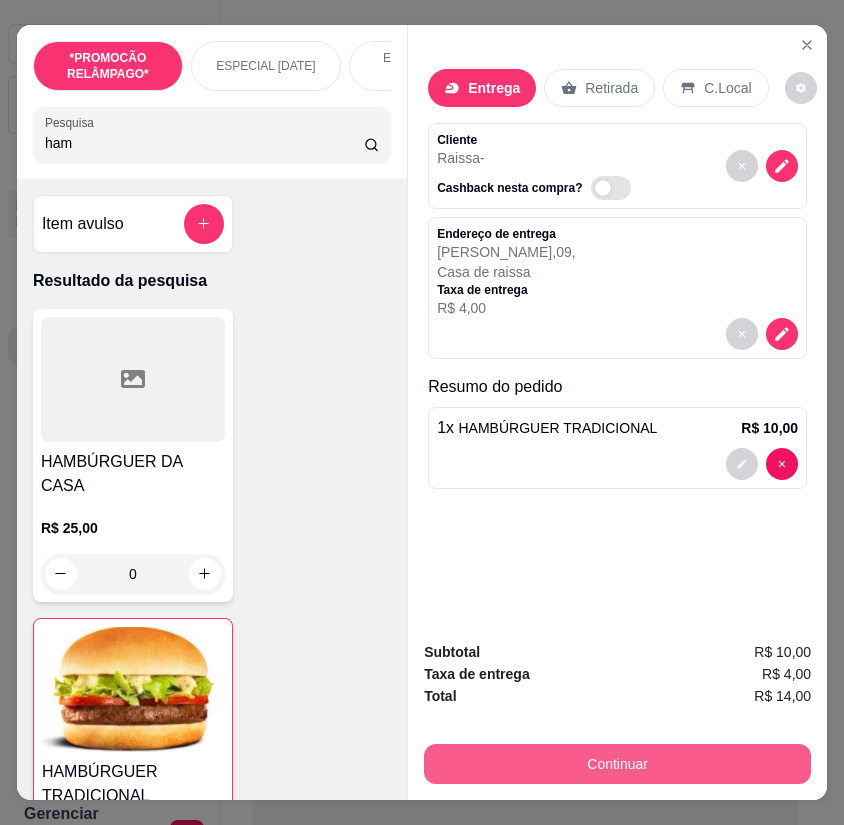 click on "Continuar" at bounding box center [617, 764] 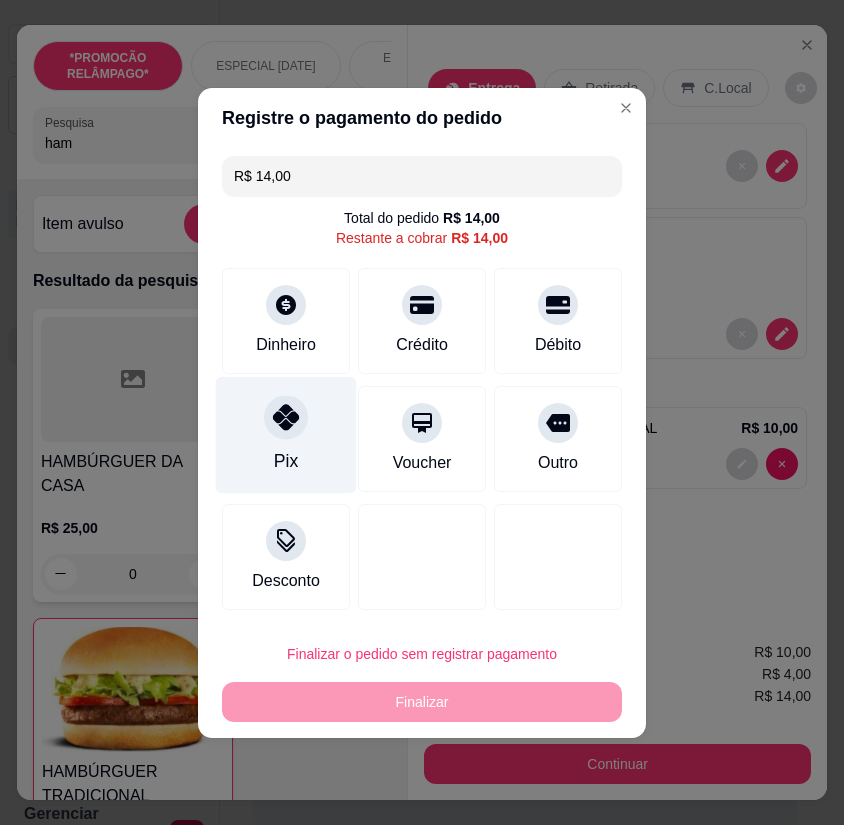 click on "Pix" at bounding box center (286, 434) 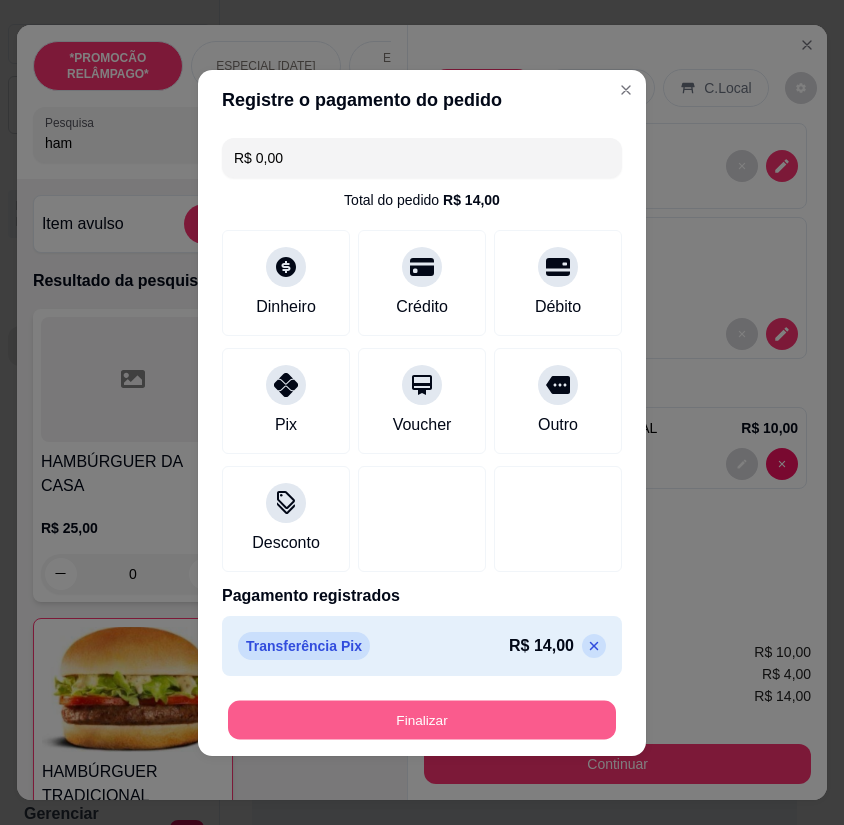 click on "Finalizar" at bounding box center [422, 719] 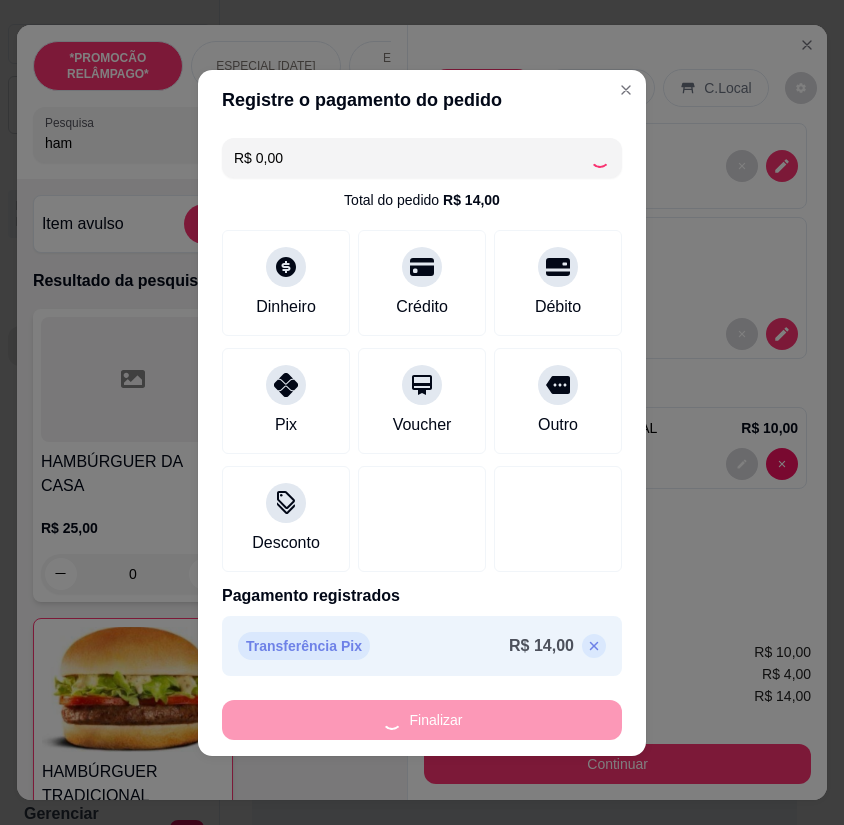 type on "0" 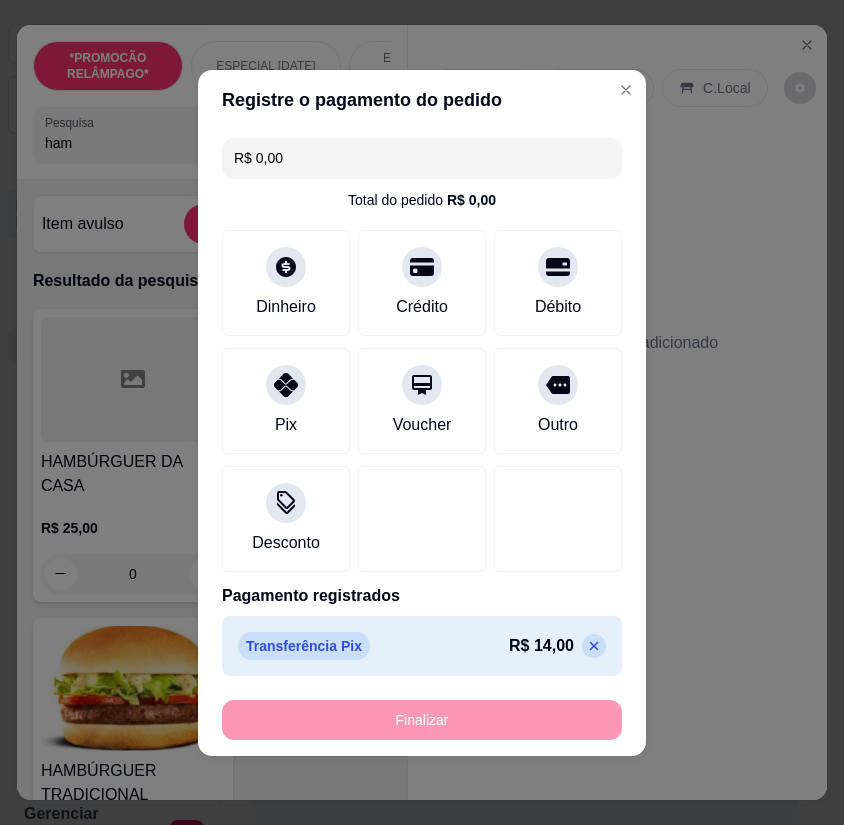 type on "-R$ 14,00" 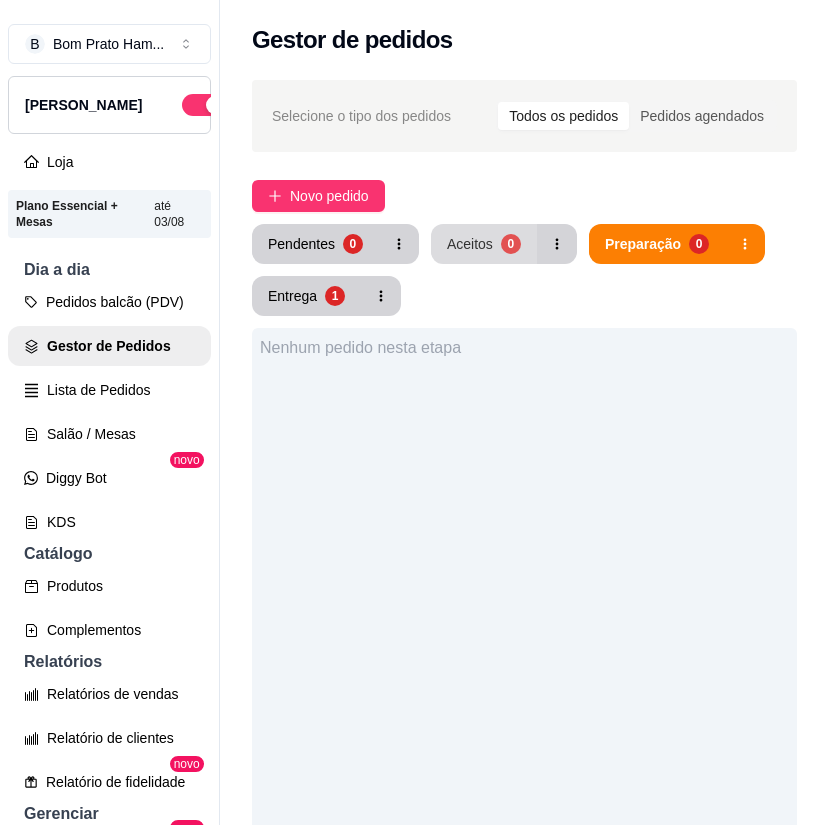 click on "Aceitos 0" at bounding box center (484, 244) 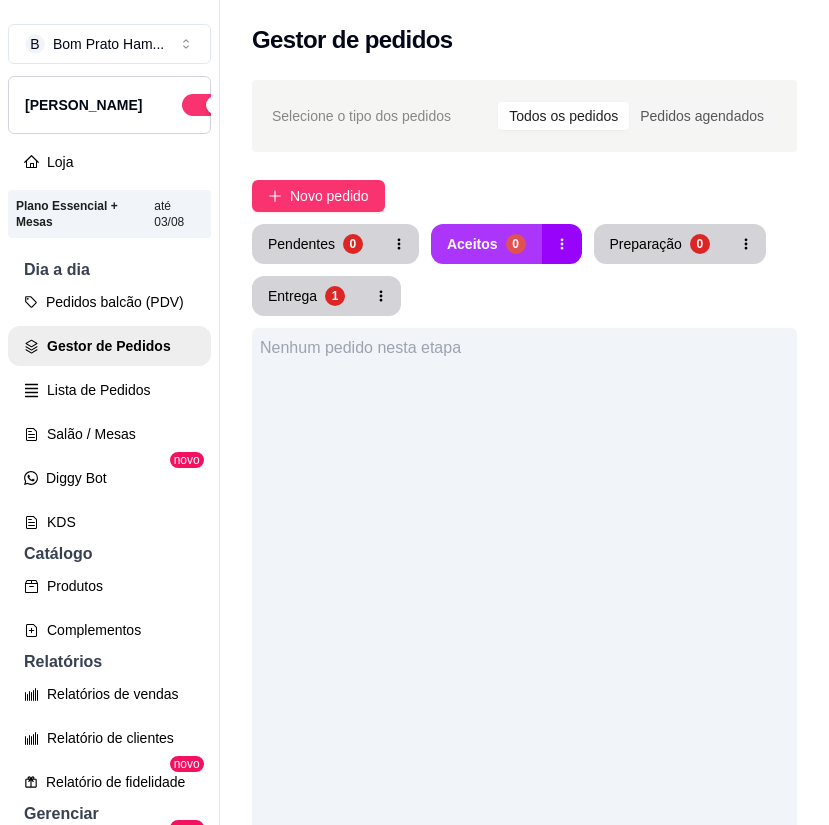 type 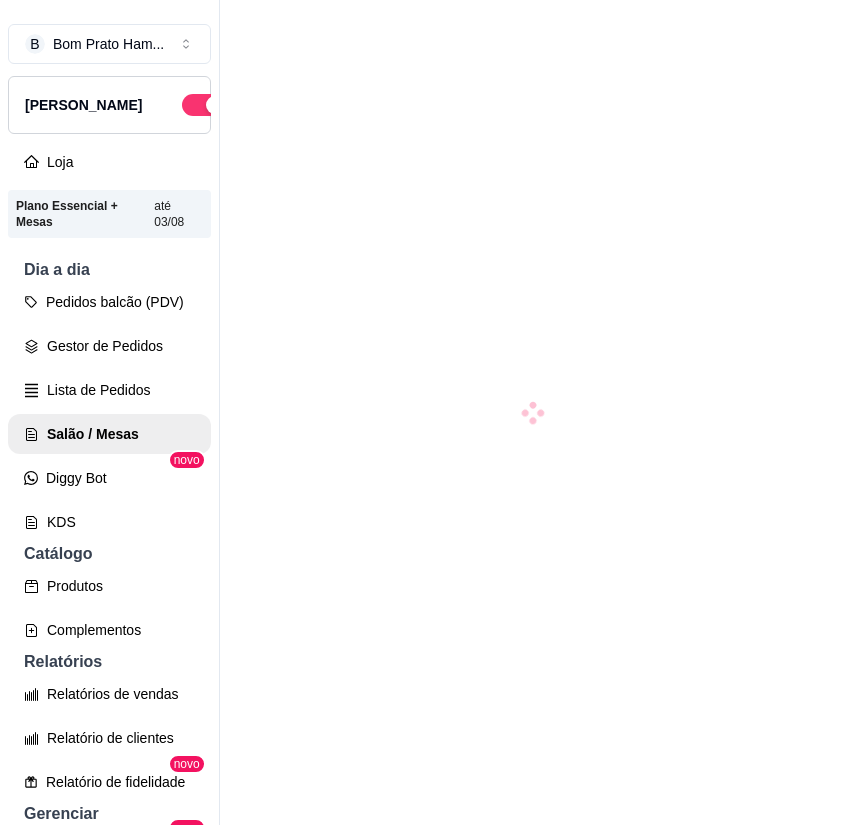 scroll, scrollTop: 0, scrollLeft: 0, axis: both 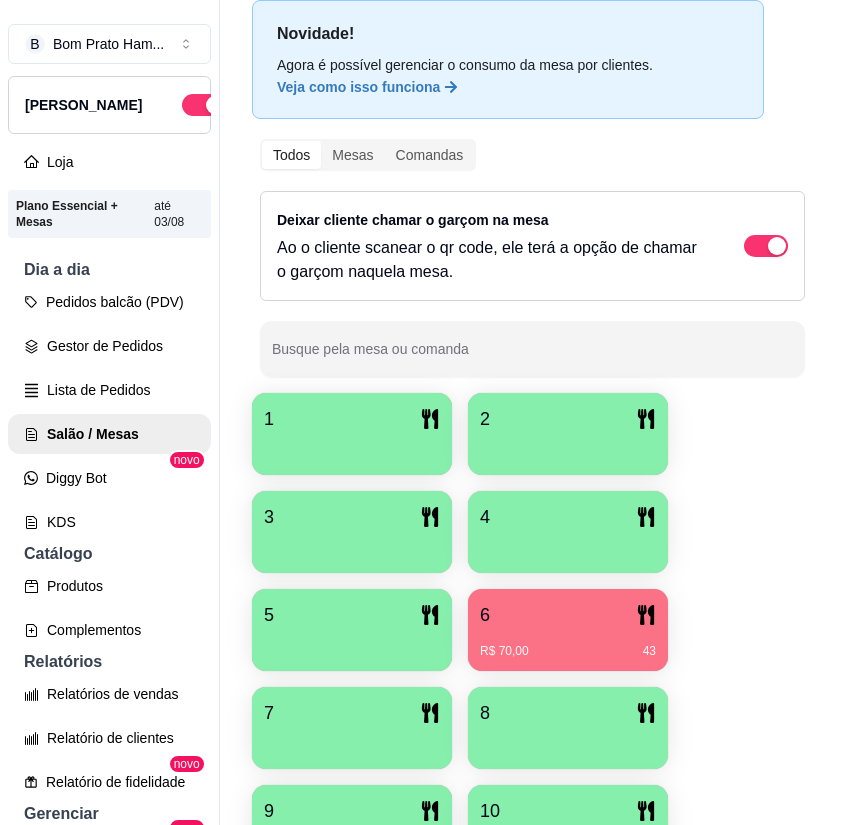 click on "R$ 70,00 43" at bounding box center (568, 644) 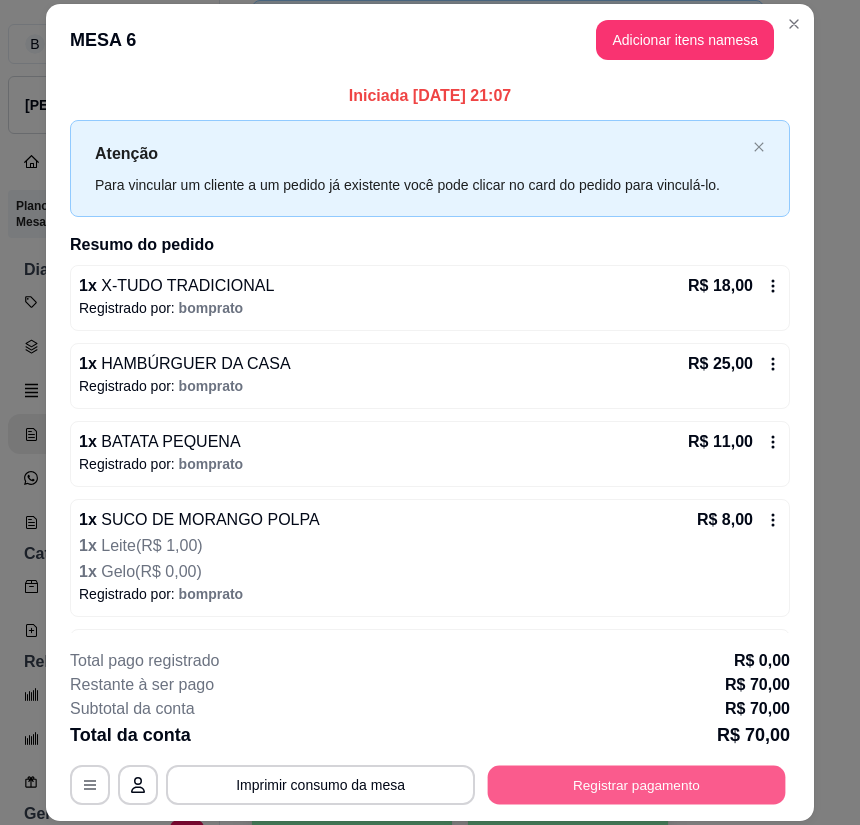 click on "Registrar pagamento" at bounding box center [637, 784] 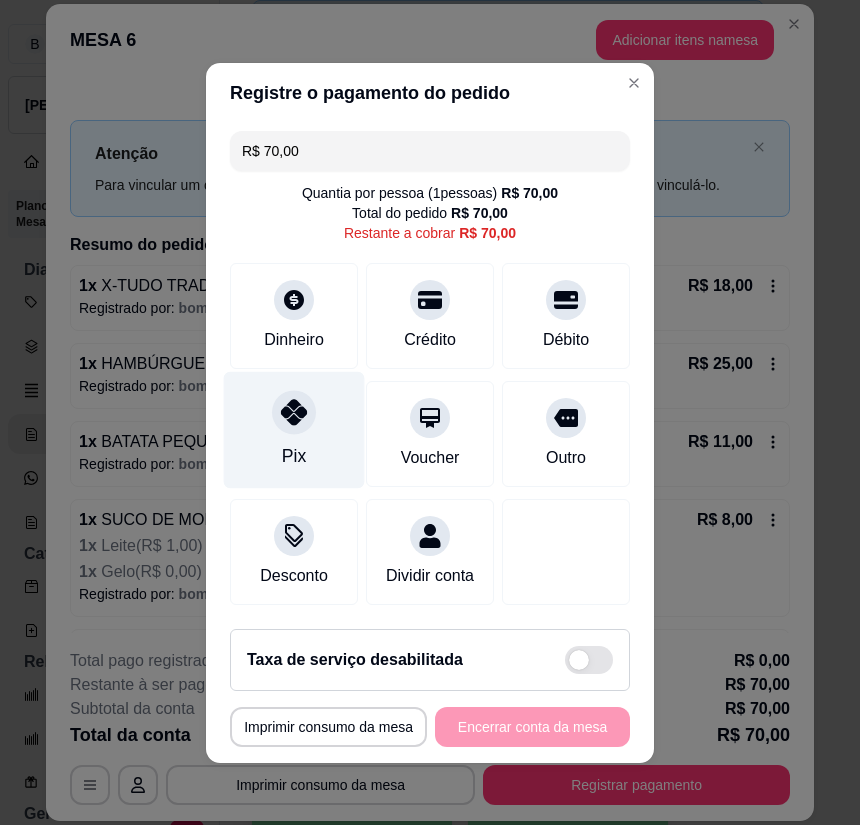 click at bounding box center (294, 412) 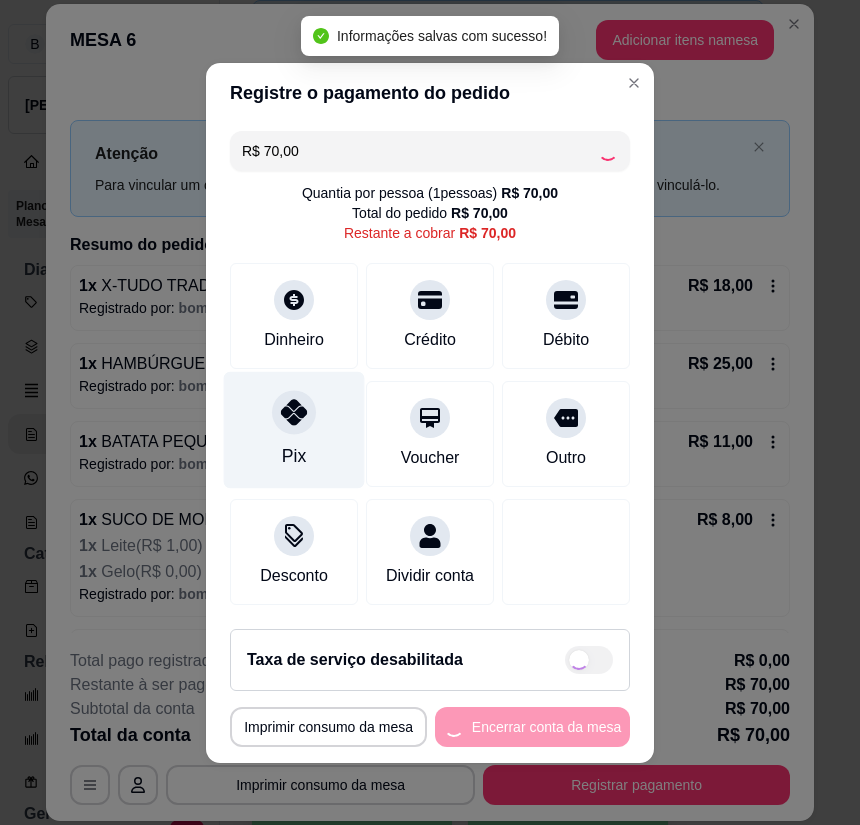 type on "R$ 0,00" 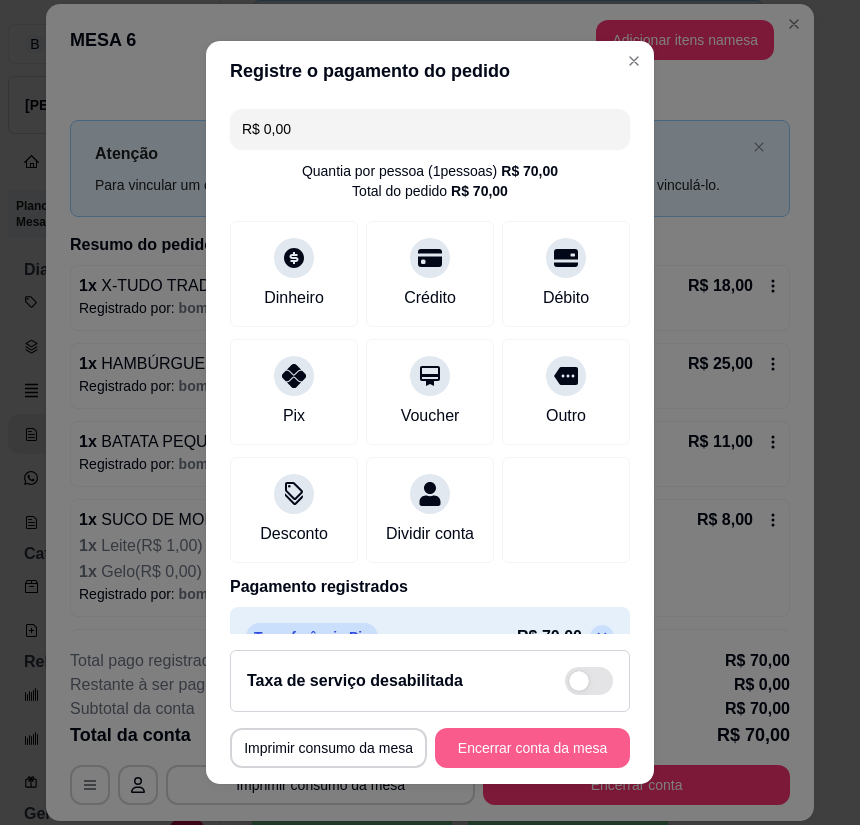 click on "Encerrar conta da mesa" at bounding box center [532, 748] 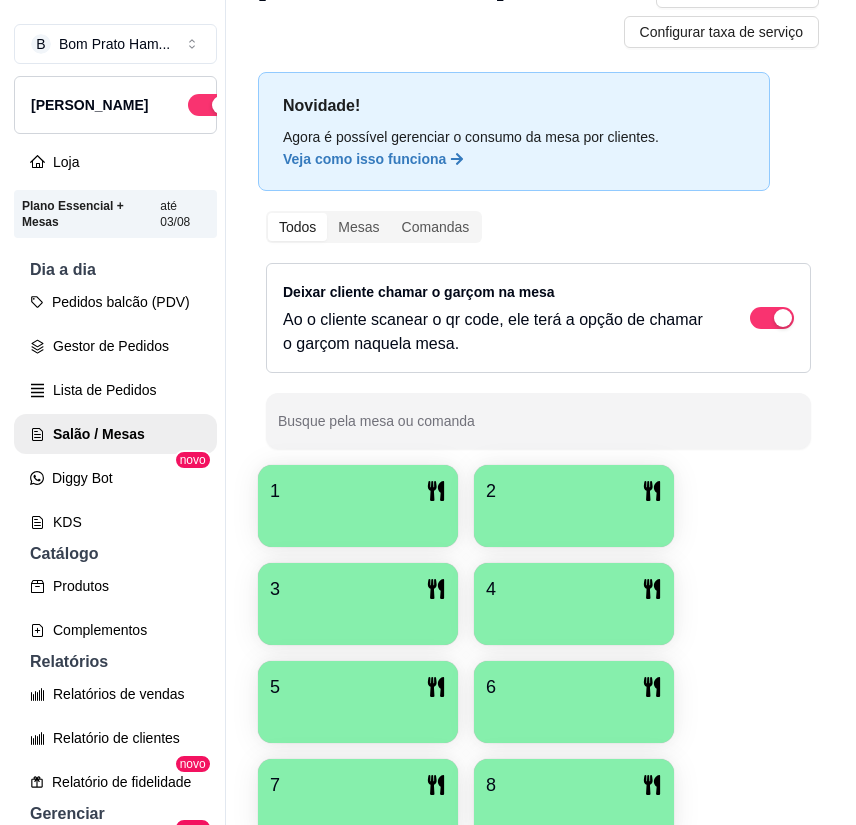 scroll, scrollTop: 0, scrollLeft: 0, axis: both 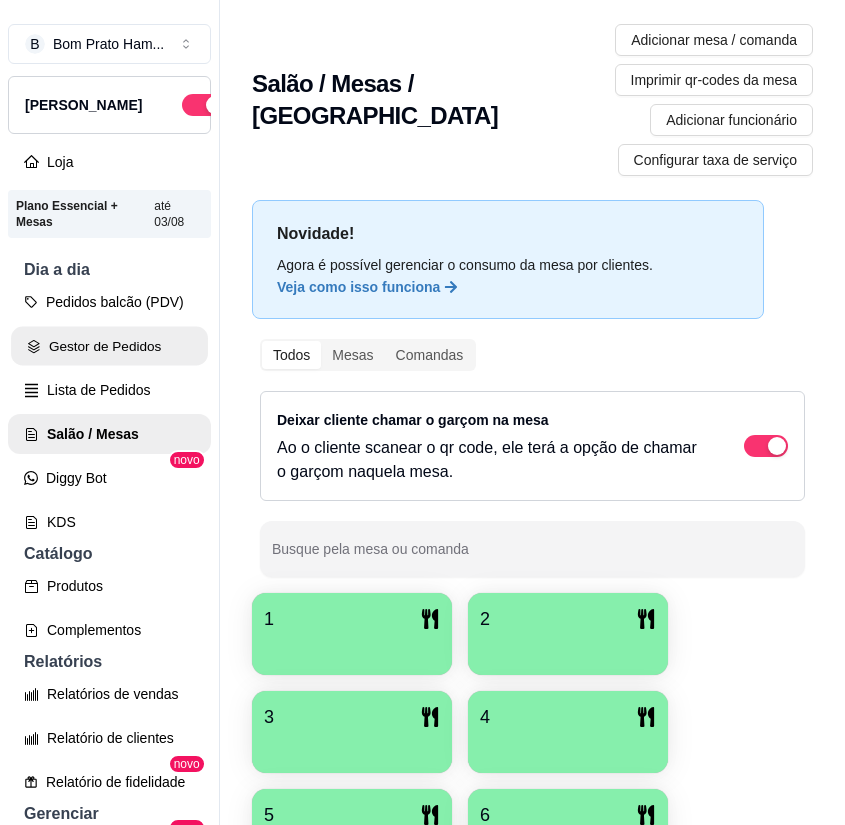 click on "Gestor de Pedidos" at bounding box center [109, 346] 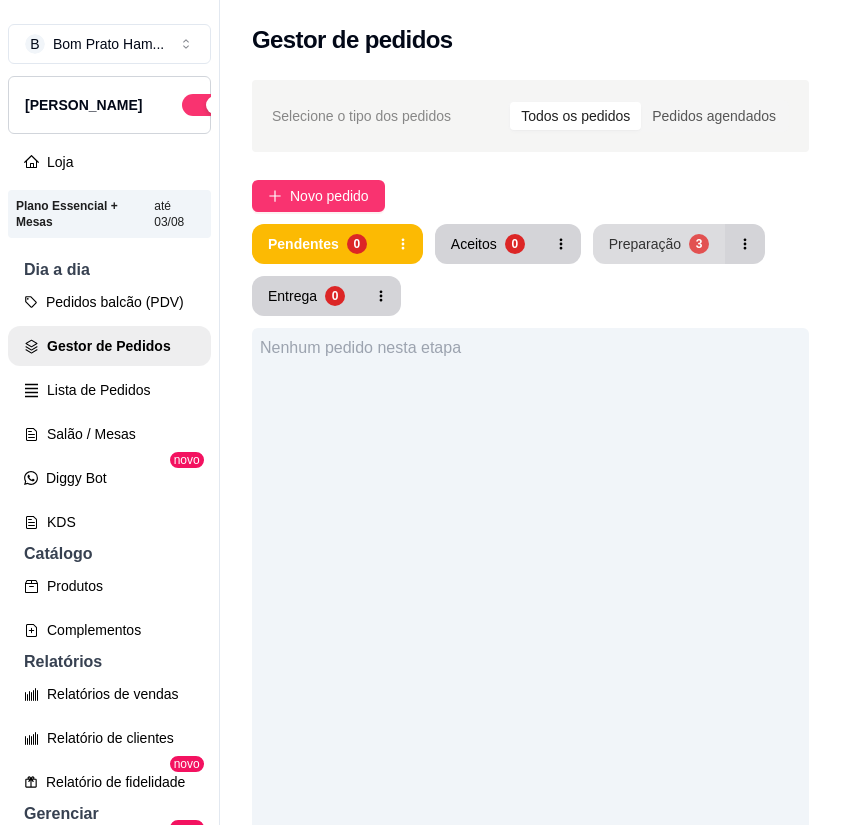 click on "Preparação" at bounding box center [645, 244] 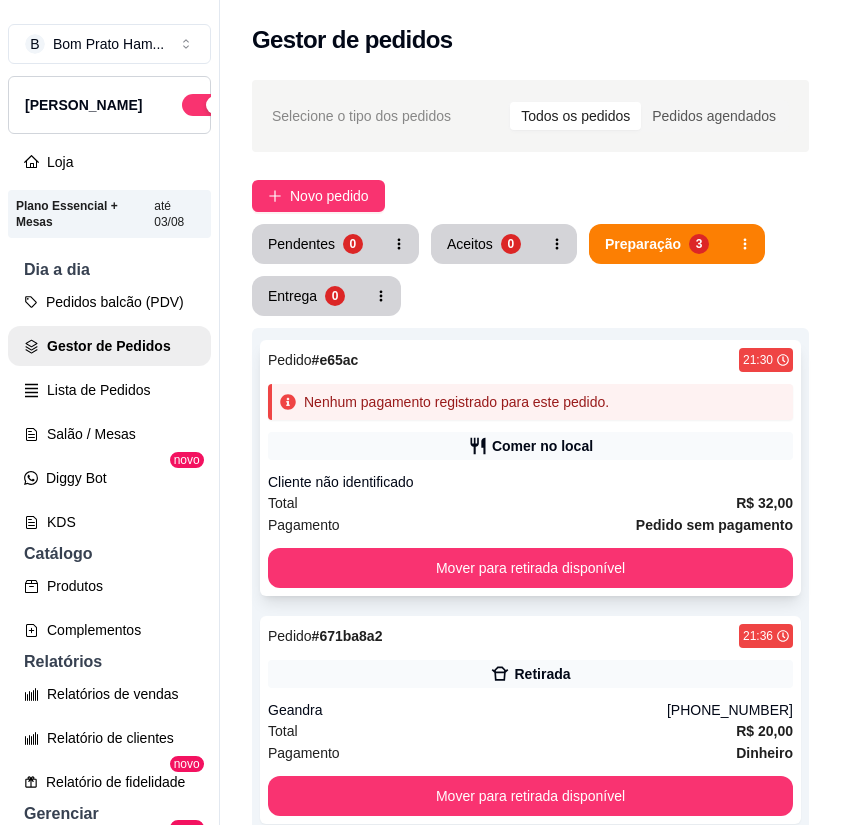 click on "Pedido  # e65ac 21:30 Nenhum pagamento registrado para este pedido. Comer no local Cliente não identificado Total R$ 32,00 Pagamento Pedido sem pagamento Mover para retirada disponível" at bounding box center [530, 468] 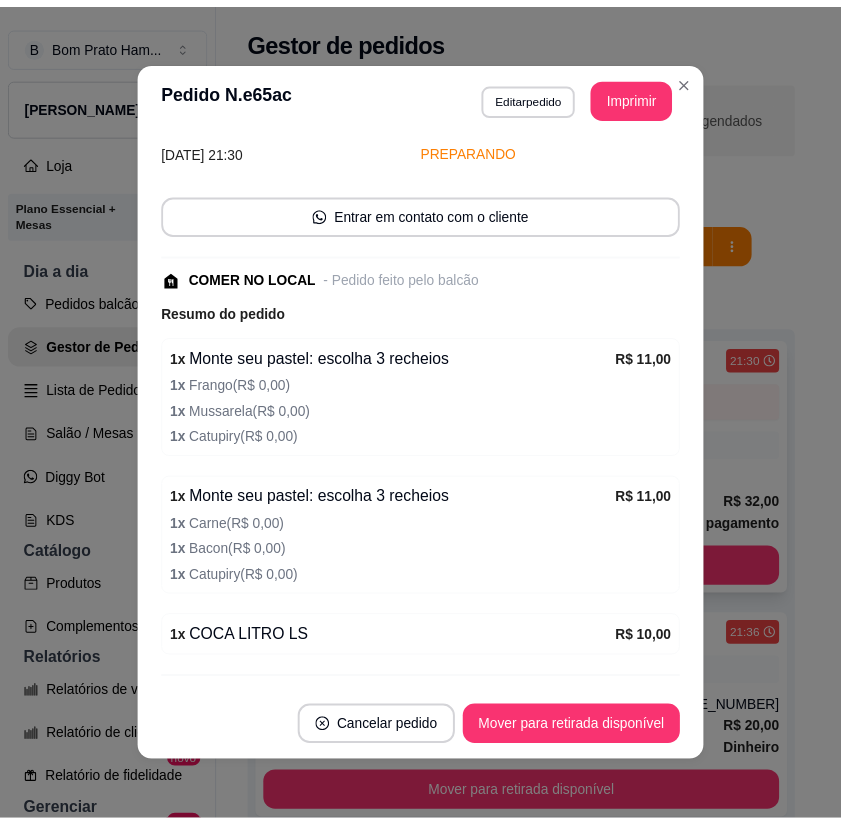 scroll, scrollTop: 208, scrollLeft: 0, axis: vertical 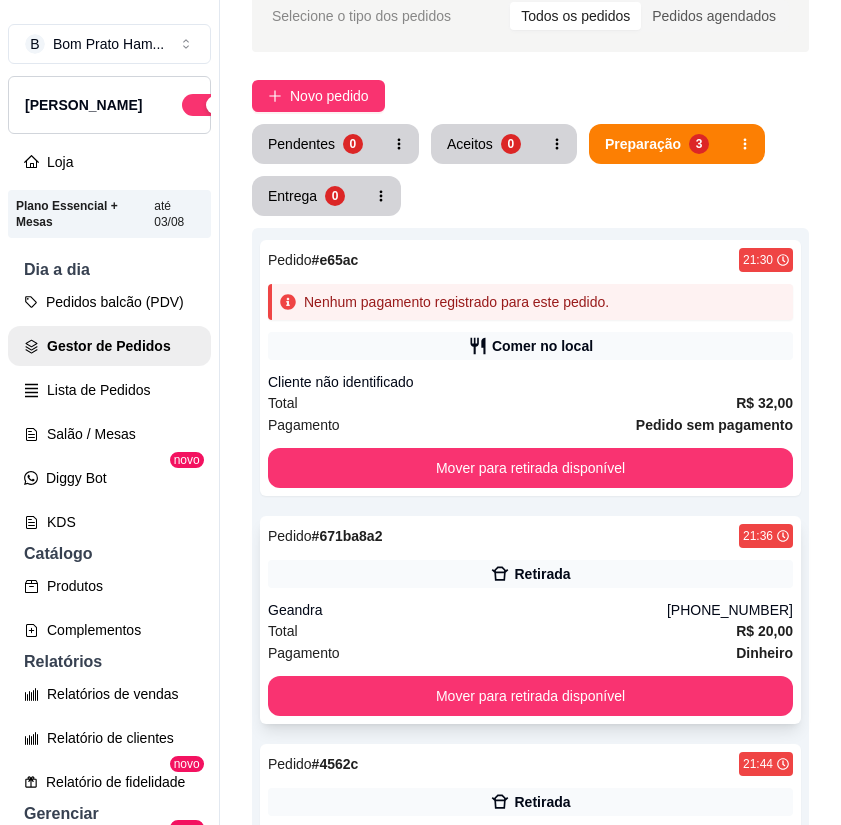 click on "Geandra" at bounding box center [467, 610] 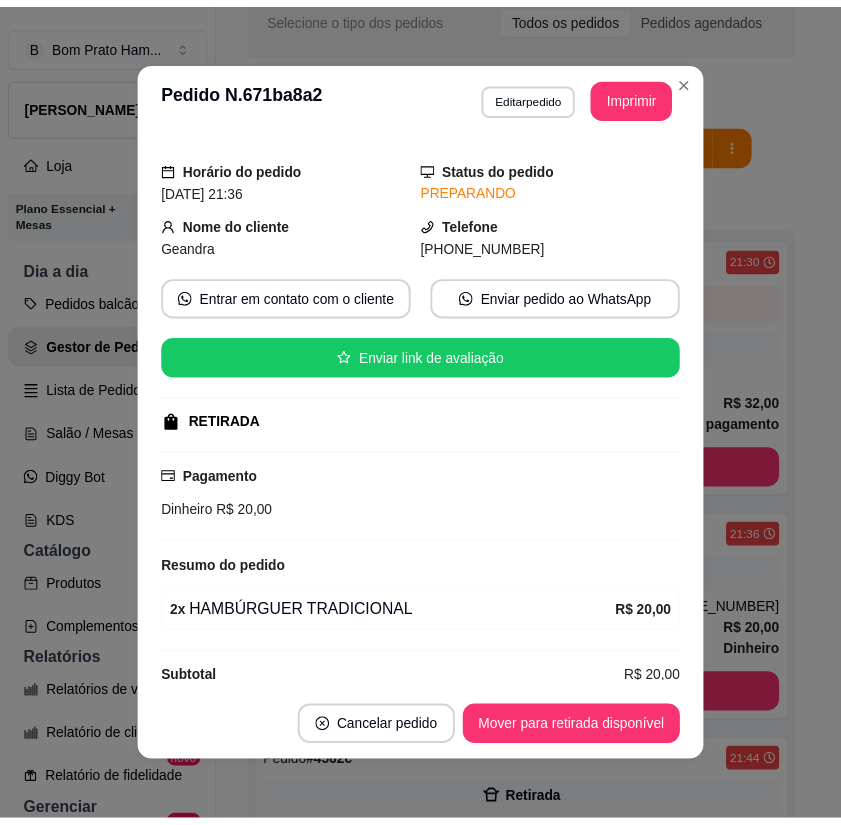 scroll, scrollTop: 76, scrollLeft: 0, axis: vertical 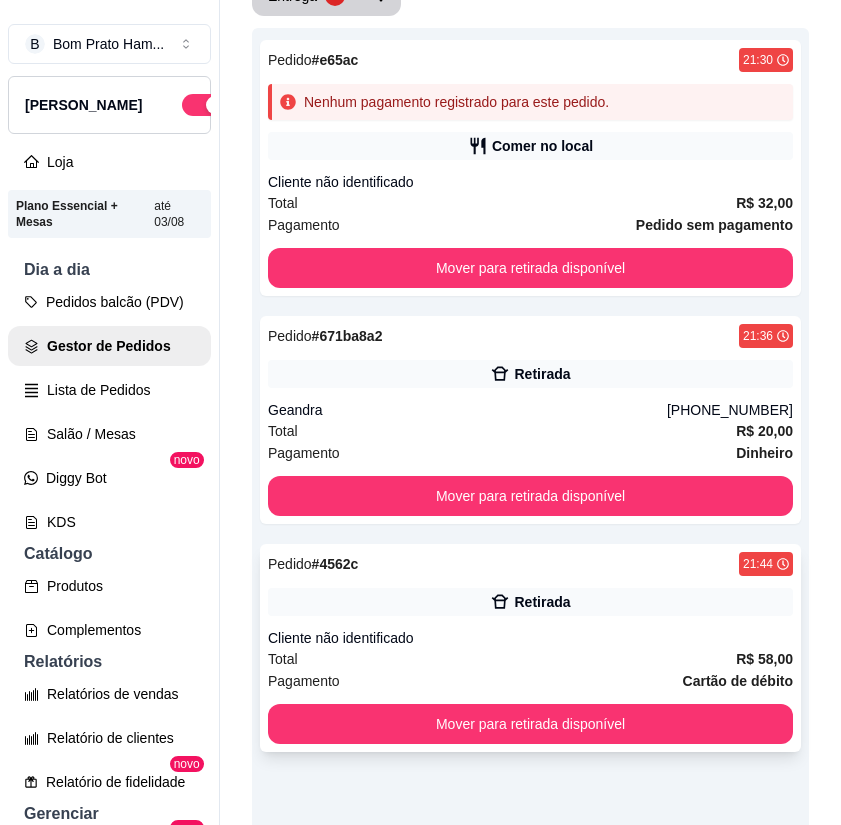 click on "Pedido  # 4562c 21:44 Retirada Cliente não identificado Total R$ 58,00 Pagamento Cartão de débito Mover para retirada disponível" at bounding box center [530, 648] 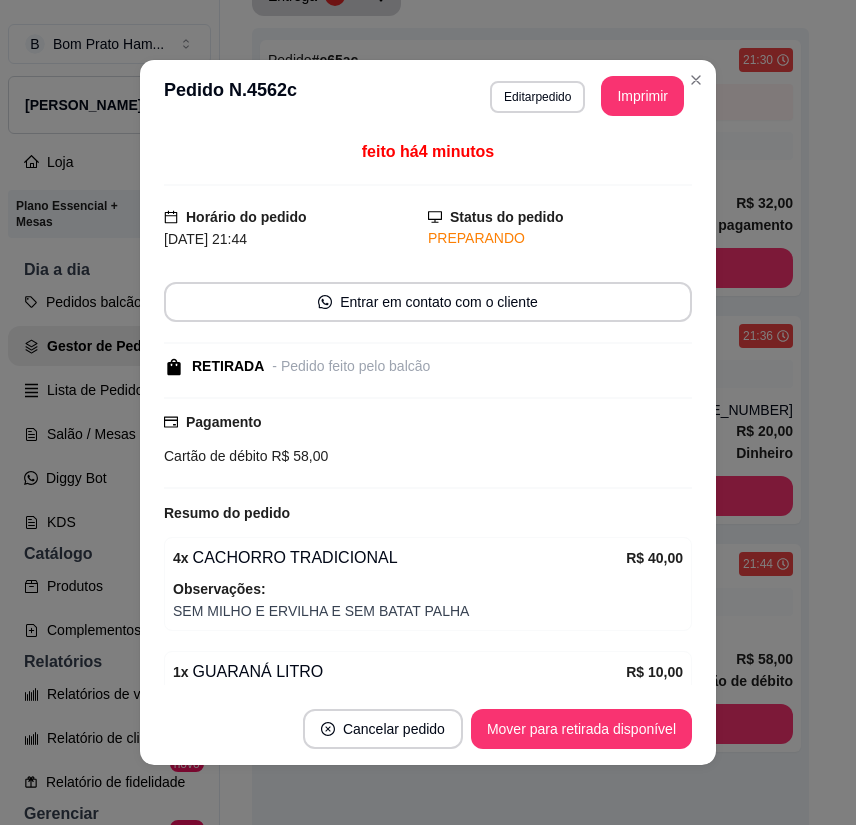 scroll, scrollTop: 148, scrollLeft: 0, axis: vertical 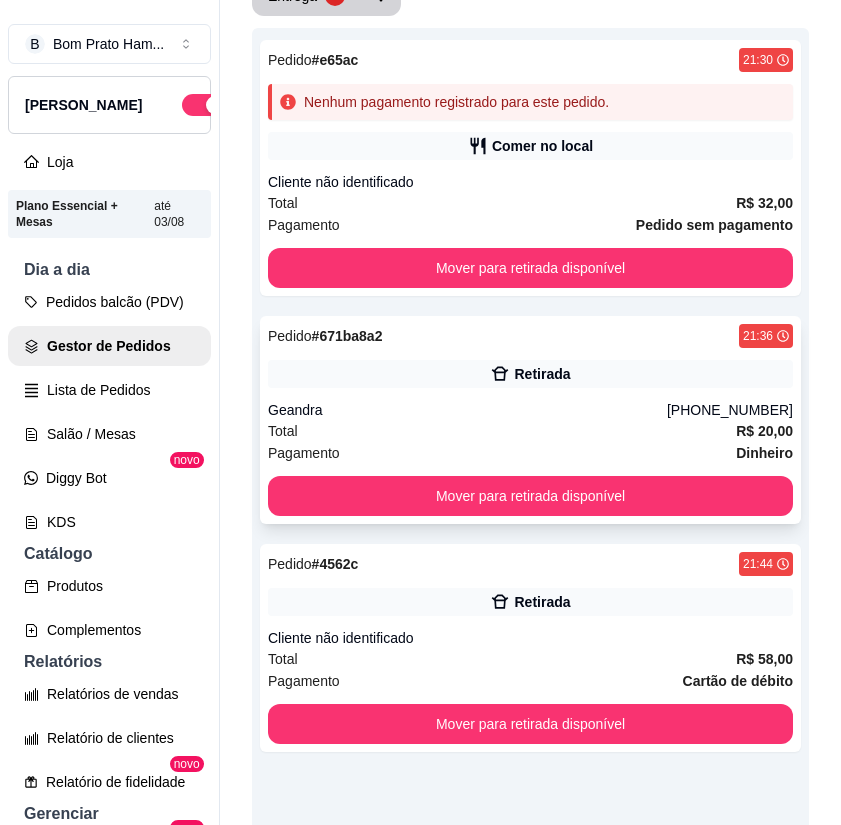 click on "Total R$ 20,00" at bounding box center (530, 431) 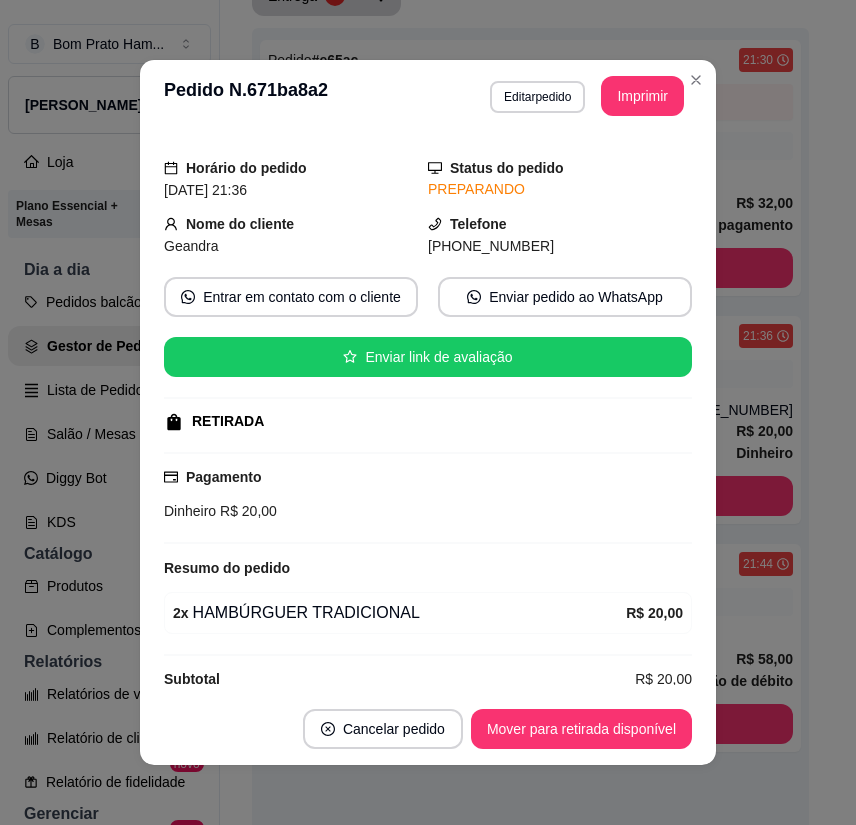 scroll, scrollTop: 76, scrollLeft: 0, axis: vertical 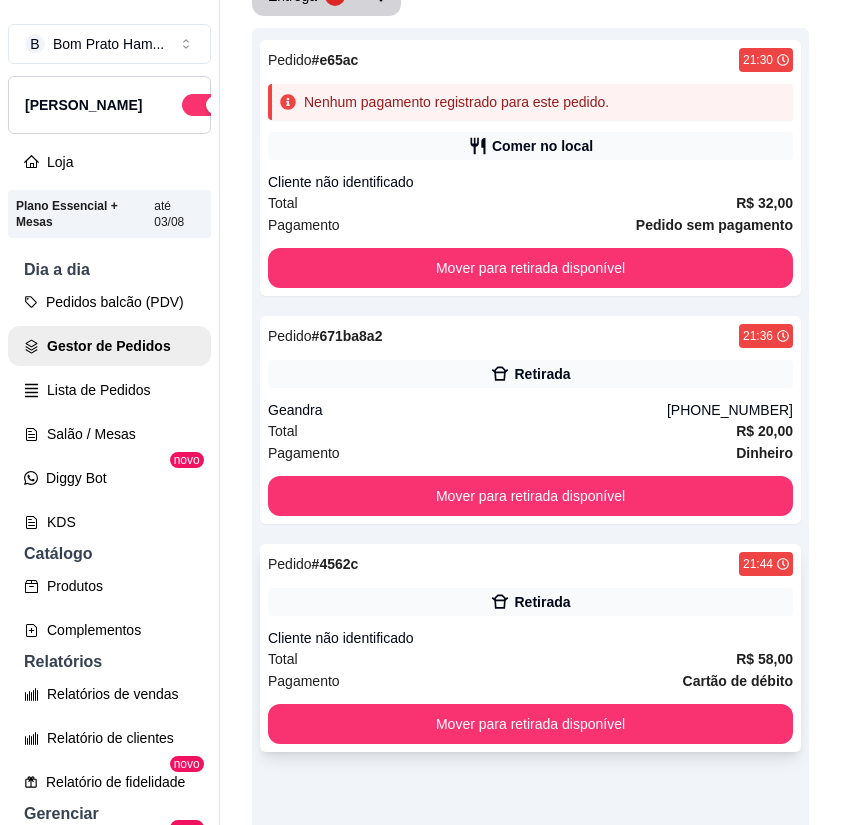 click on "Cliente não identificado" at bounding box center (530, 638) 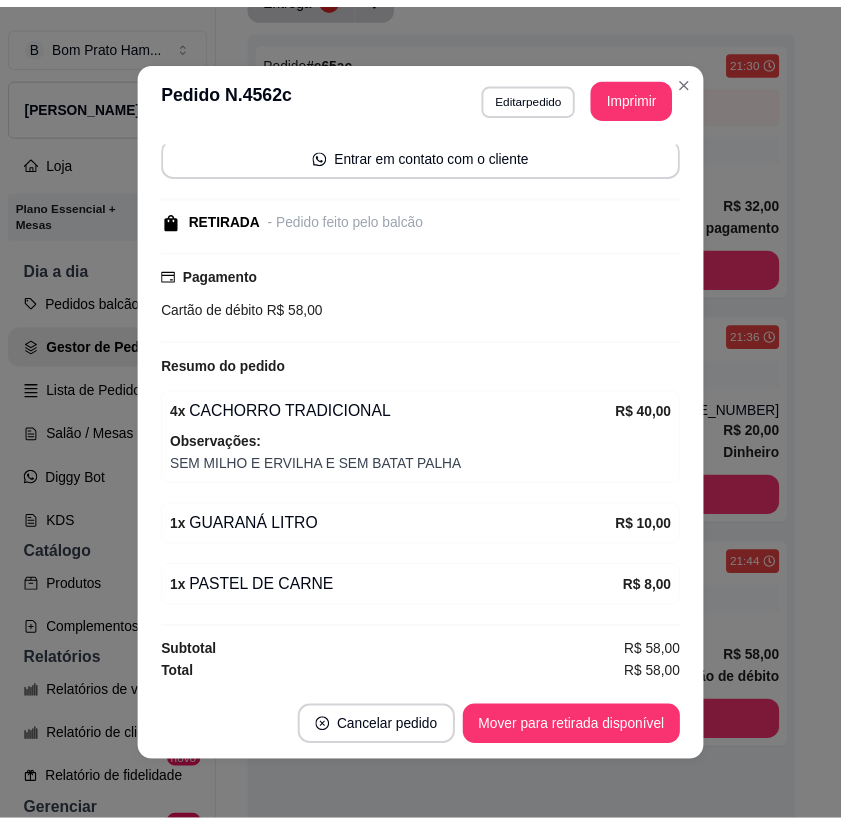 scroll, scrollTop: 148, scrollLeft: 0, axis: vertical 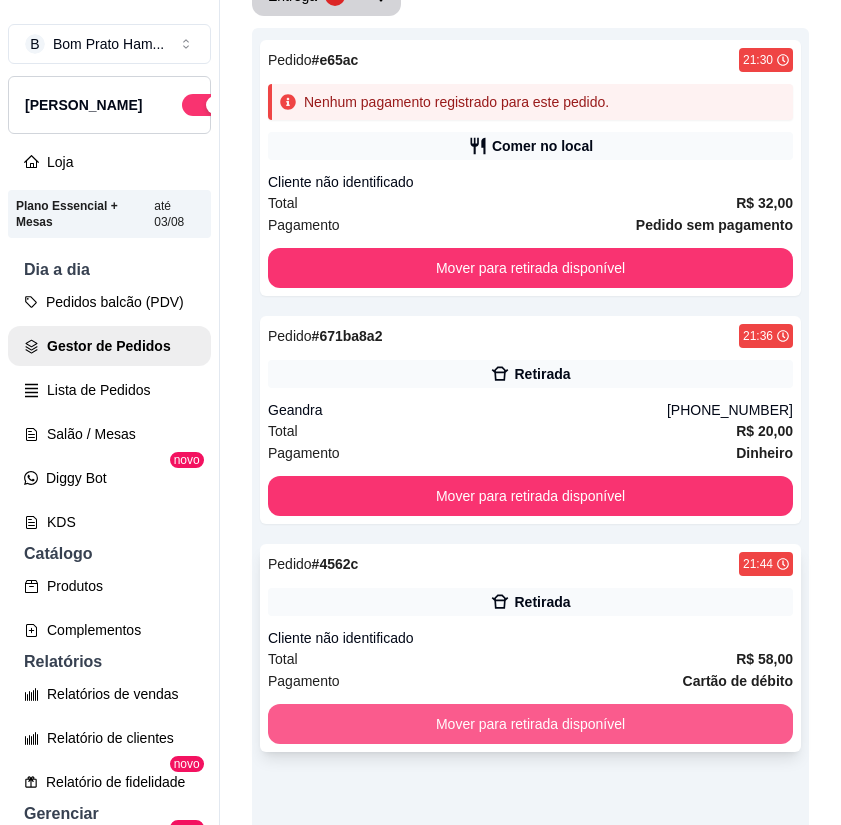 click on "Mover para retirada disponível" at bounding box center [530, 724] 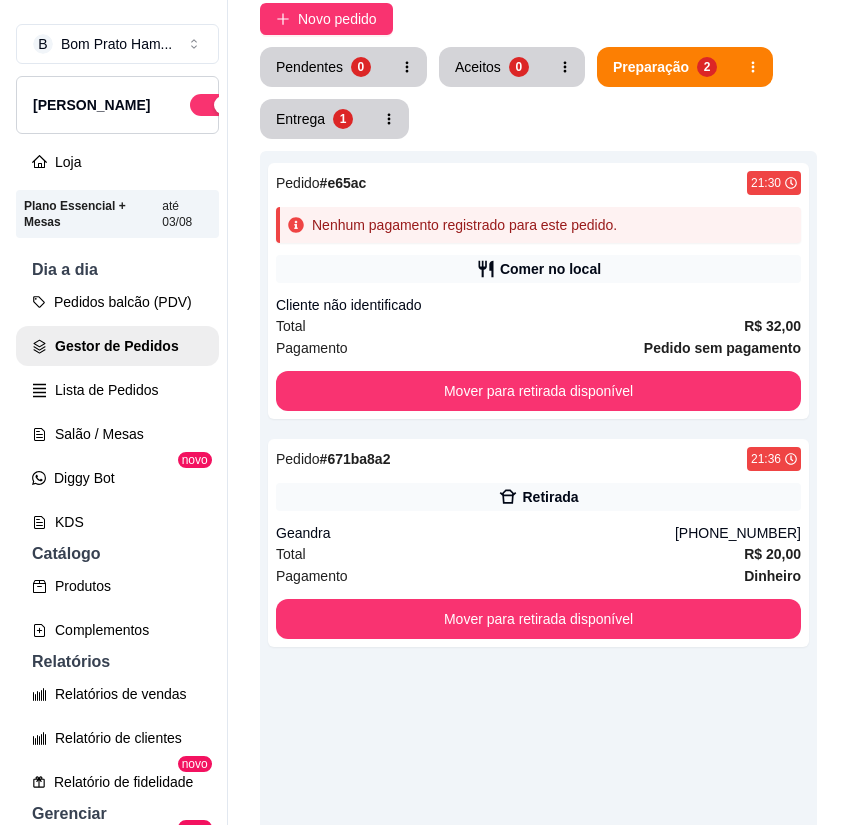 scroll, scrollTop: 0, scrollLeft: 0, axis: both 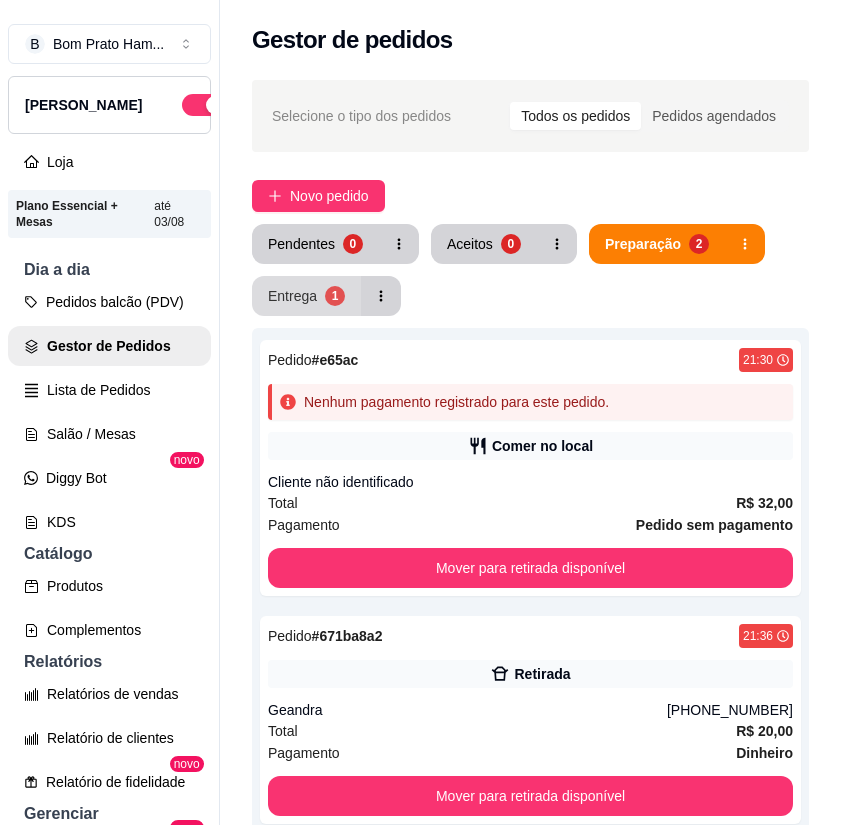 click on "Entrega" at bounding box center [292, 296] 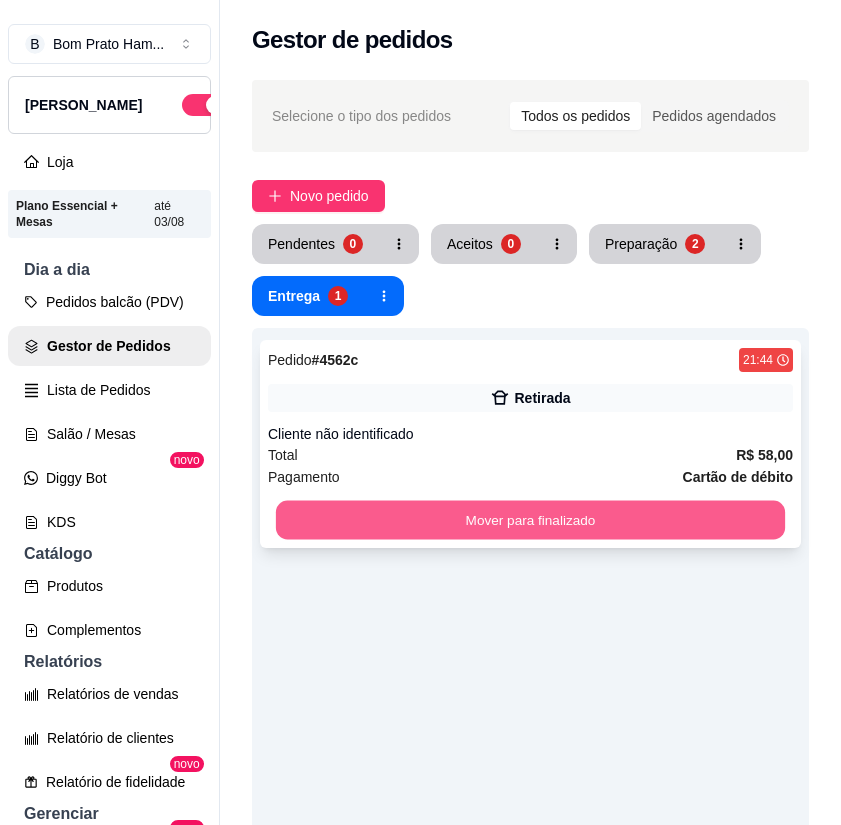 click on "Mover para finalizado" at bounding box center (530, 520) 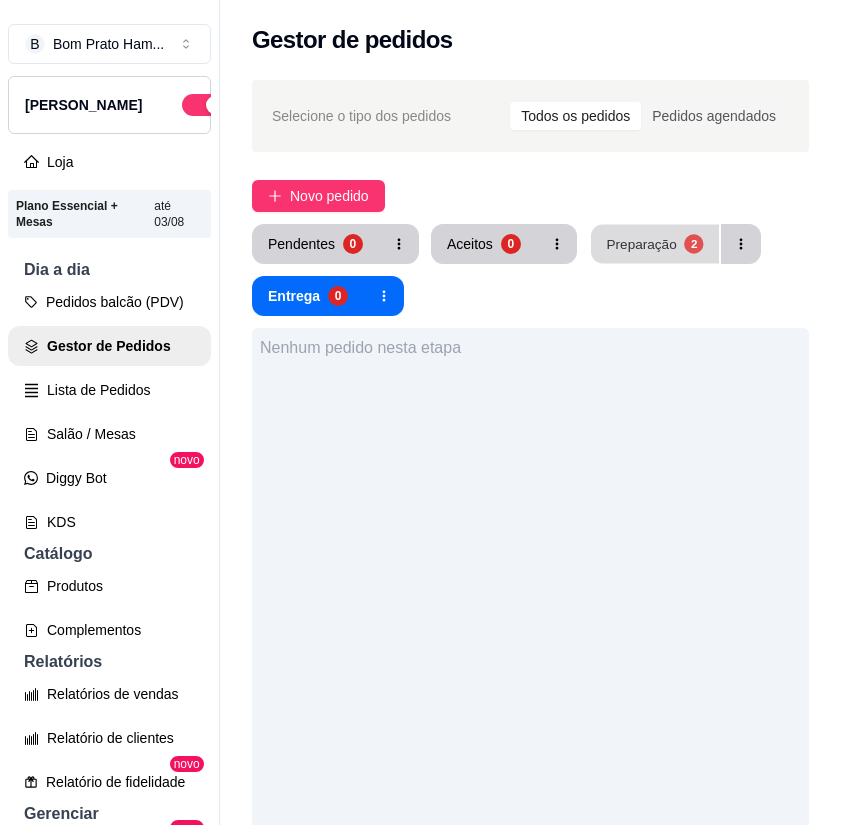 click on "Preparação" at bounding box center (641, 243) 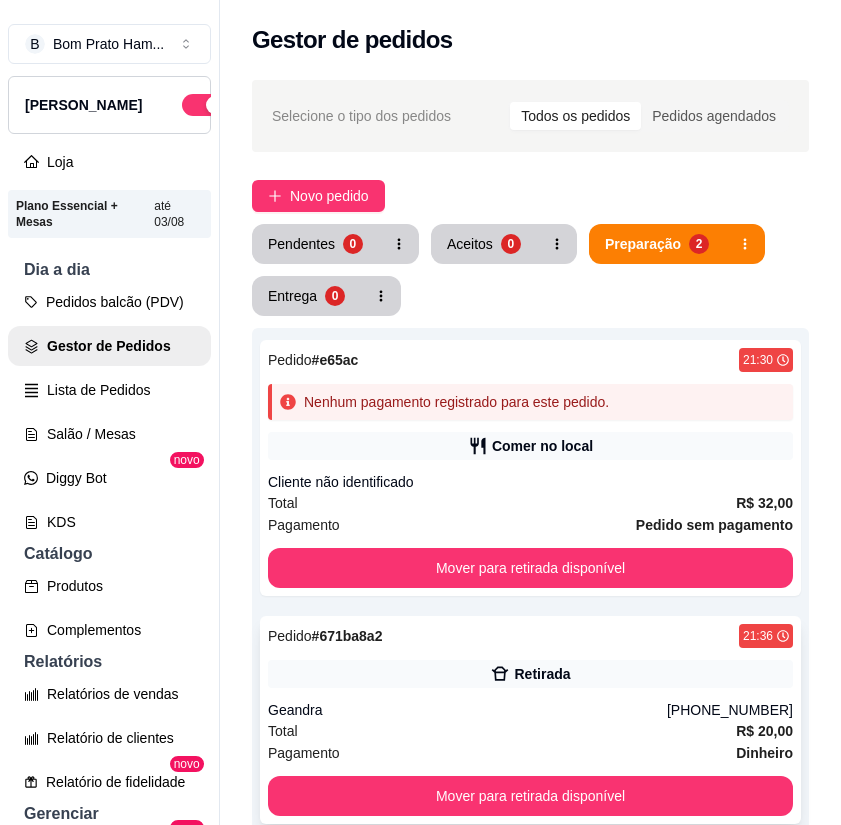click on "Retirada" at bounding box center [530, 674] 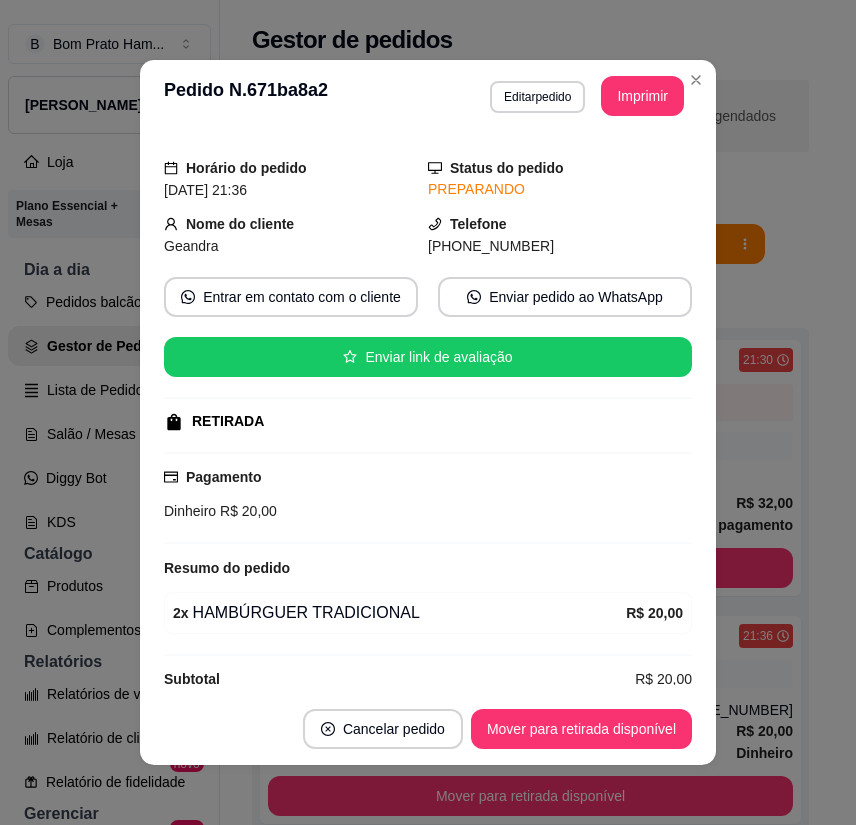scroll, scrollTop: 76, scrollLeft: 0, axis: vertical 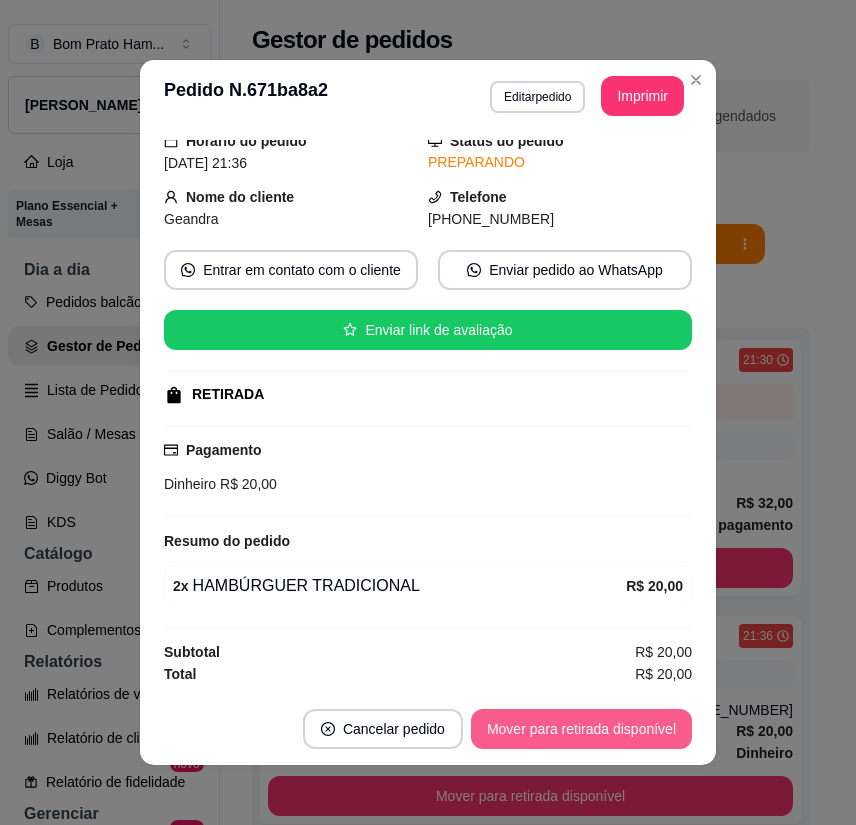 click on "Mover para retirada disponível" at bounding box center (581, 729) 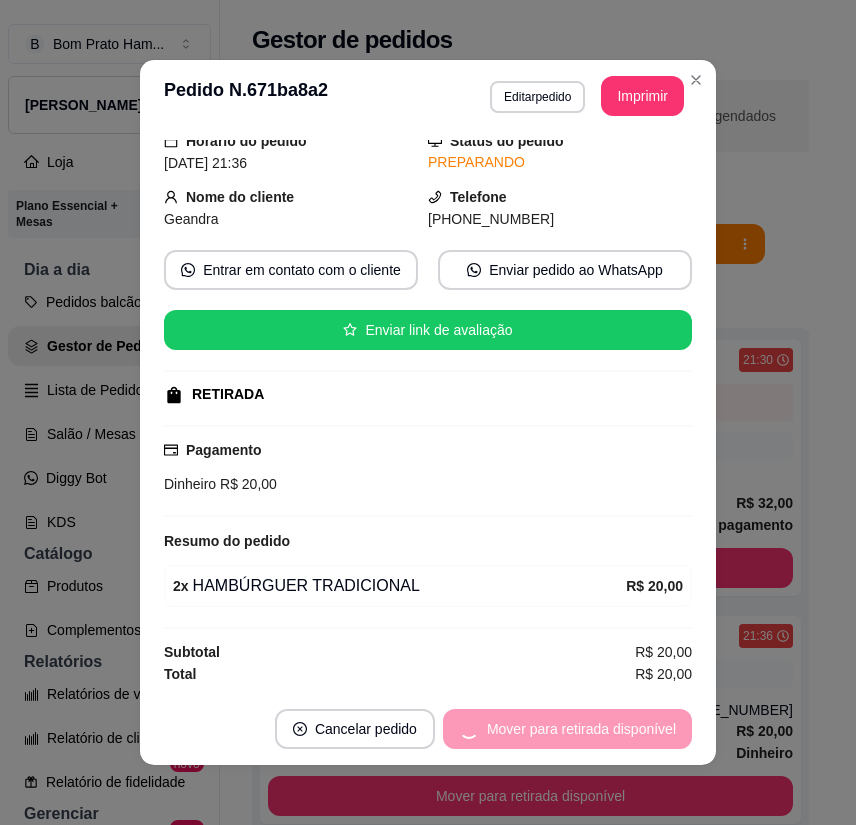 click on "feito há  13   minutos Horário do pedido 17/07/2025 21:36 Status do pedido PREPARANDO Nome do cliente Geandra  Telefone (87) 9 9119-7420 Entrar em contato com o cliente Enviar pedido ao WhatsApp Enviar link de avaliação RETIRADA Pagamento Dinheiro   R$ 20,00 Resumo do pedido 2 x     HAMBÚRGUER TRADICIONAL  R$ 20,00 Subtotal R$ 20,00 Total R$ 20,00" at bounding box center (428, 412) 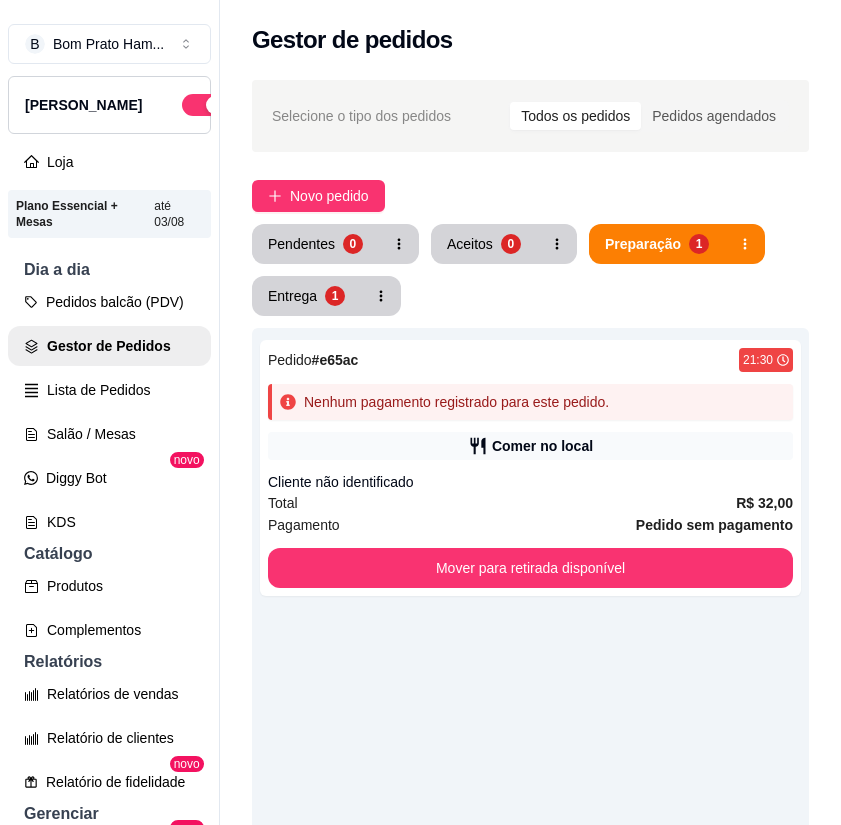 drag, startPoint x: 328, startPoint y: 206, endPoint x: 328, endPoint y: 222, distance: 16 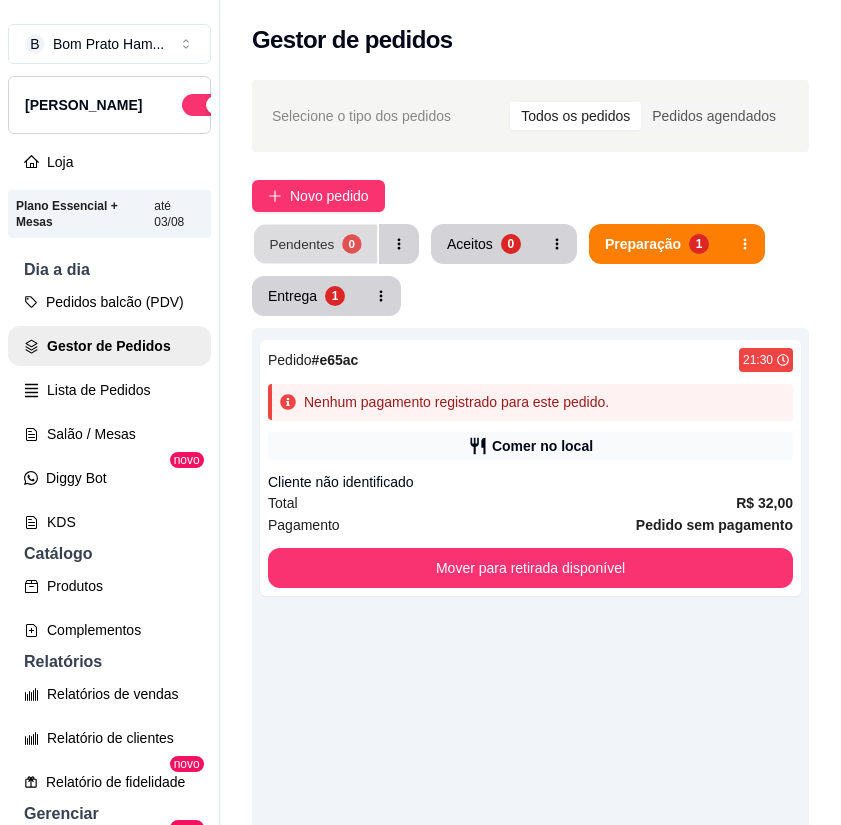 click on "Pendentes" at bounding box center [301, 243] 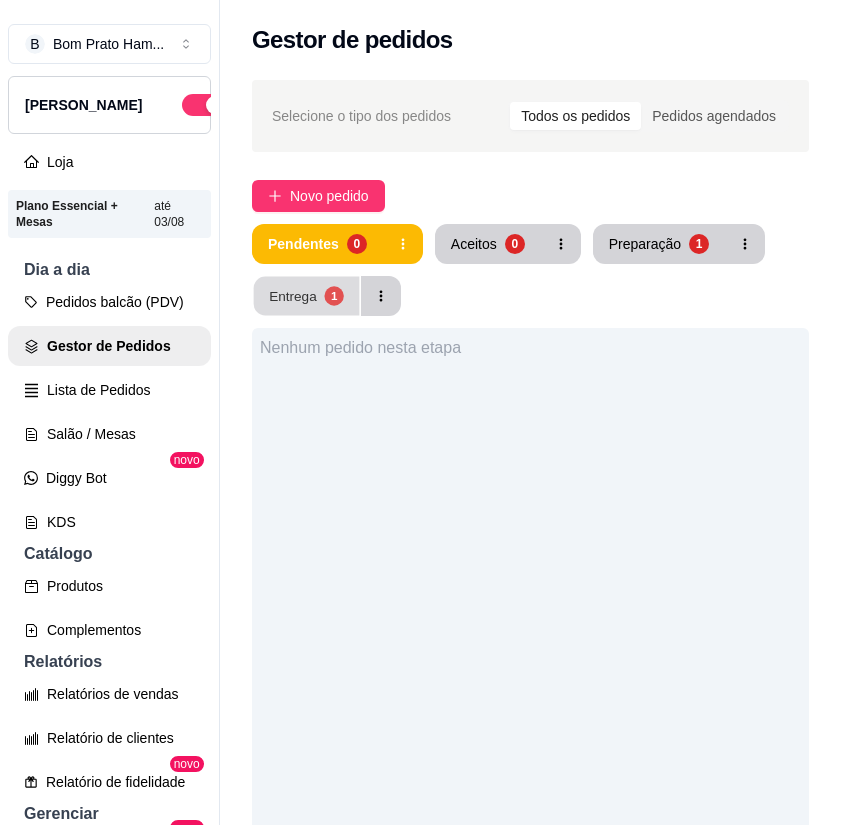 click on "Entrega 1" at bounding box center [307, 296] 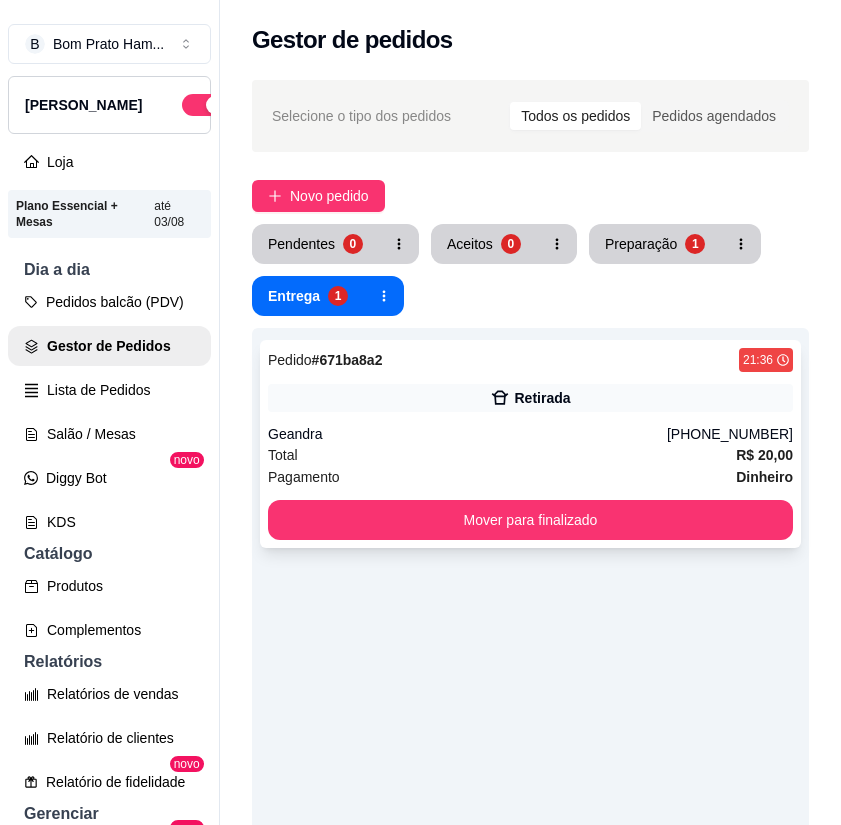 click on "Pedido  # 671ba8a2 21:36" at bounding box center (530, 360) 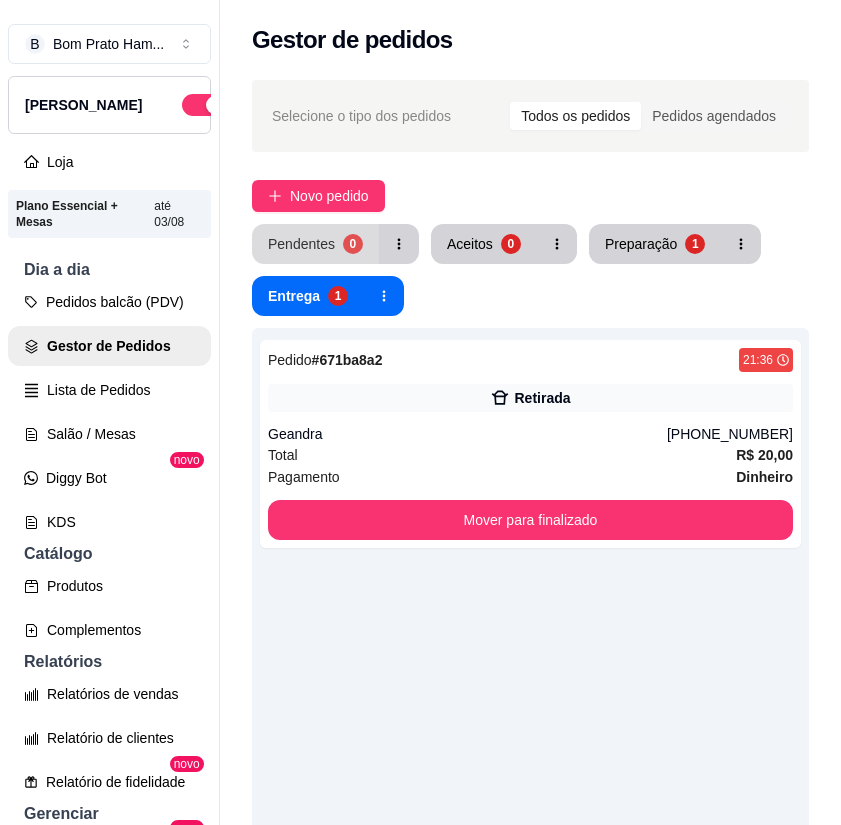 click on "Pendentes 0" at bounding box center (315, 244) 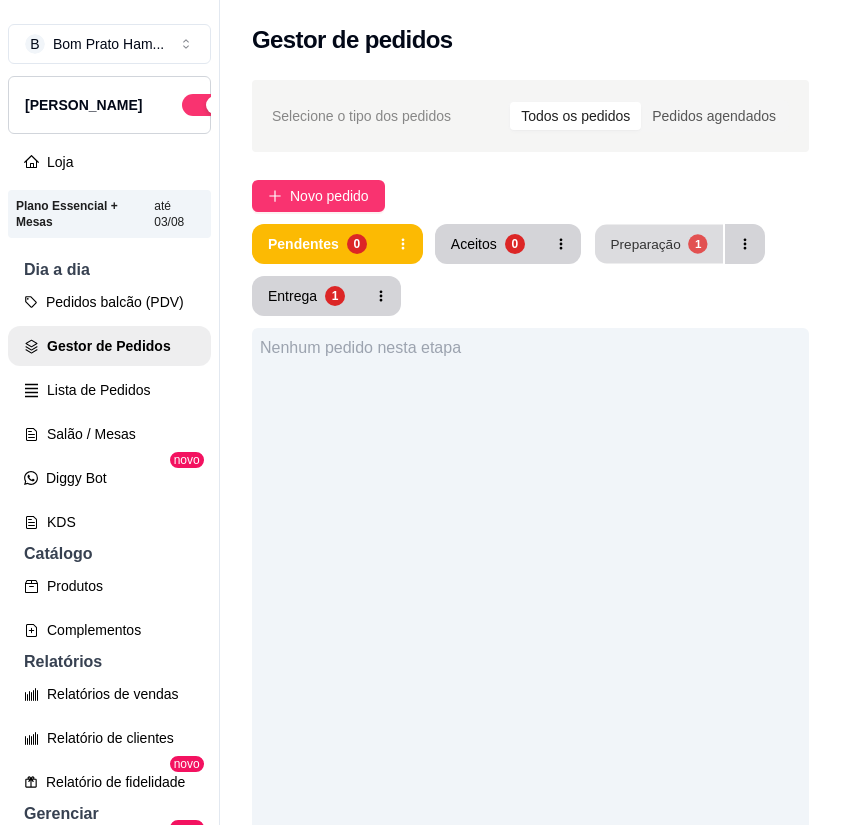click on "Preparação" at bounding box center [645, 243] 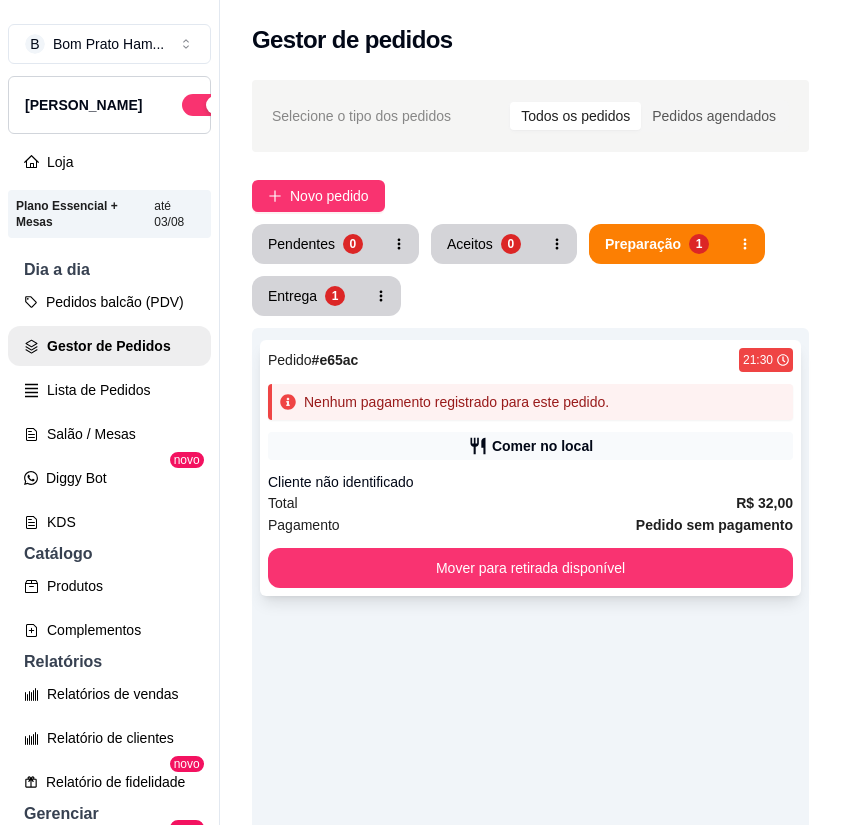 click on "Comer no local" at bounding box center [542, 446] 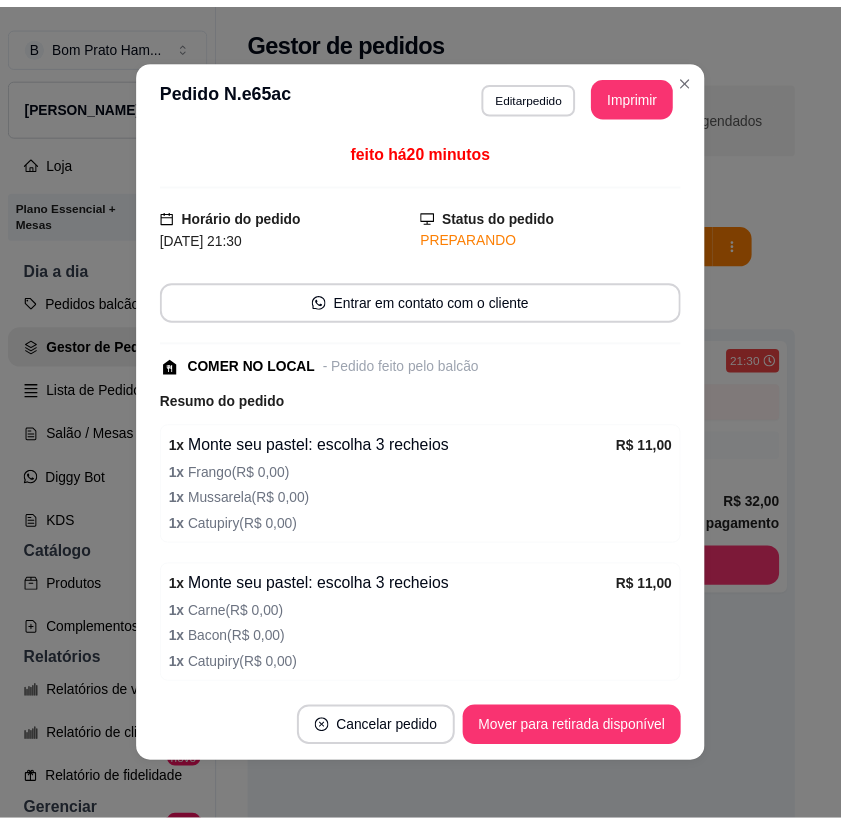 scroll, scrollTop: 208, scrollLeft: 0, axis: vertical 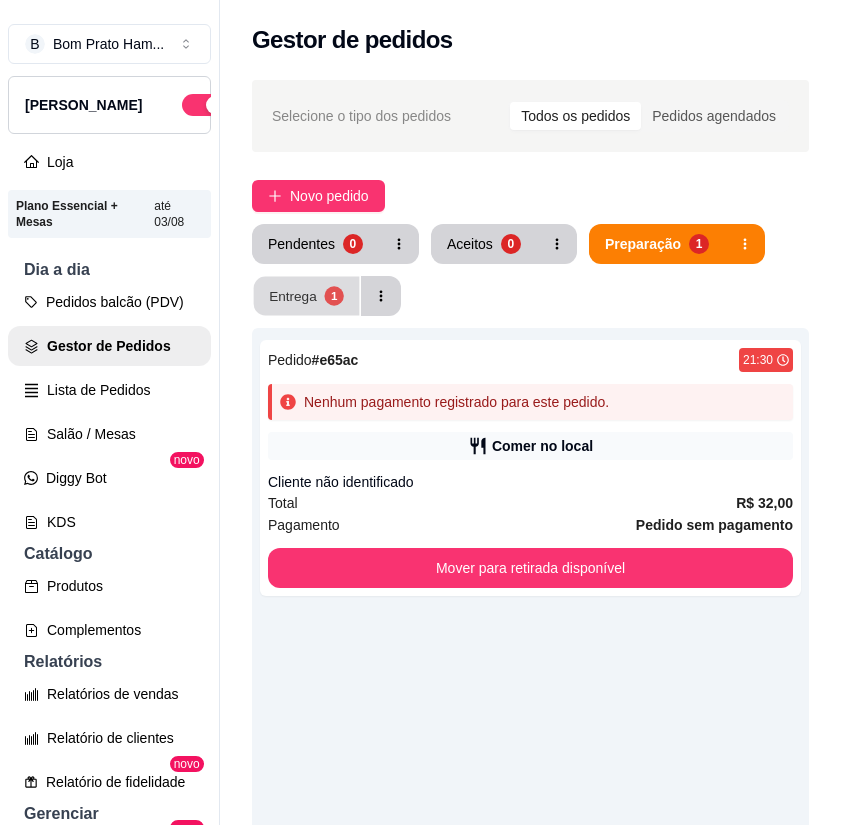 click on "Entrega 1" at bounding box center (307, 296) 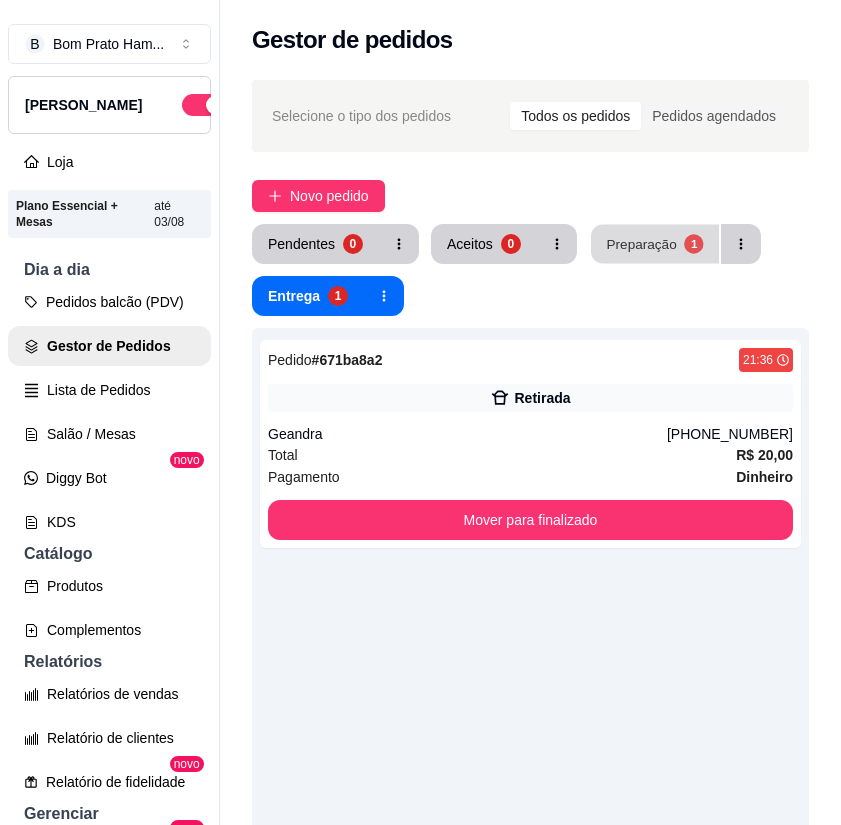 click on "Preparação" at bounding box center [641, 243] 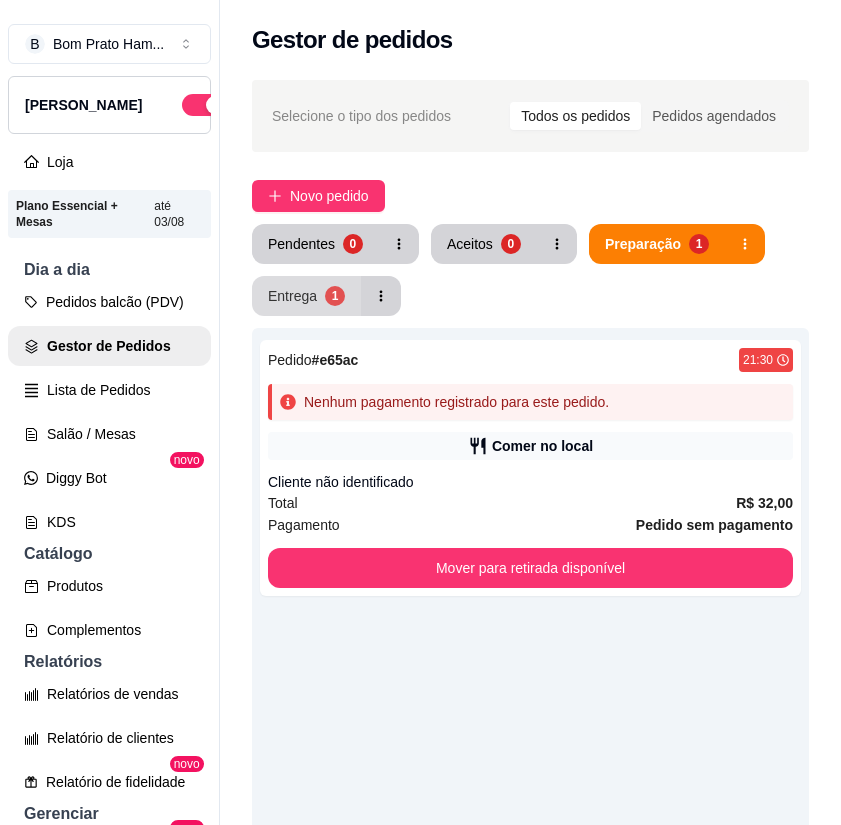 click on "Entrega" at bounding box center [292, 296] 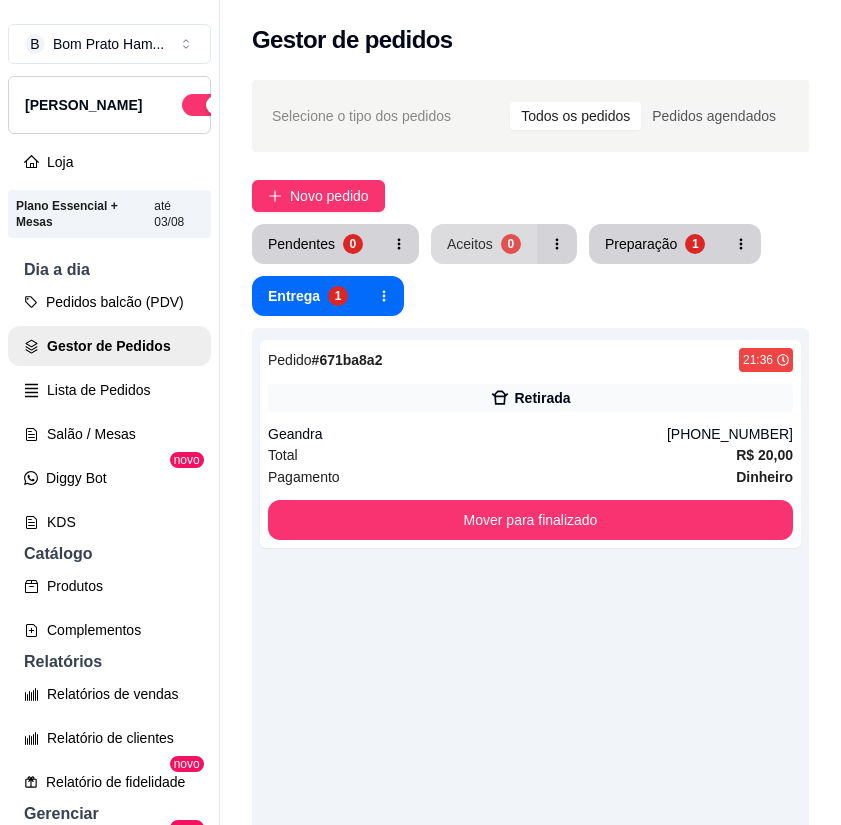 click on "Aceitos 0" at bounding box center [484, 244] 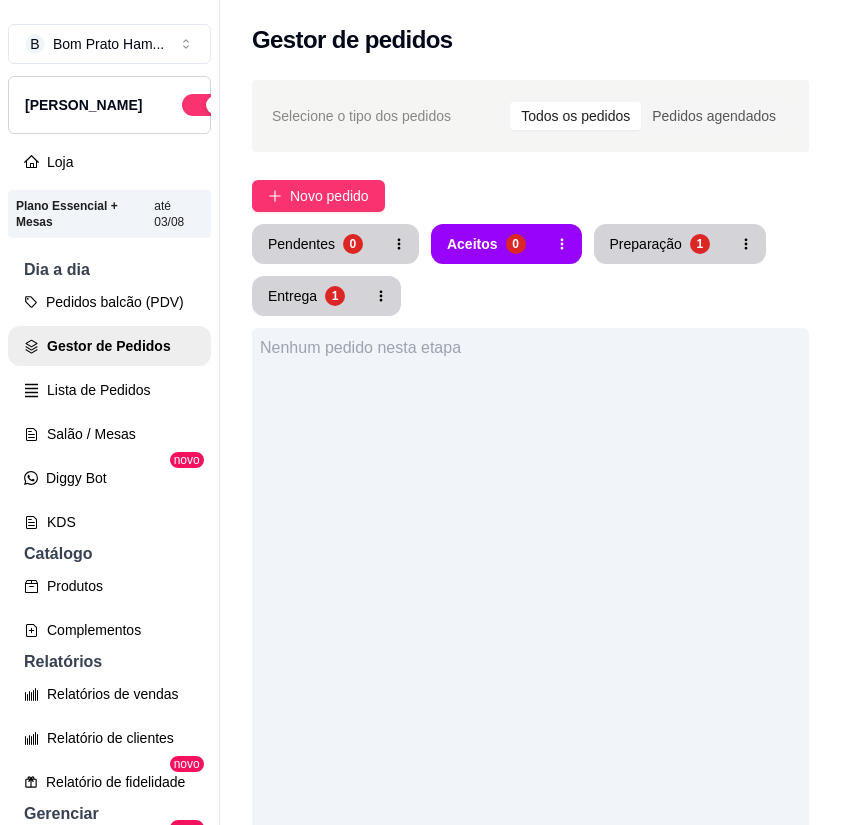 type 